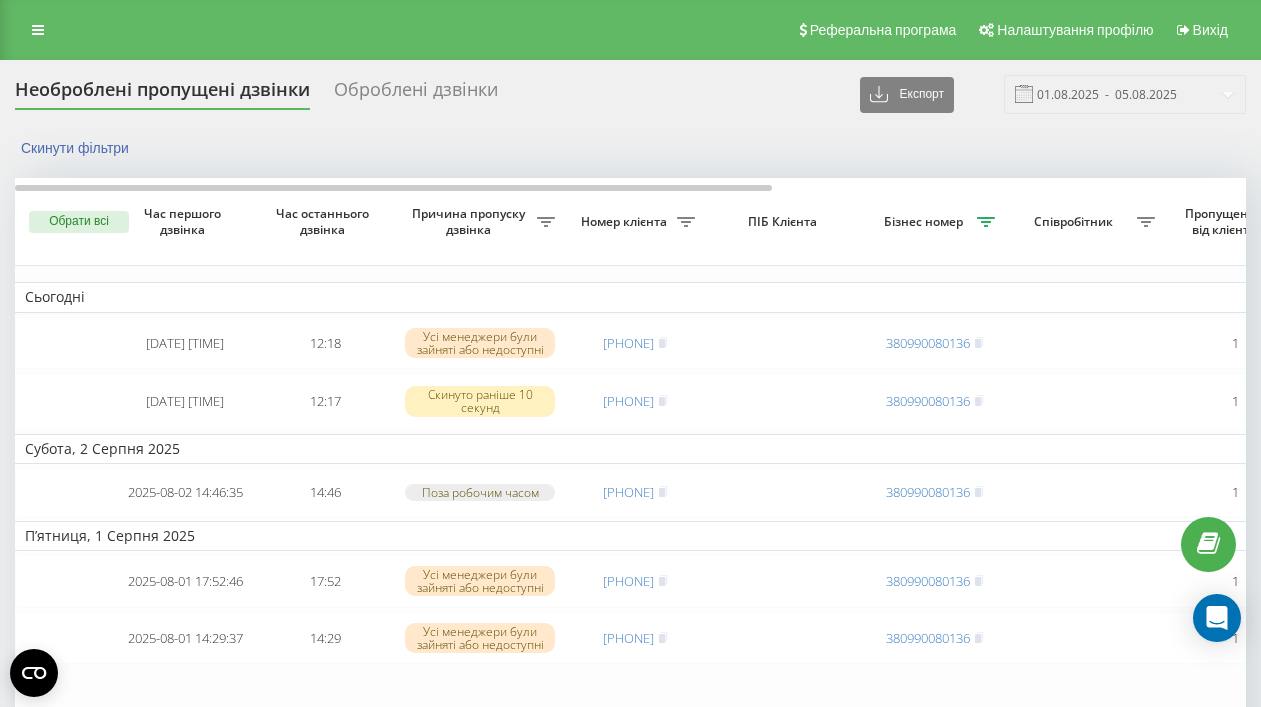 scroll, scrollTop: 0, scrollLeft: 0, axis: both 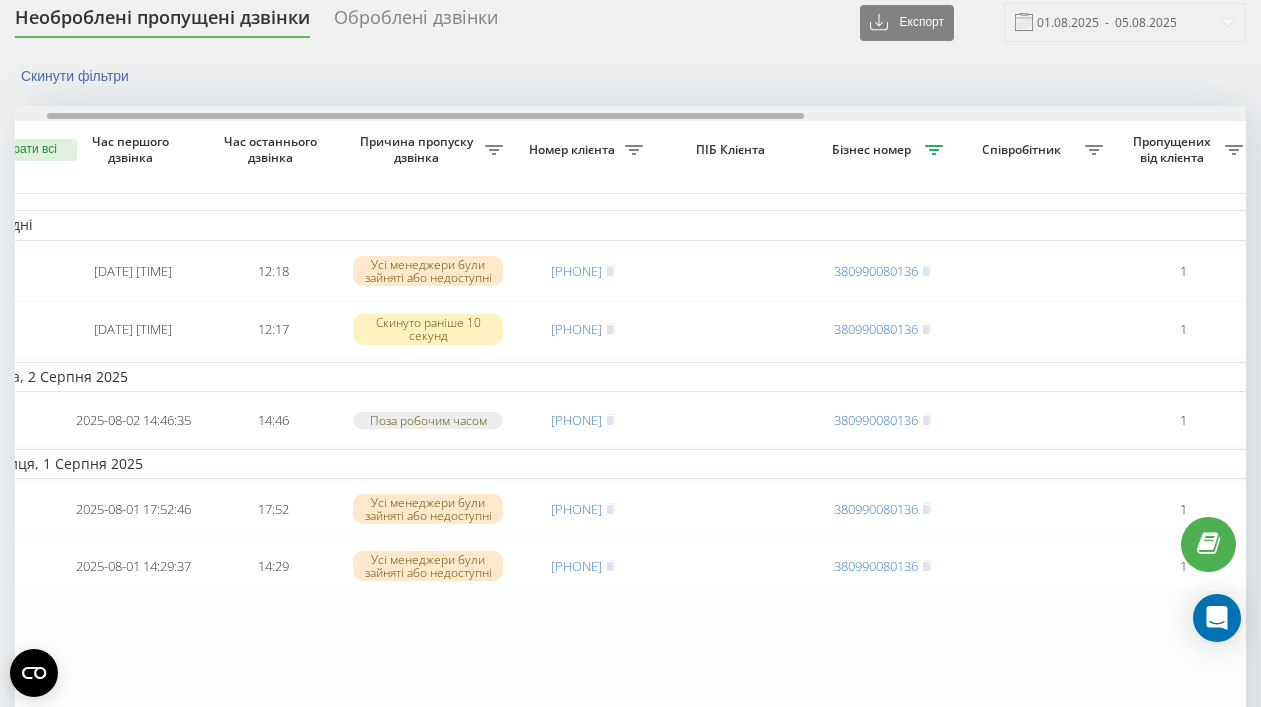 drag, startPoint x: 393, startPoint y: 116, endPoint x: 425, endPoint y: 130, distance: 34.928497 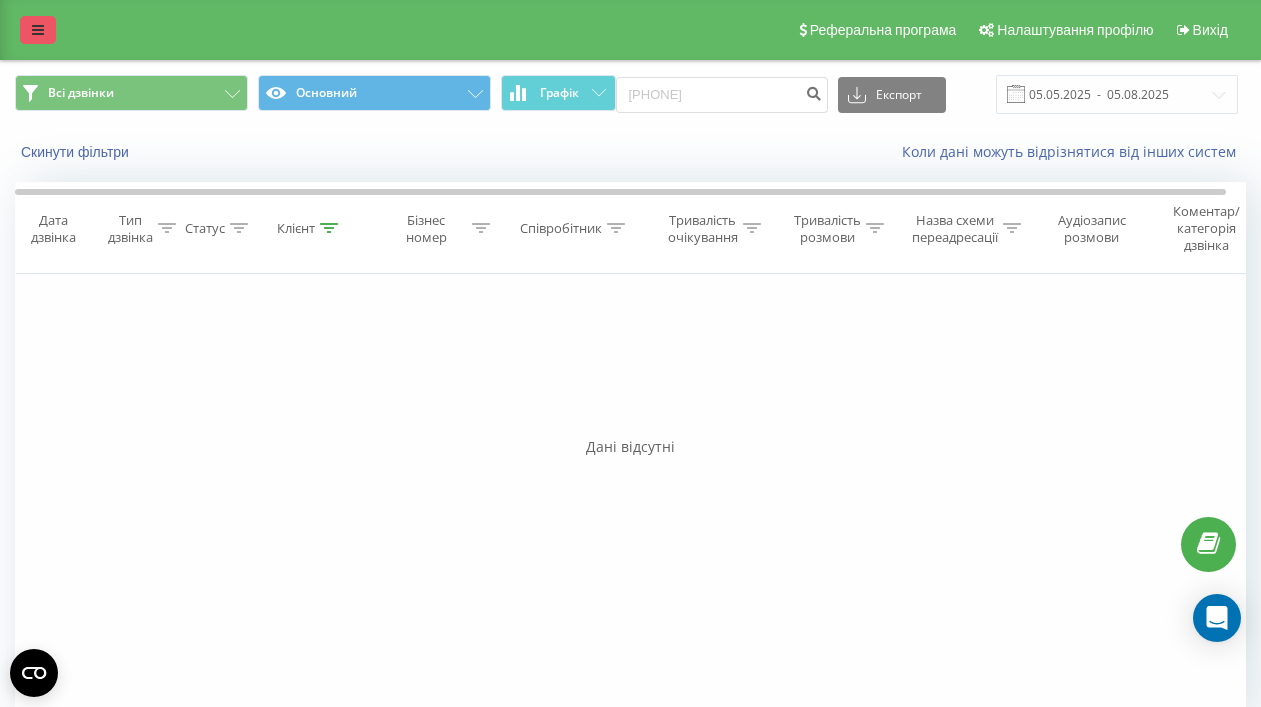 scroll, scrollTop: 0, scrollLeft: 0, axis: both 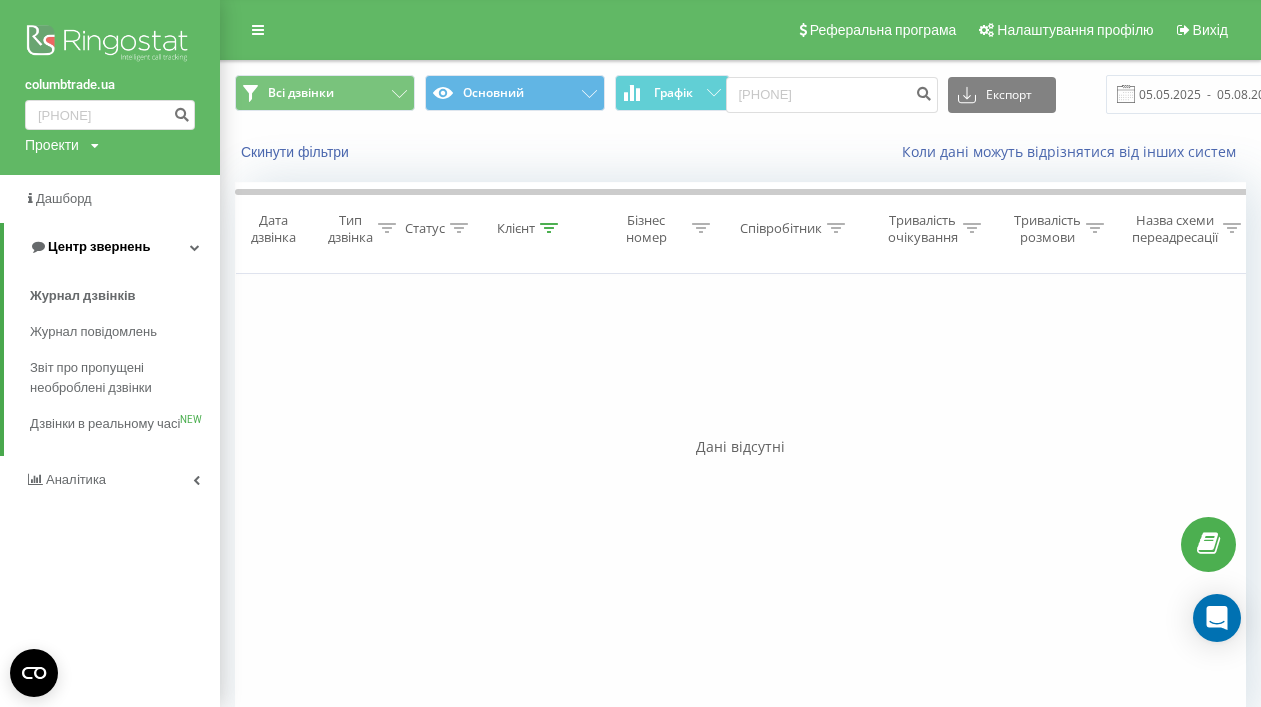 click on "Центр звернень" at bounding box center [112, 247] 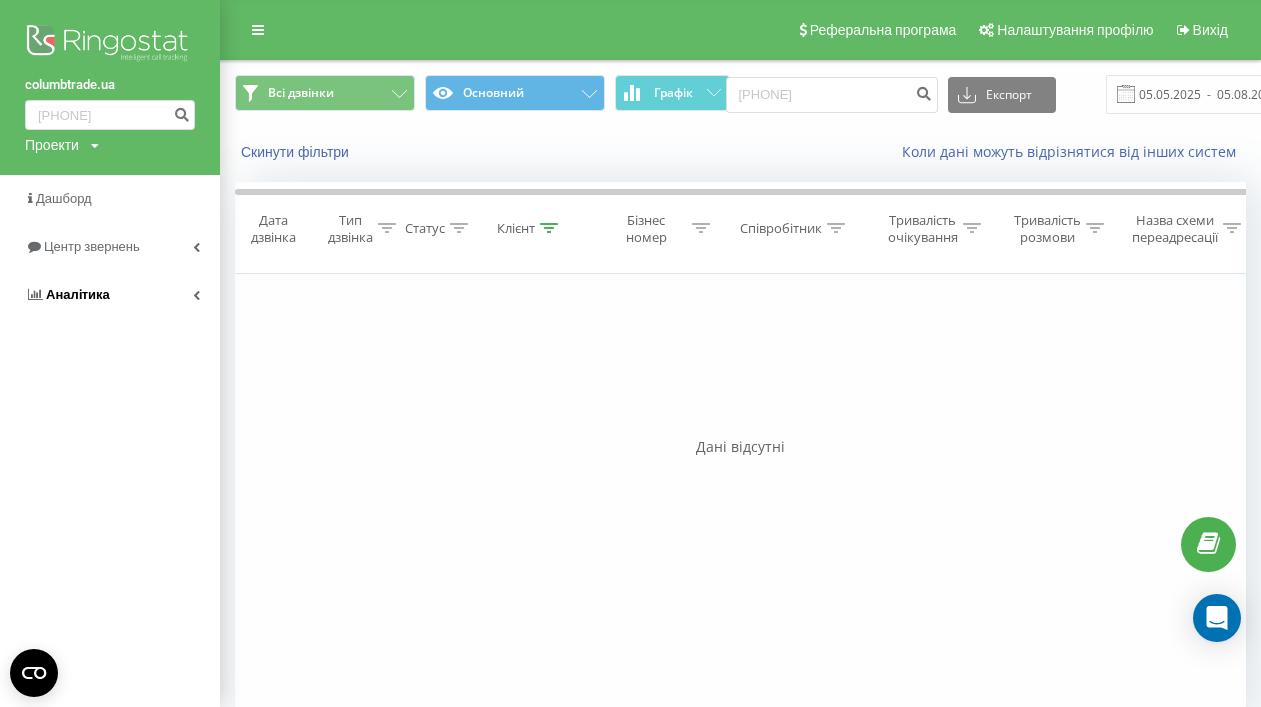 click on "Аналiтика" at bounding box center (78, 294) 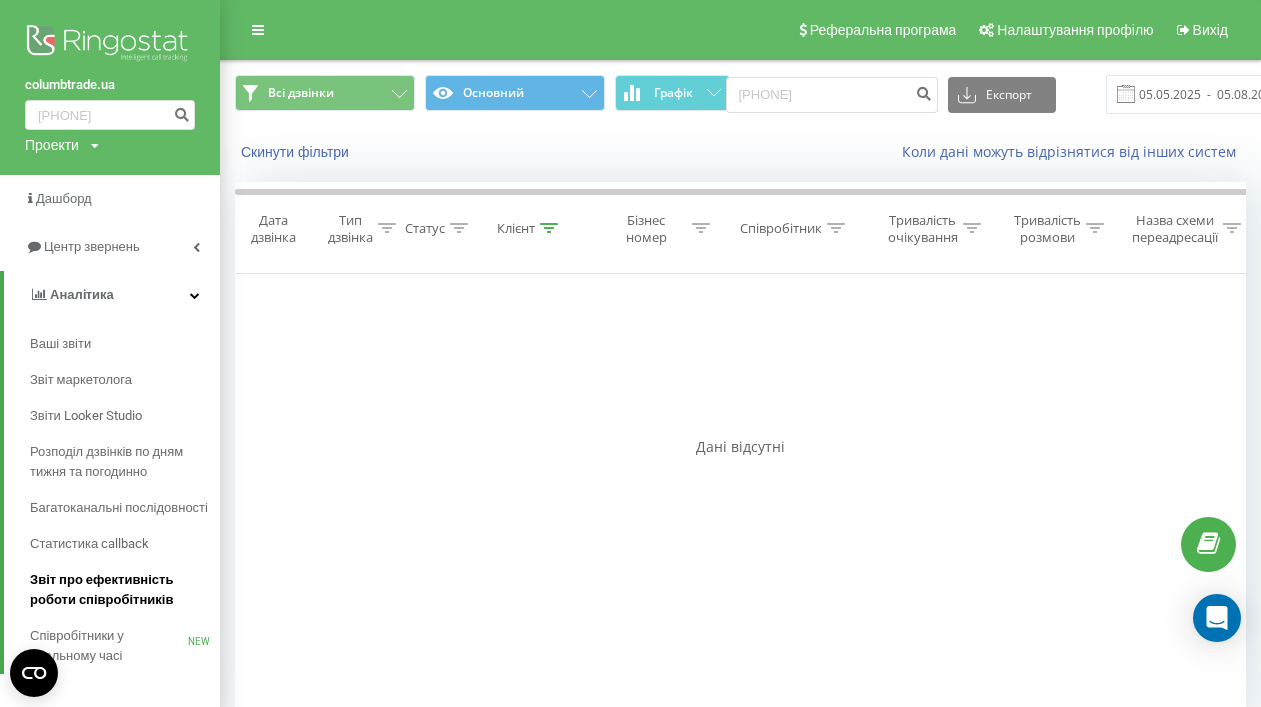 click on "Звіт про ефективність роботи співробітників" at bounding box center (120, 590) 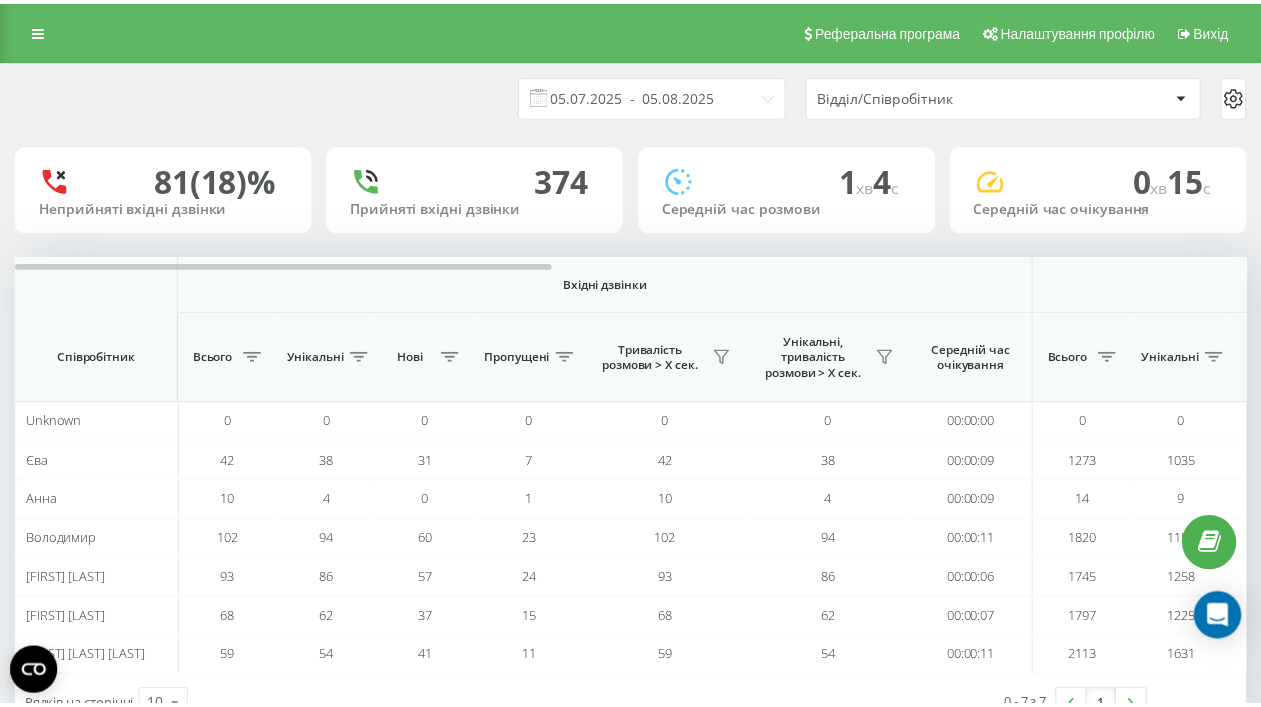 scroll, scrollTop: 0, scrollLeft: 0, axis: both 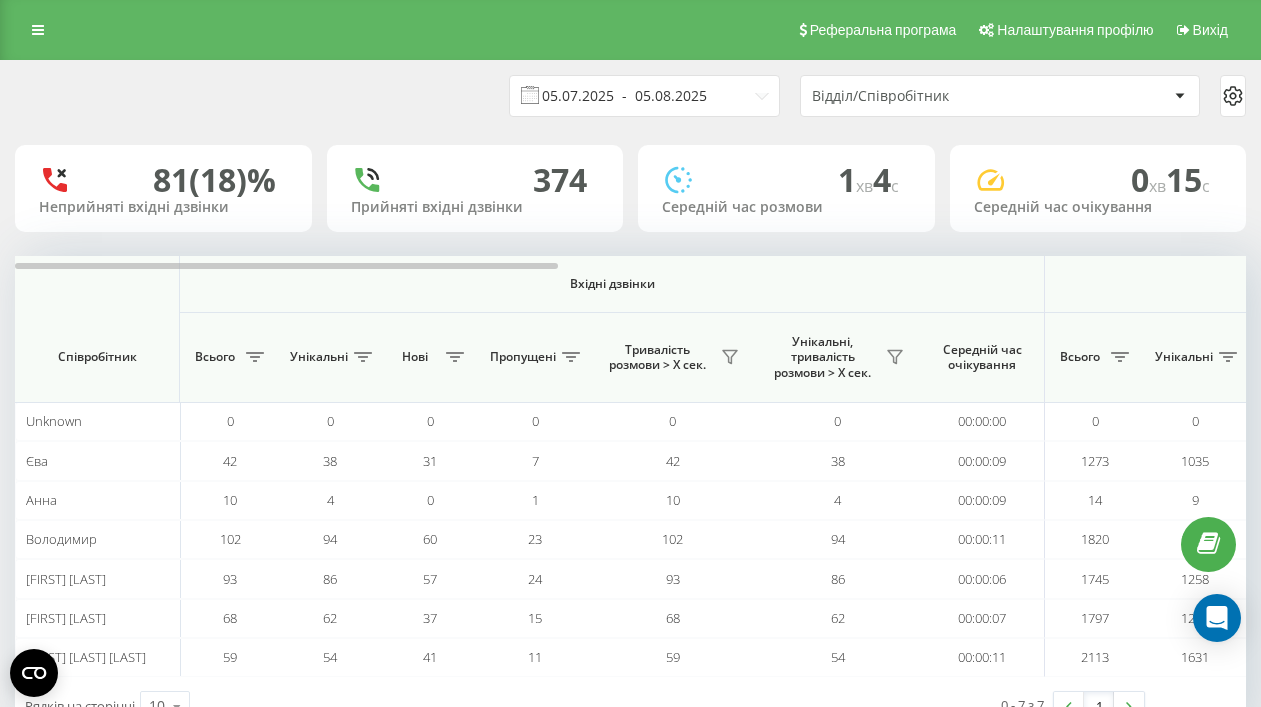 click on "05.07.2025  -  05.08.2025" at bounding box center (644, 96) 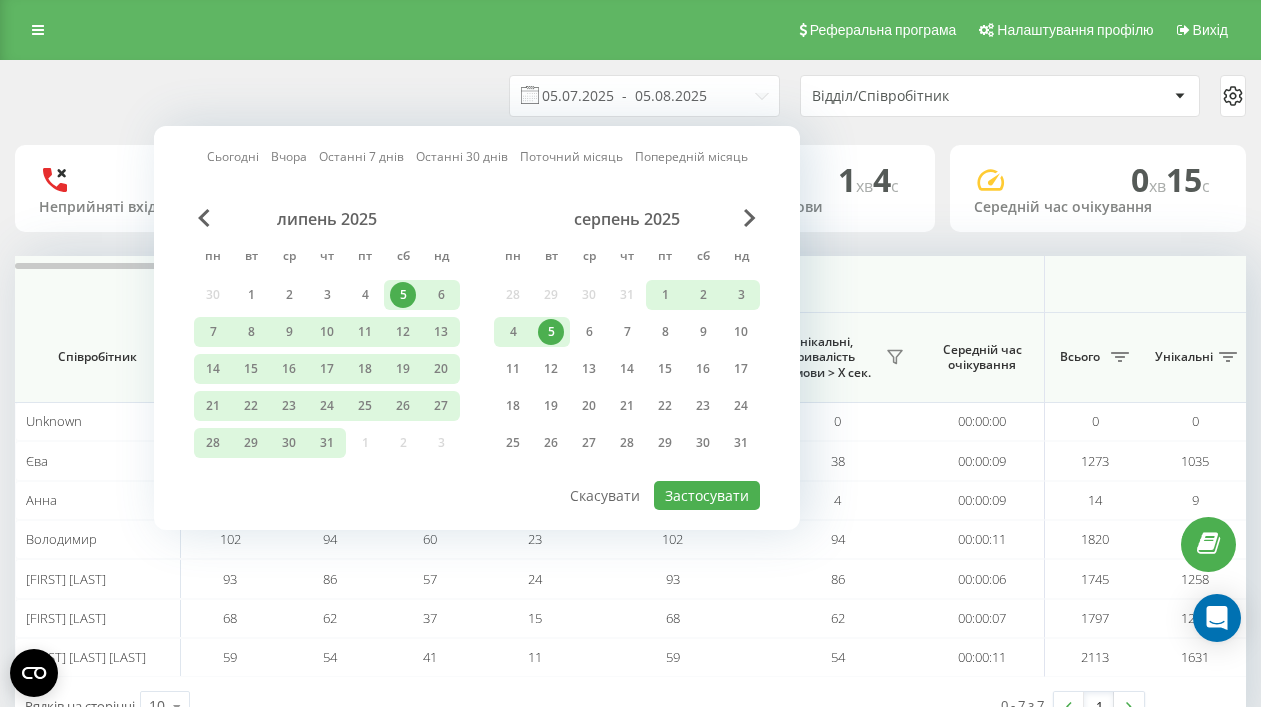 click on "5" at bounding box center (551, 332) 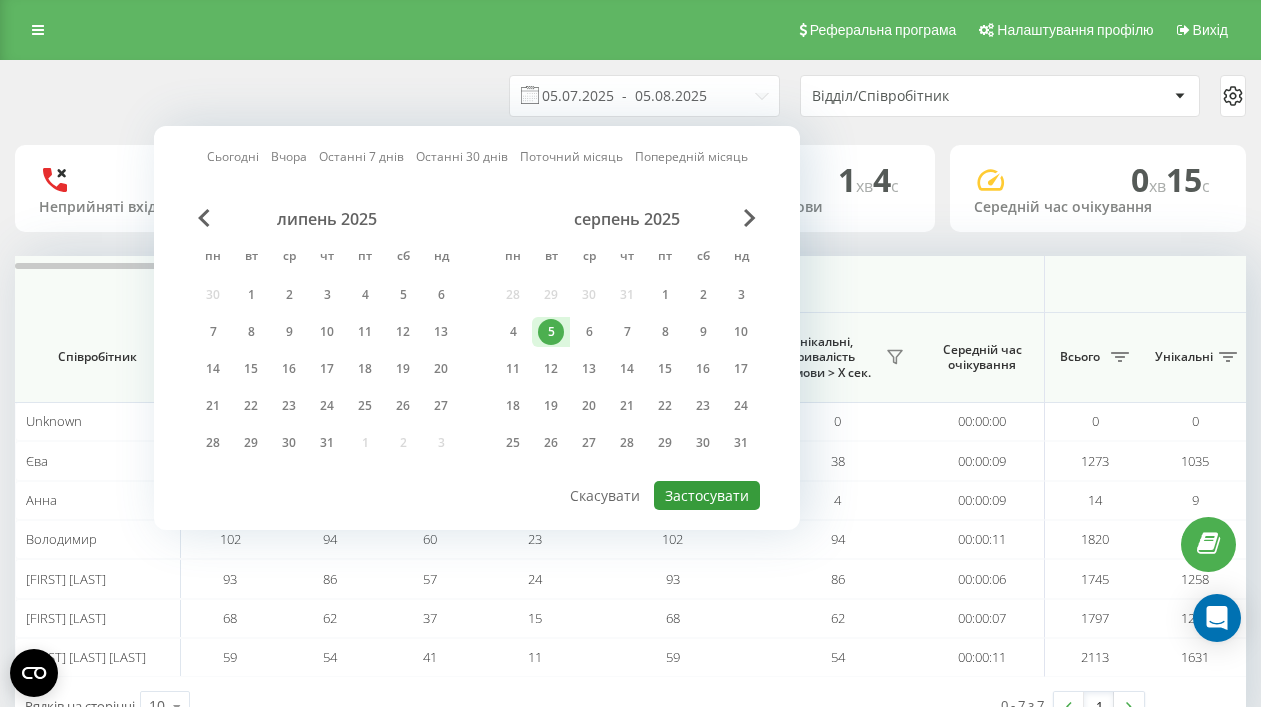 click on "Застосувати" at bounding box center (707, 495) 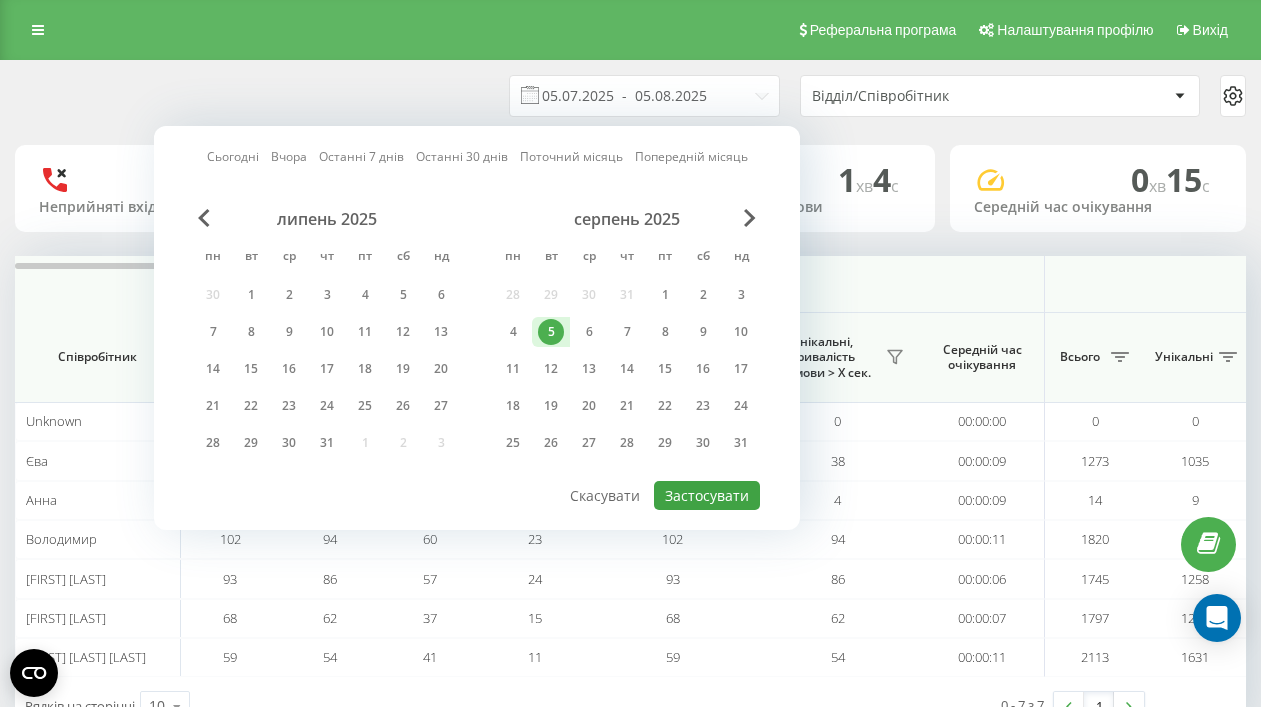 type on "05.08.2025  -  05.08.2025" 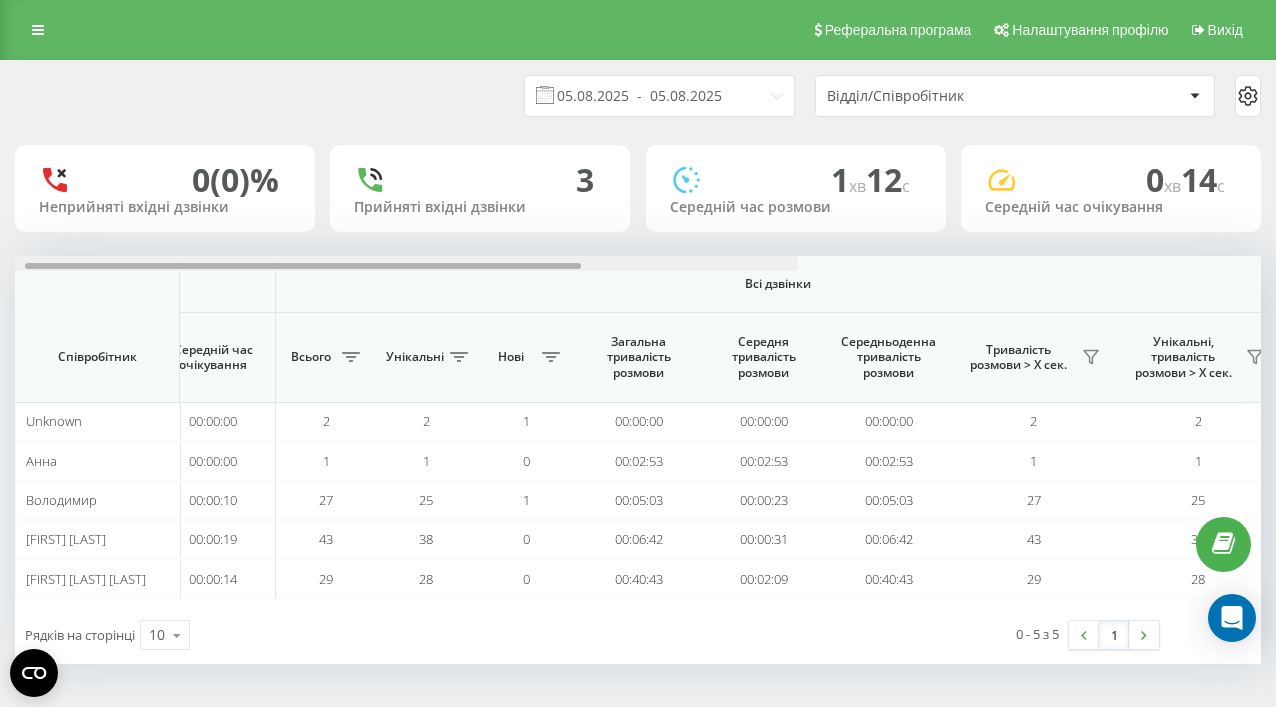 scroll, scrollTop: 0, scrollLeft: 1544, axis: horizontal 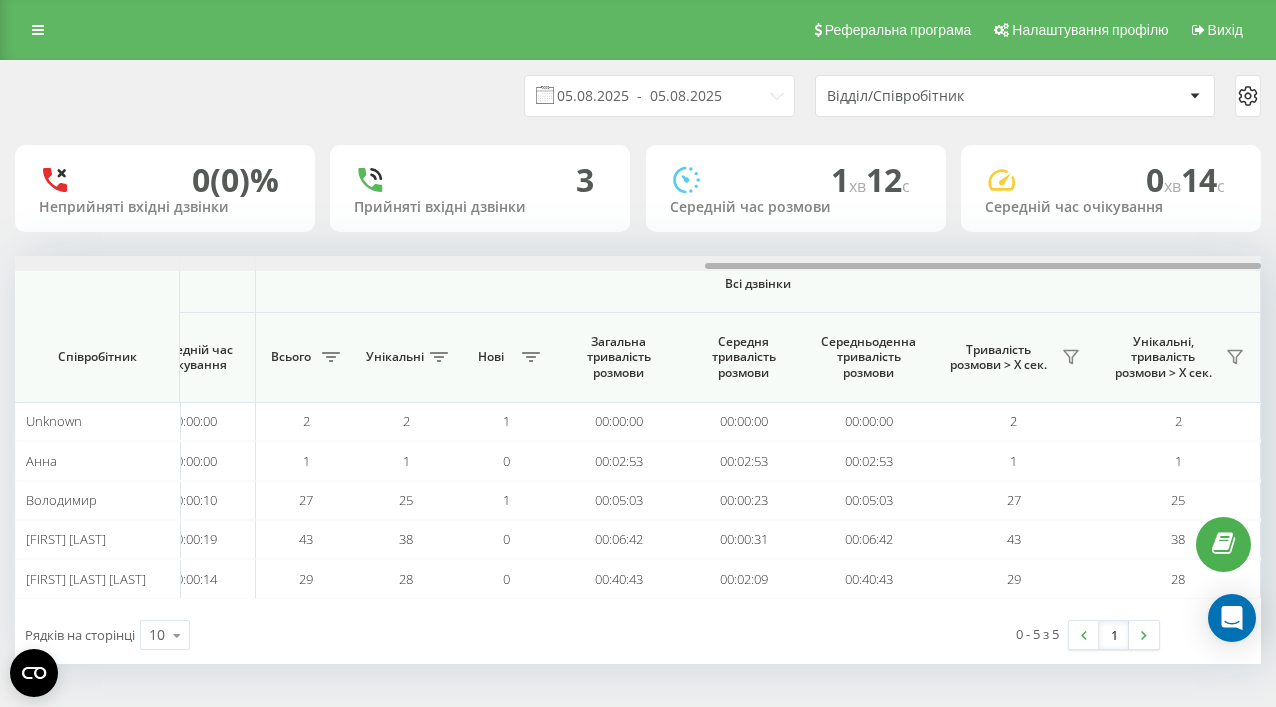 drag, startPoint x: 538, startPoint y: 265, endPoint x: 1255, endPoint y: 262, distance: 717.0063 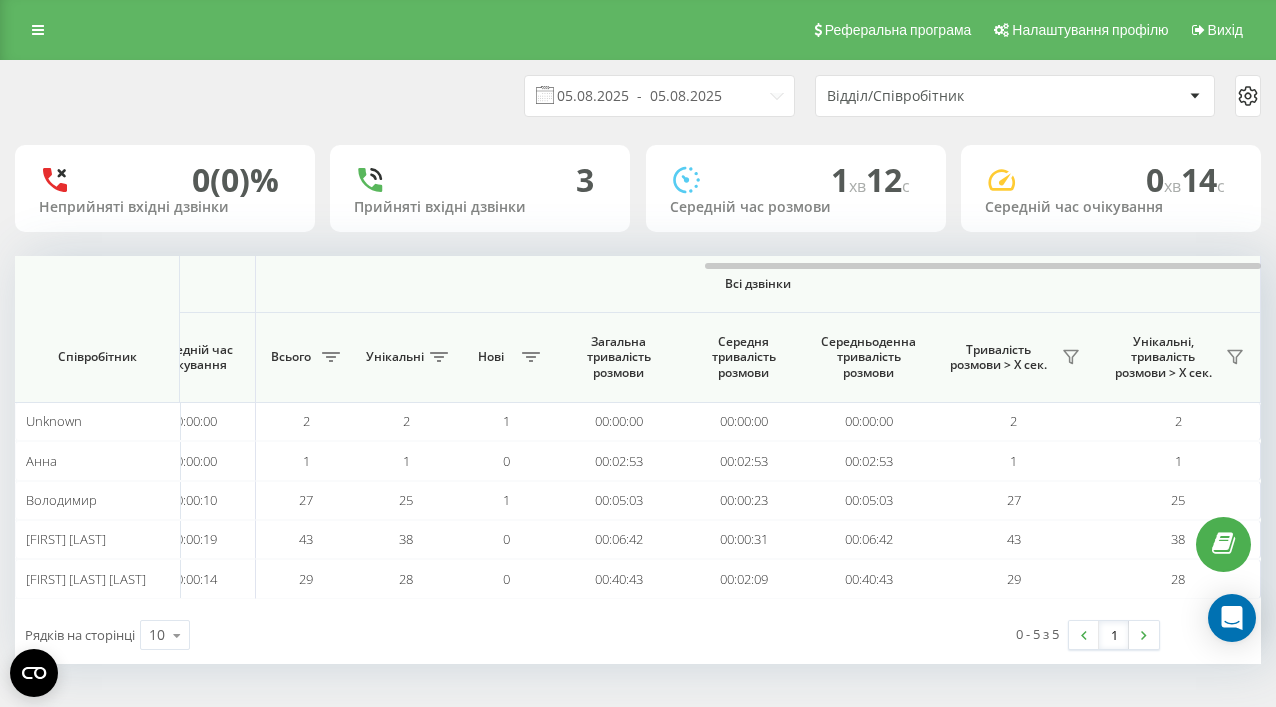 click on "Реферальна програма Налаштування профілю Вихід" at bounding box center [638, 30] 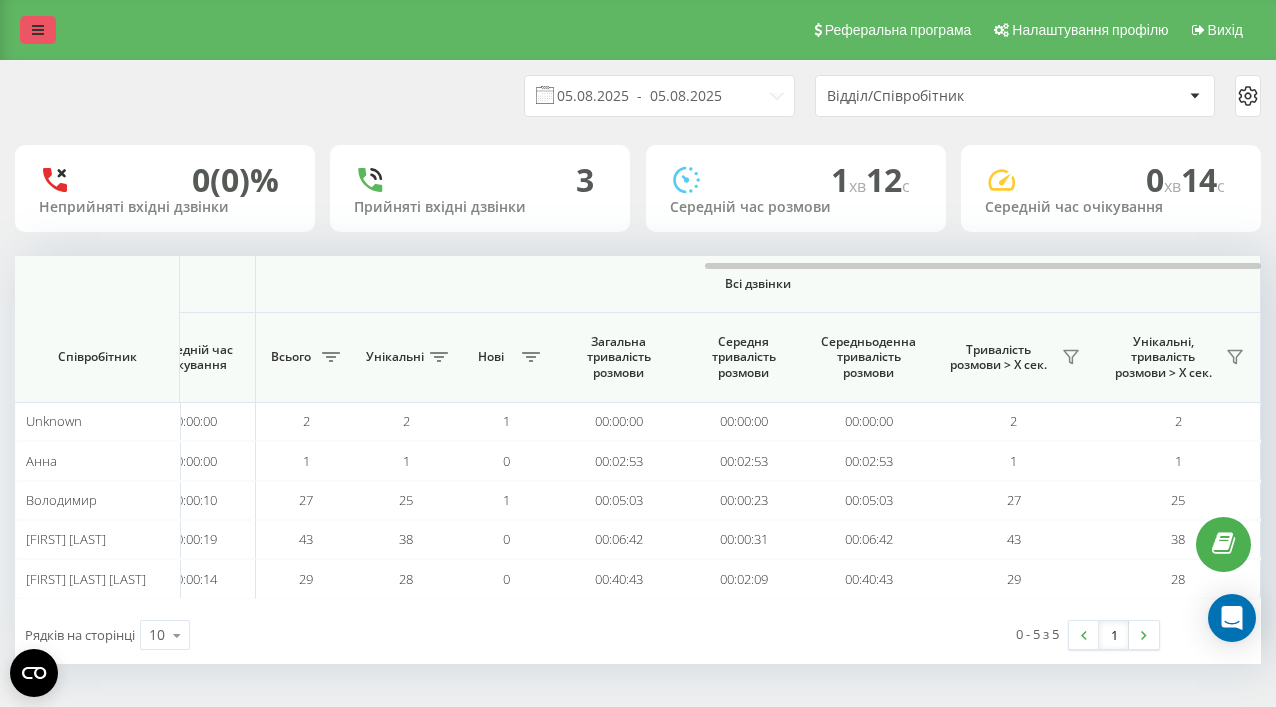 click at bounding box center [38, 30] 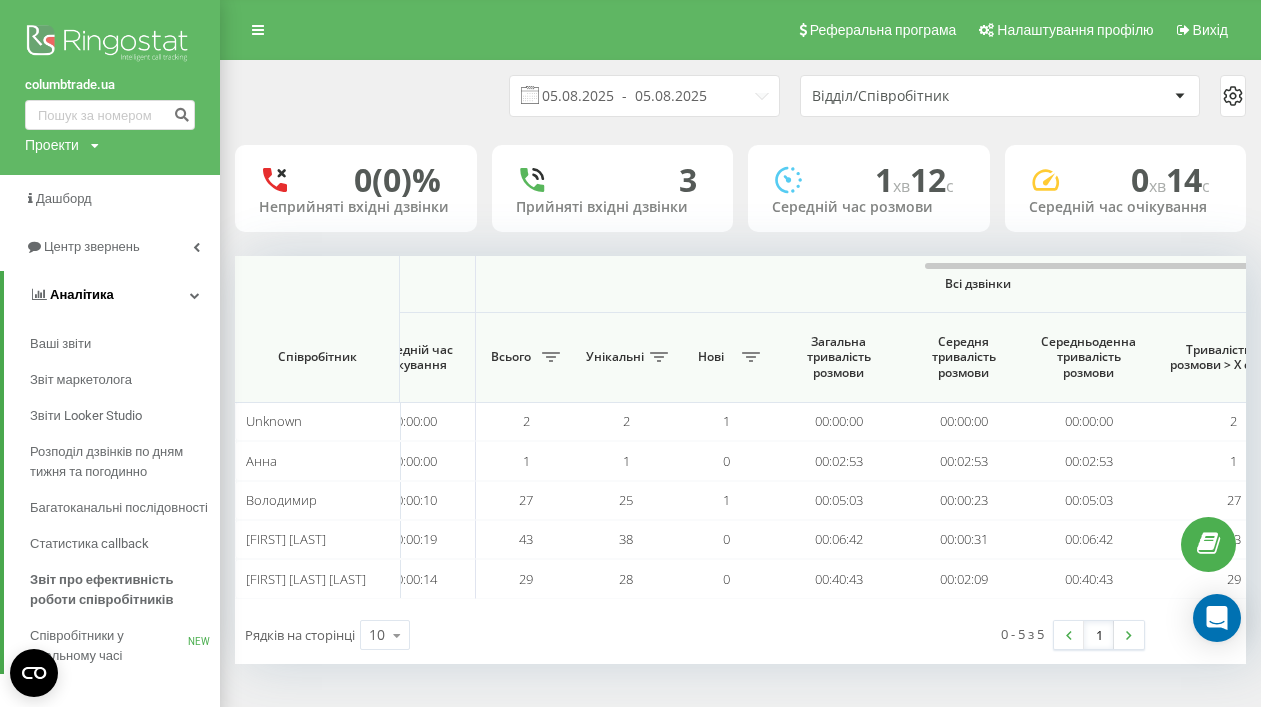 click on "Аналiтика" at bounding box center [112, 295] 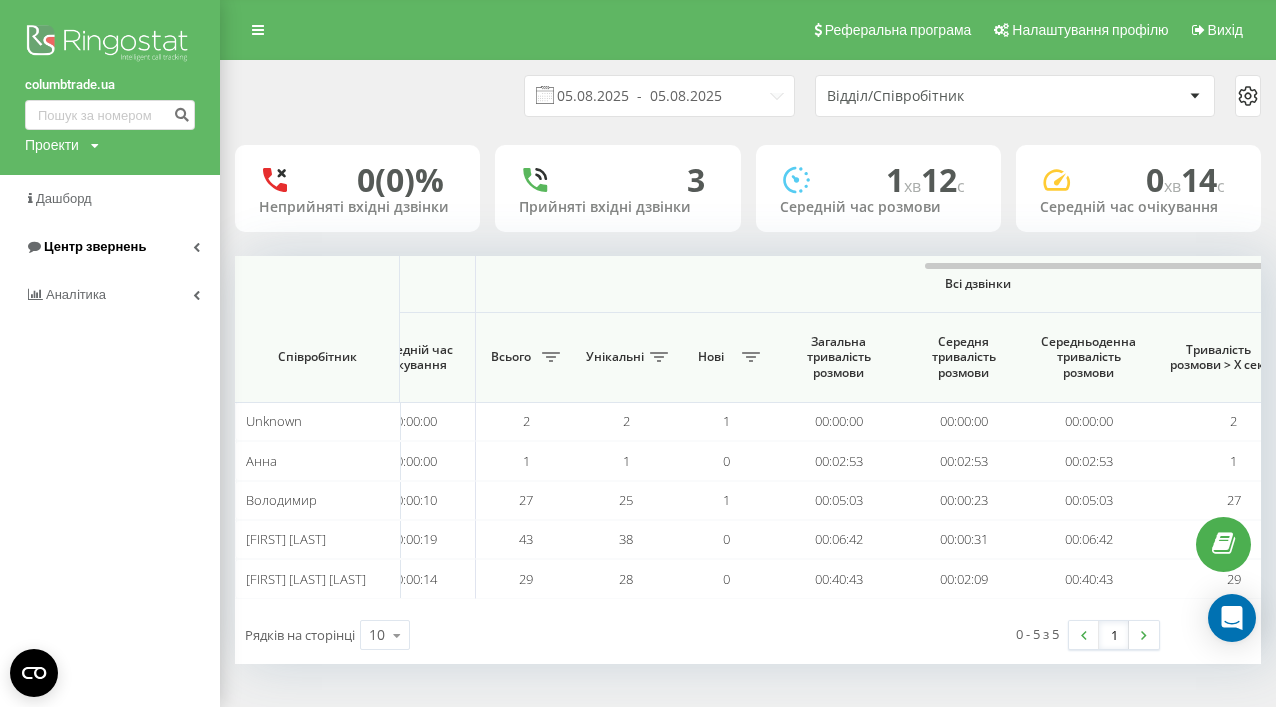 click on "Центр звернень" at bounding box center (95, 246) 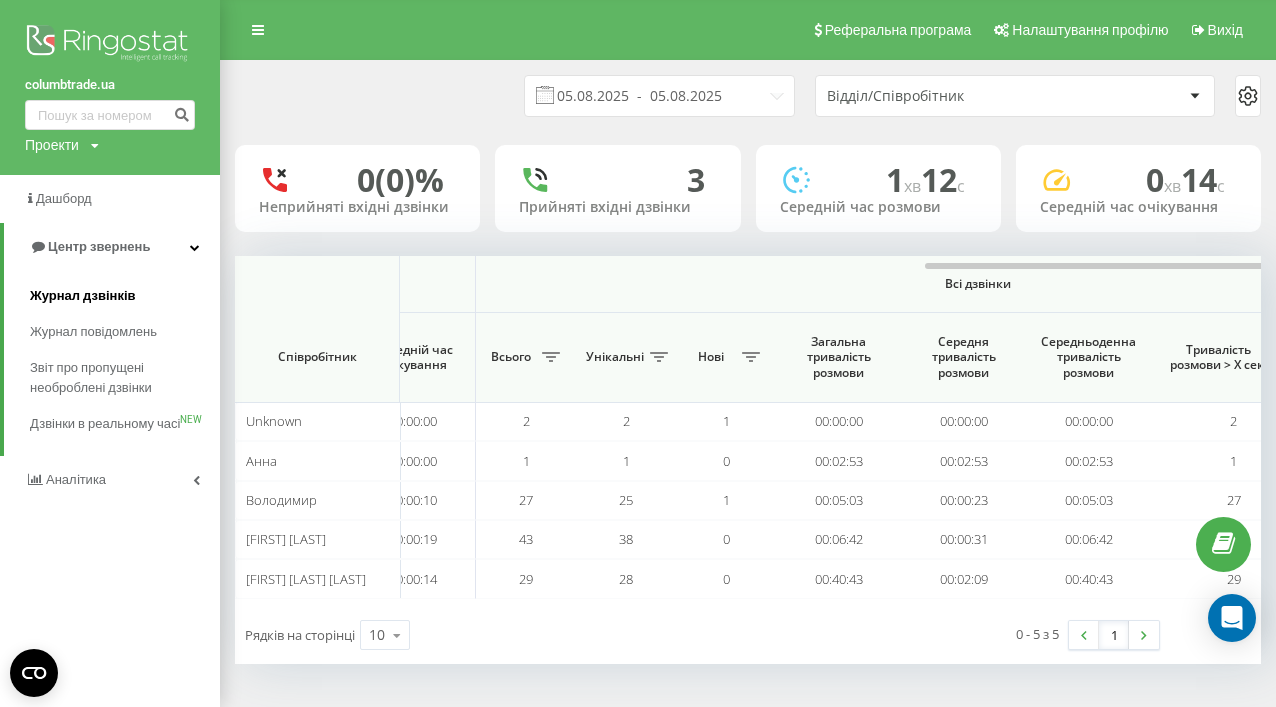 click on "Журнал дзвінків" at bounding box center [83, 296] 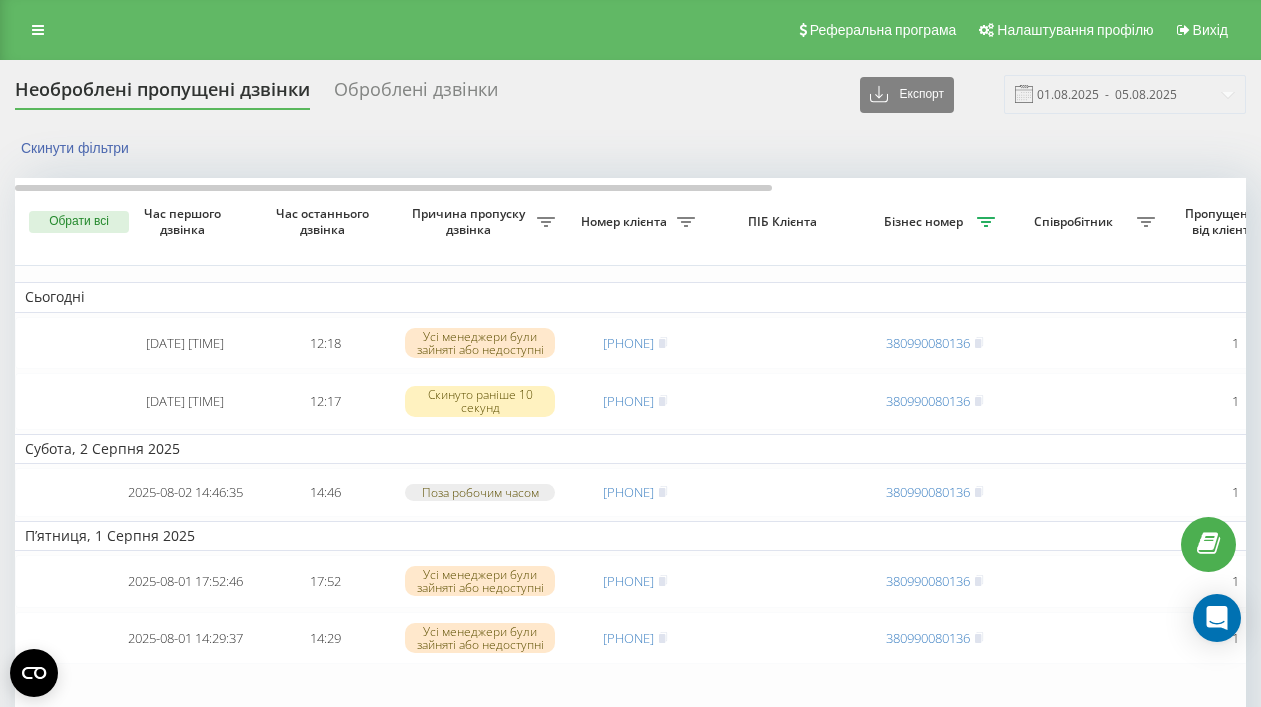 scroll, scrollTop: 72, scrollLeft: 0, axis: vertical 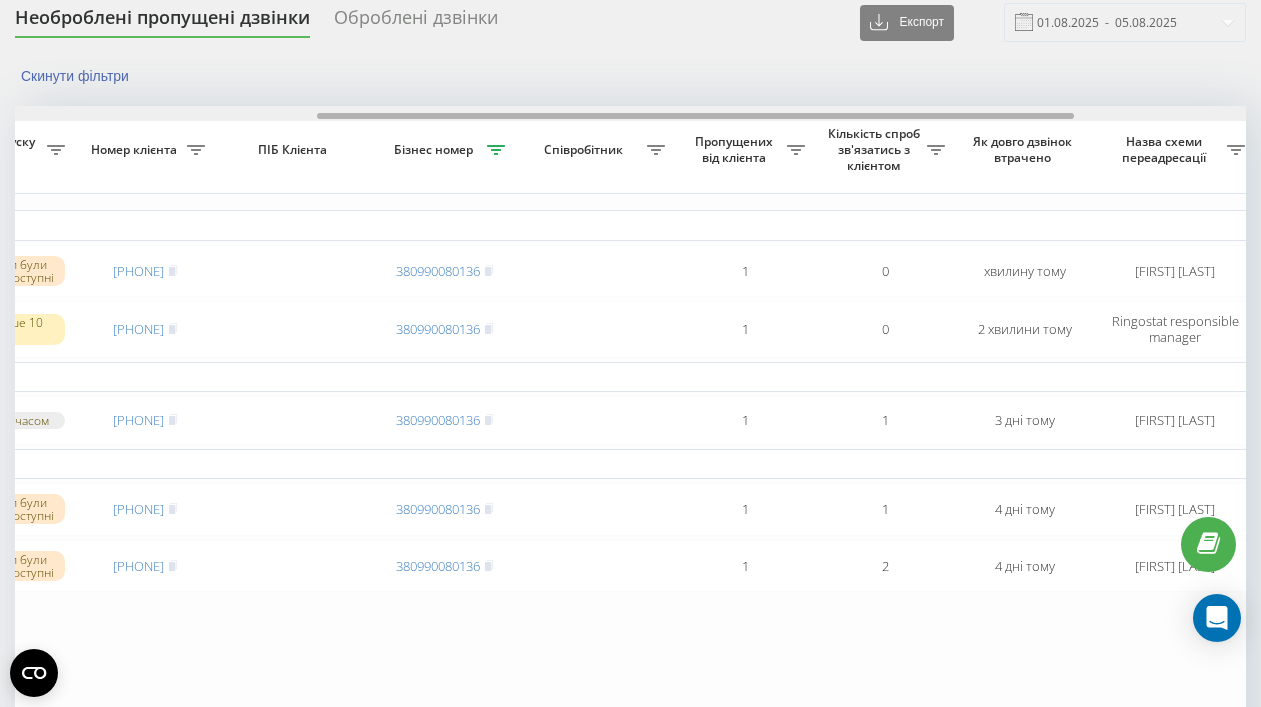 drag, startPoint x: 320, startPoint y: 117, endPoint x: 621, endPoint y: 126, distance: 301.13452 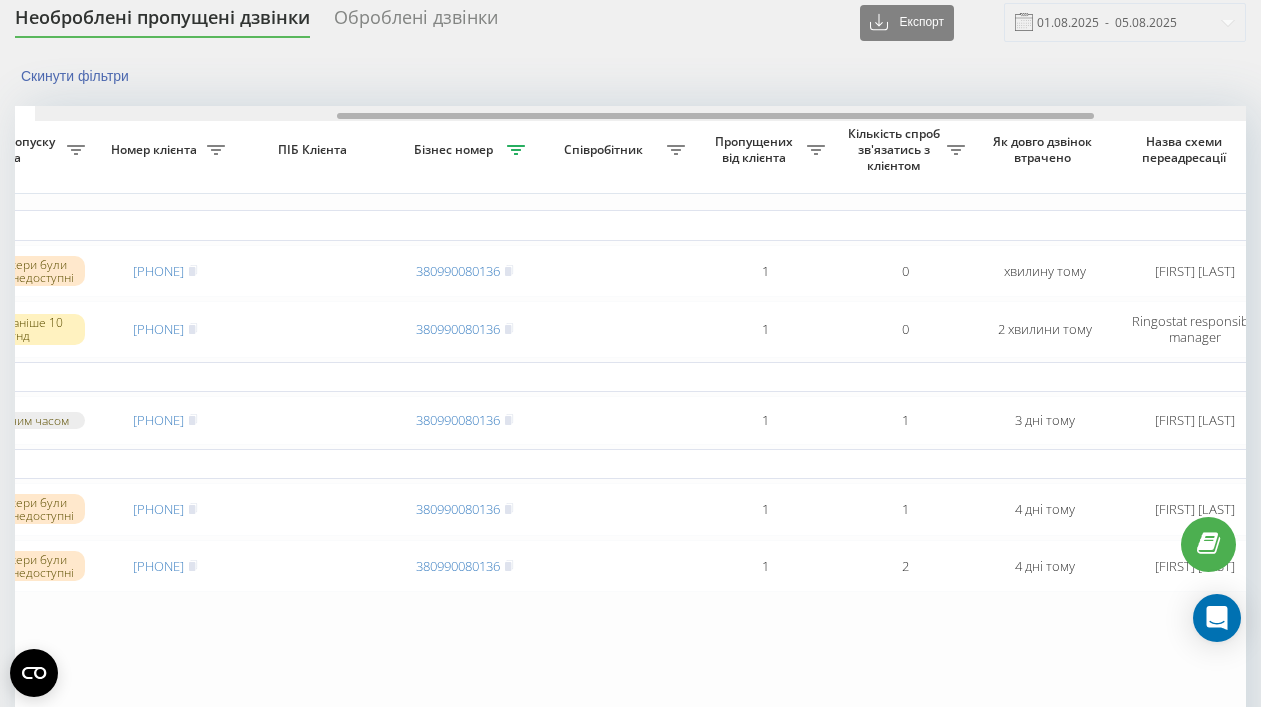 scroll, scrollTop: 0, scrollLeft: 295, axis: horizontal 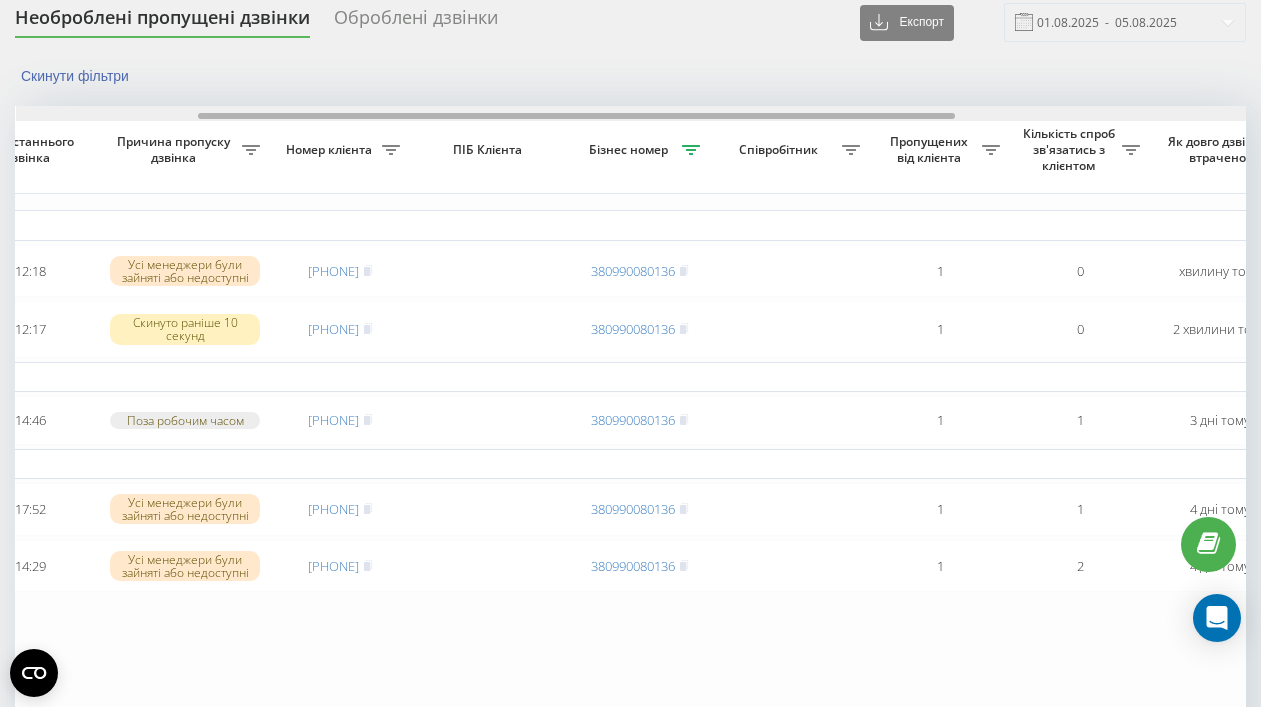 drag, startPoint x: 476, startPoint y: 116, endPoint x: 356, endPoint y: 112, distance: 120.06665 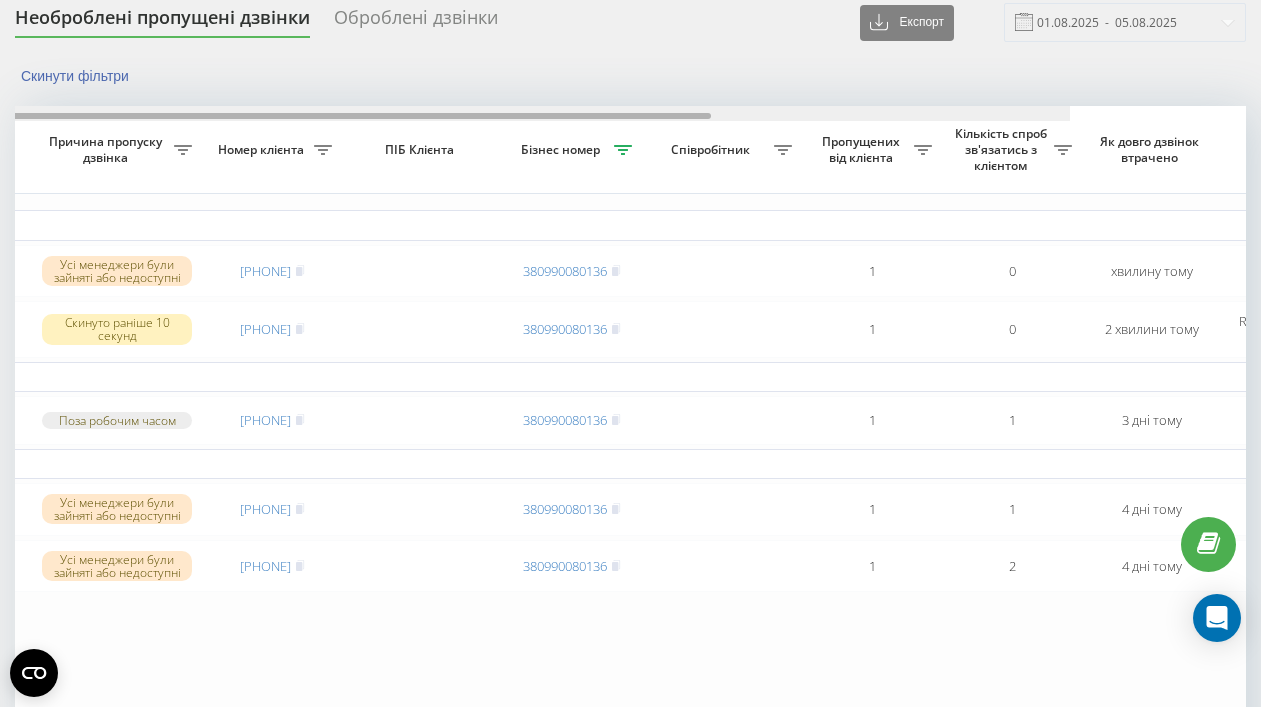 scroll, scrollTop: 0, scrollLeft: 769, axis: horizontal 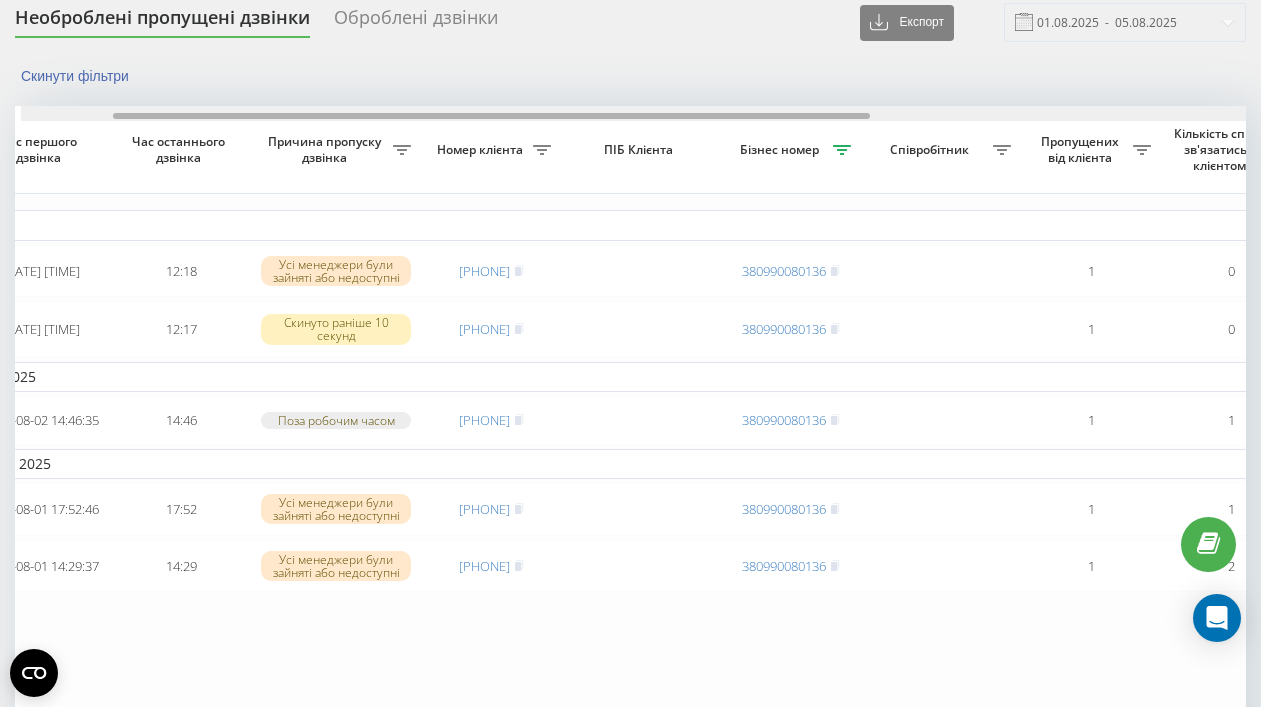 drag, startPoint x: 419, startPoint y: 115, endPoint x: 239, endPoint y: 91, distance: 181.59296 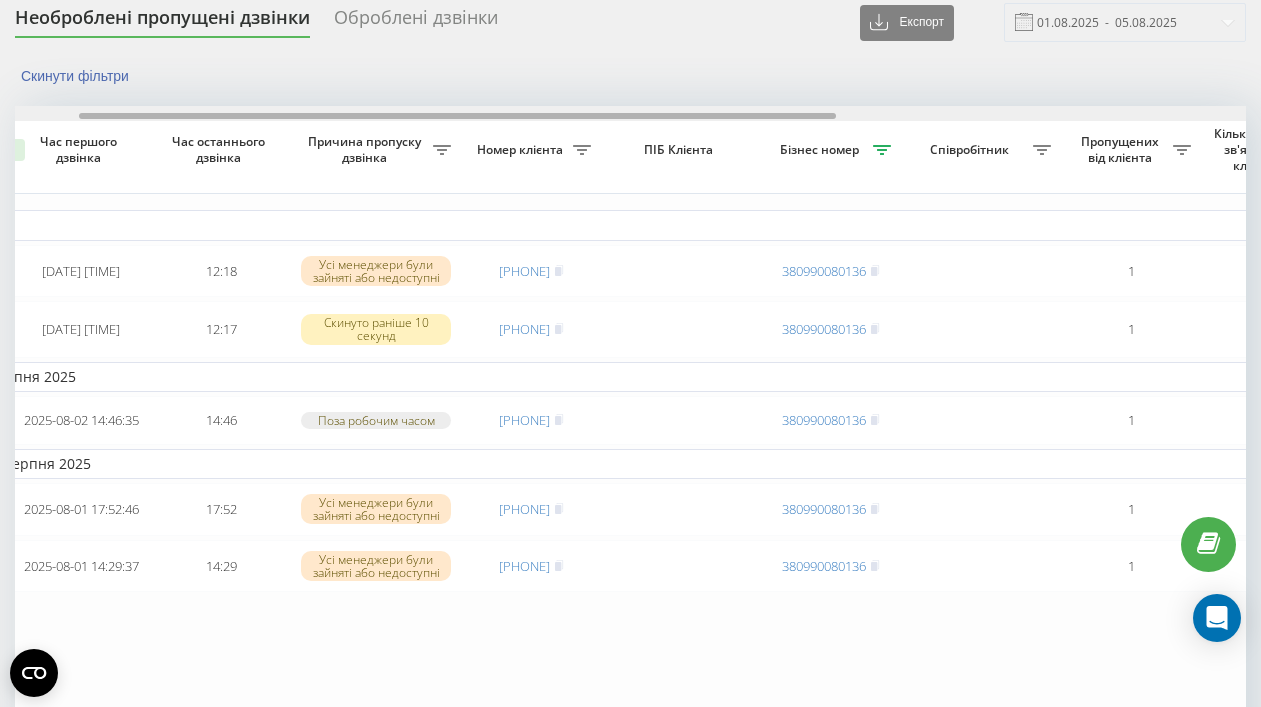 click at bounding box center (630, 113) 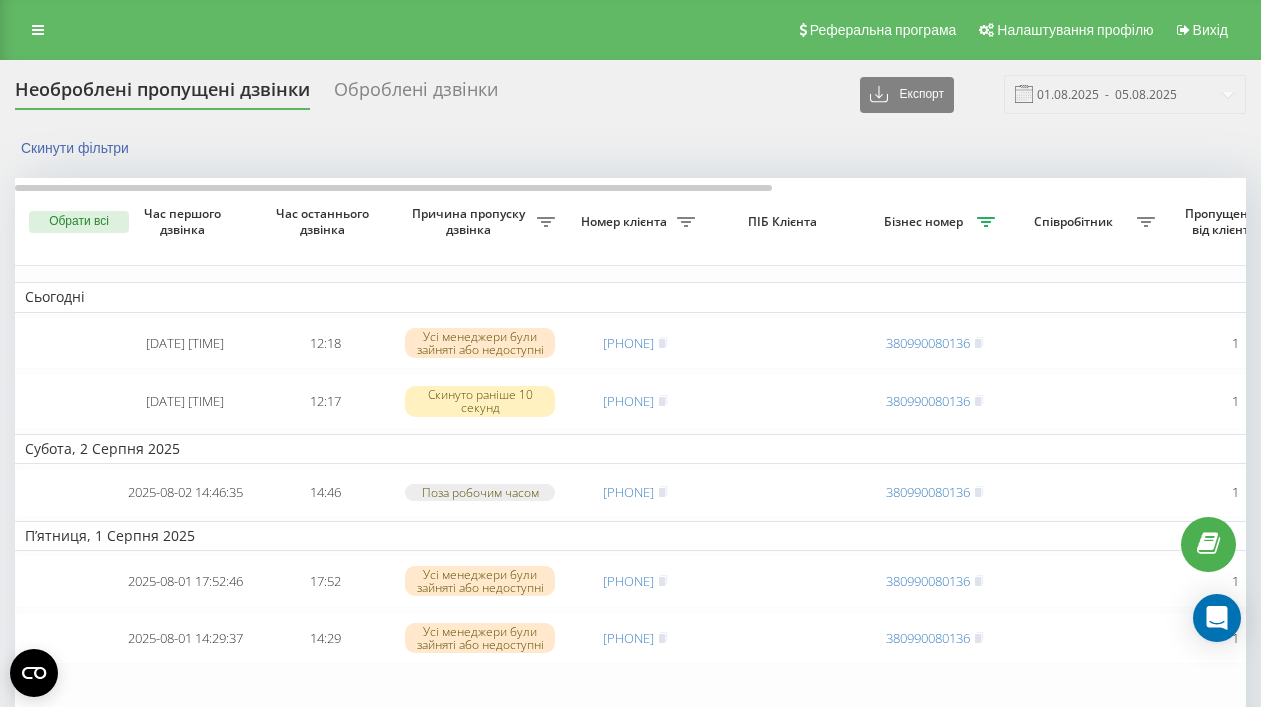 scroll, scrollTop: 72, scrollLeft: 0, axis: vertical 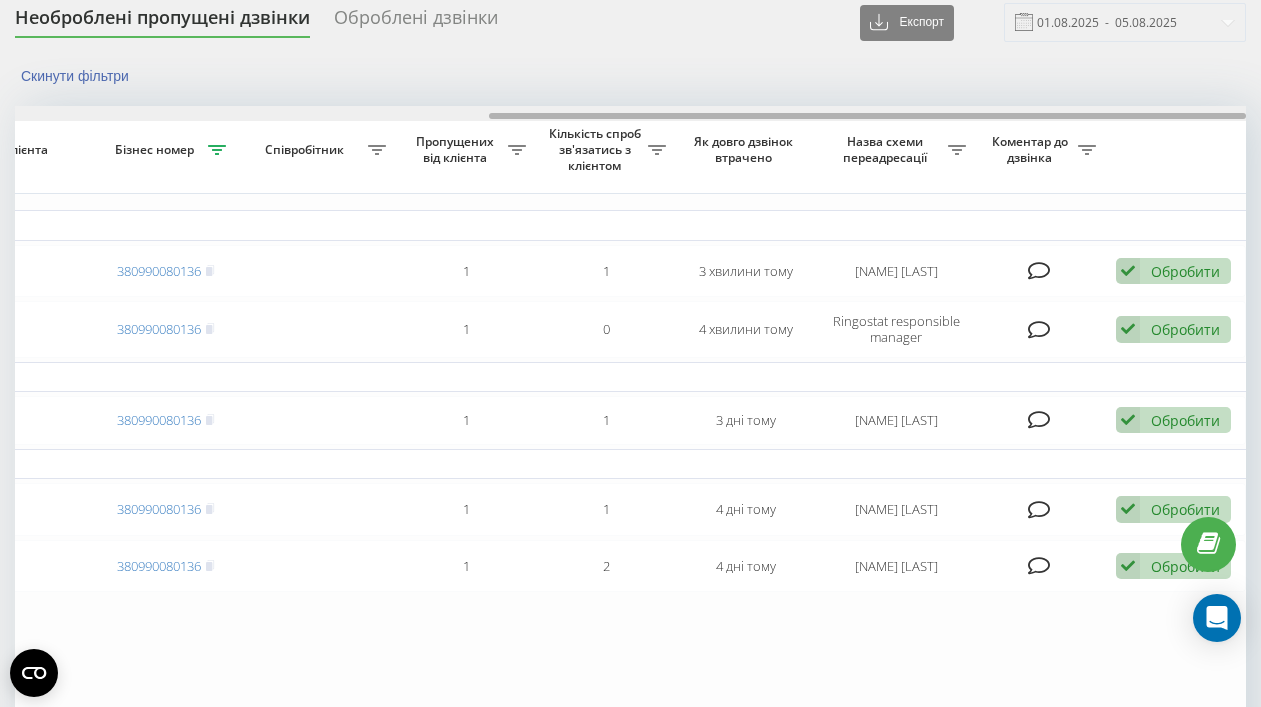 drag, startPoint x: 544, startPoint y: 115, endPoint x: 1027, endPoint y: 145, distance: 483.9308 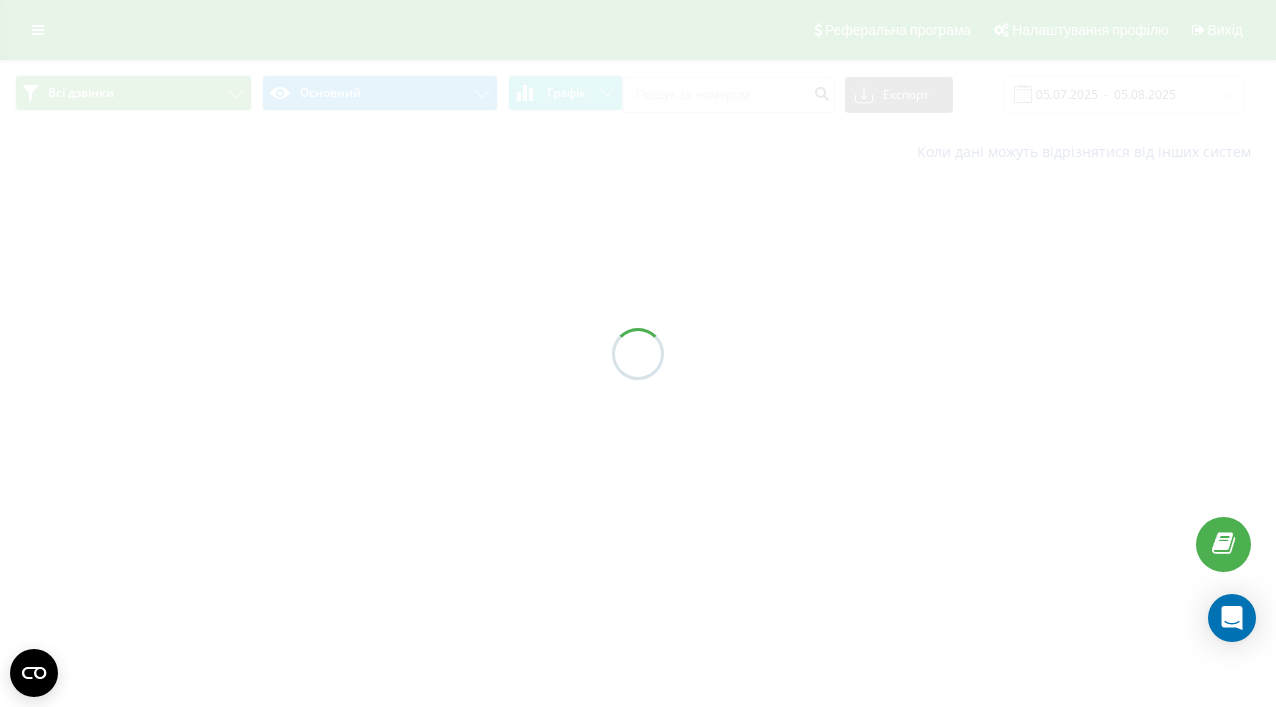 scroll, scrollTop: 0, scrollLeft: 0, axis: both 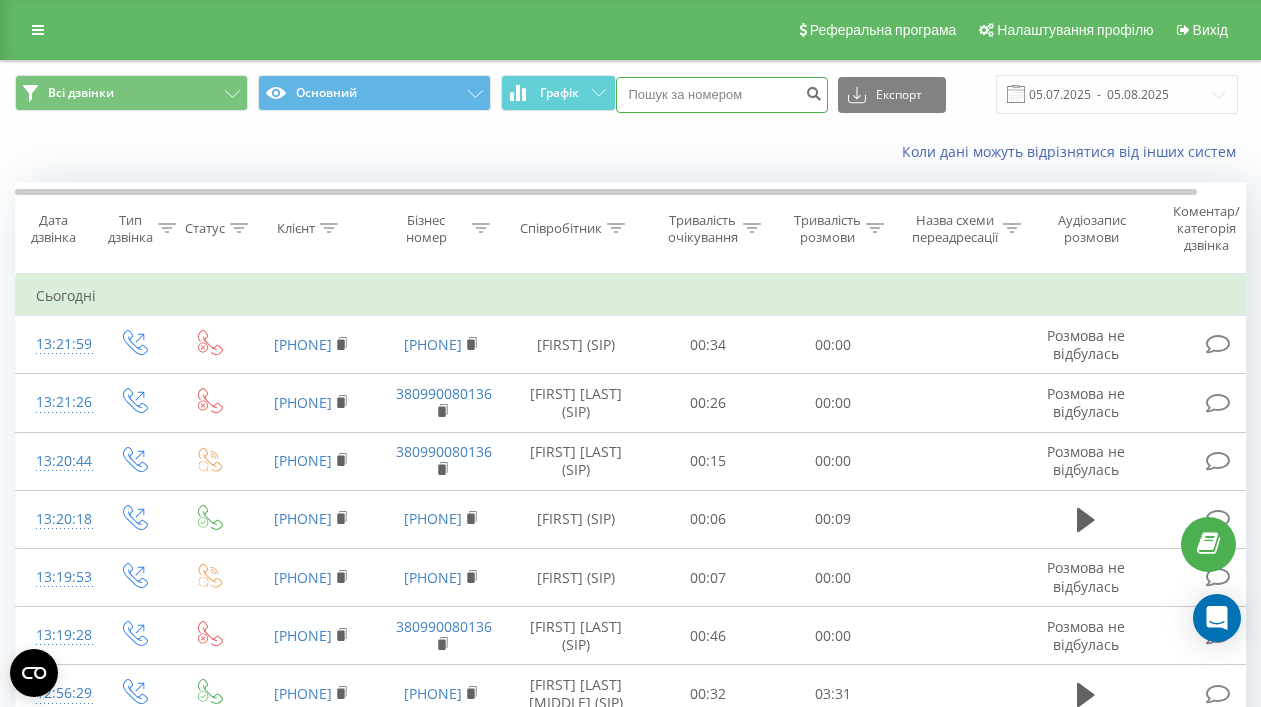 click at bounding box center (722, 95) 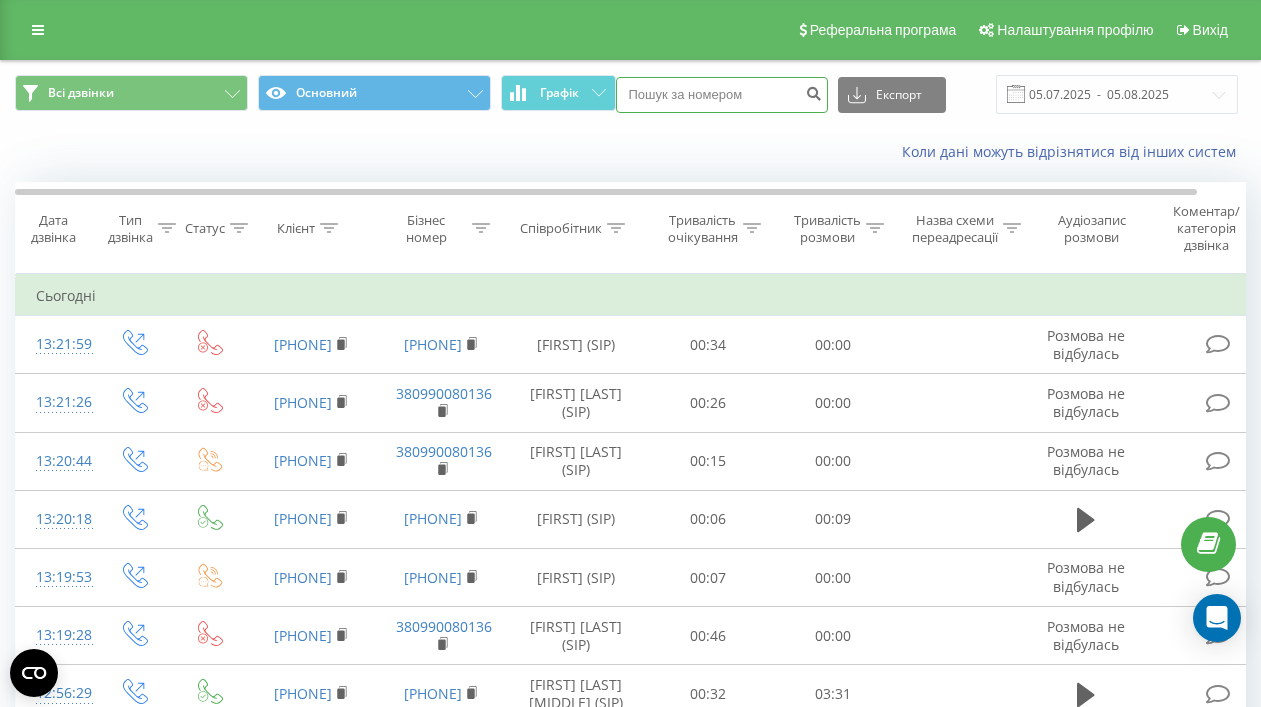 paste on "(067) 777 74 67" 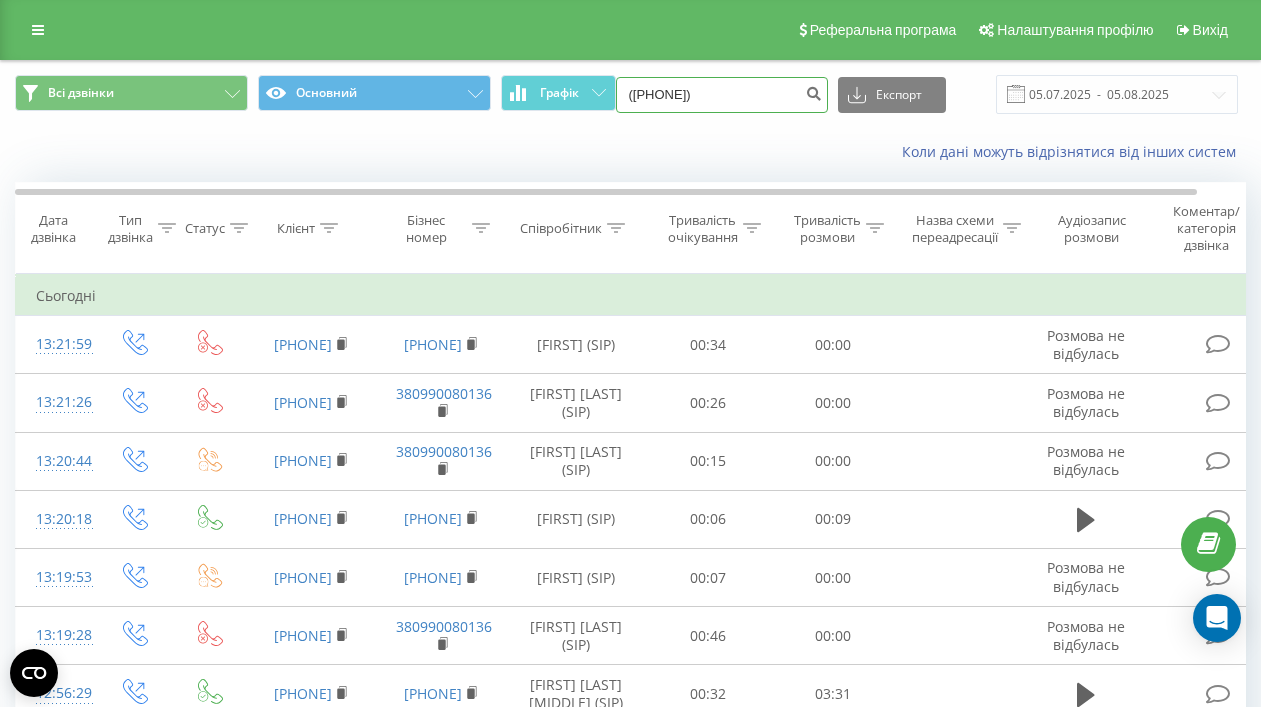 click on "(067) 777 74 67" at bounding box center (722, 95) 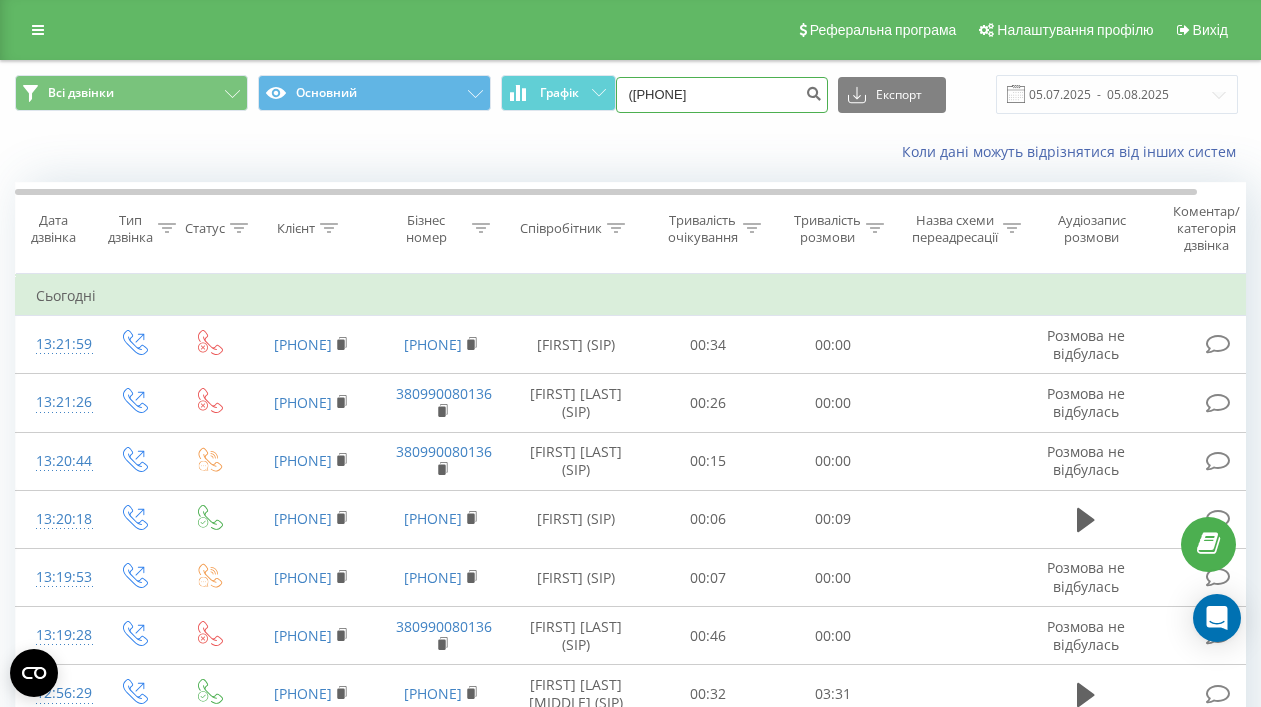 click on "(067 777 74 67" at bounding box center [722, 95] 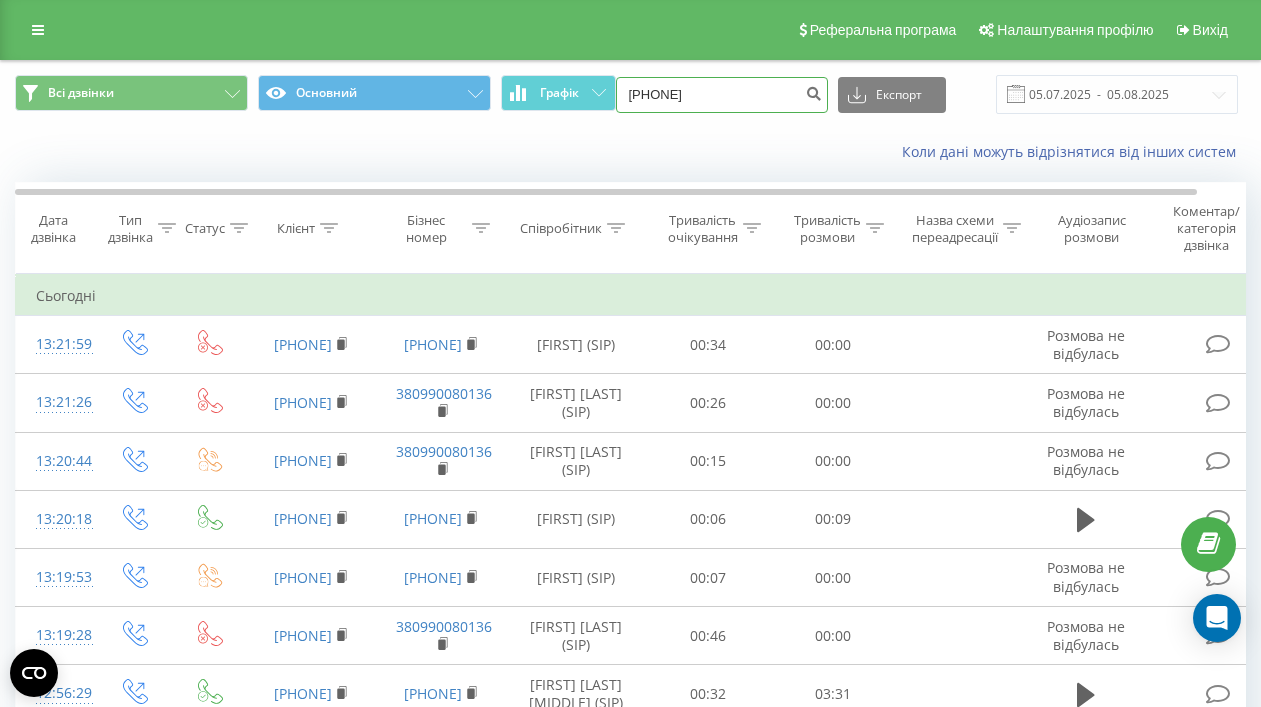 type on "067 777 74 67" 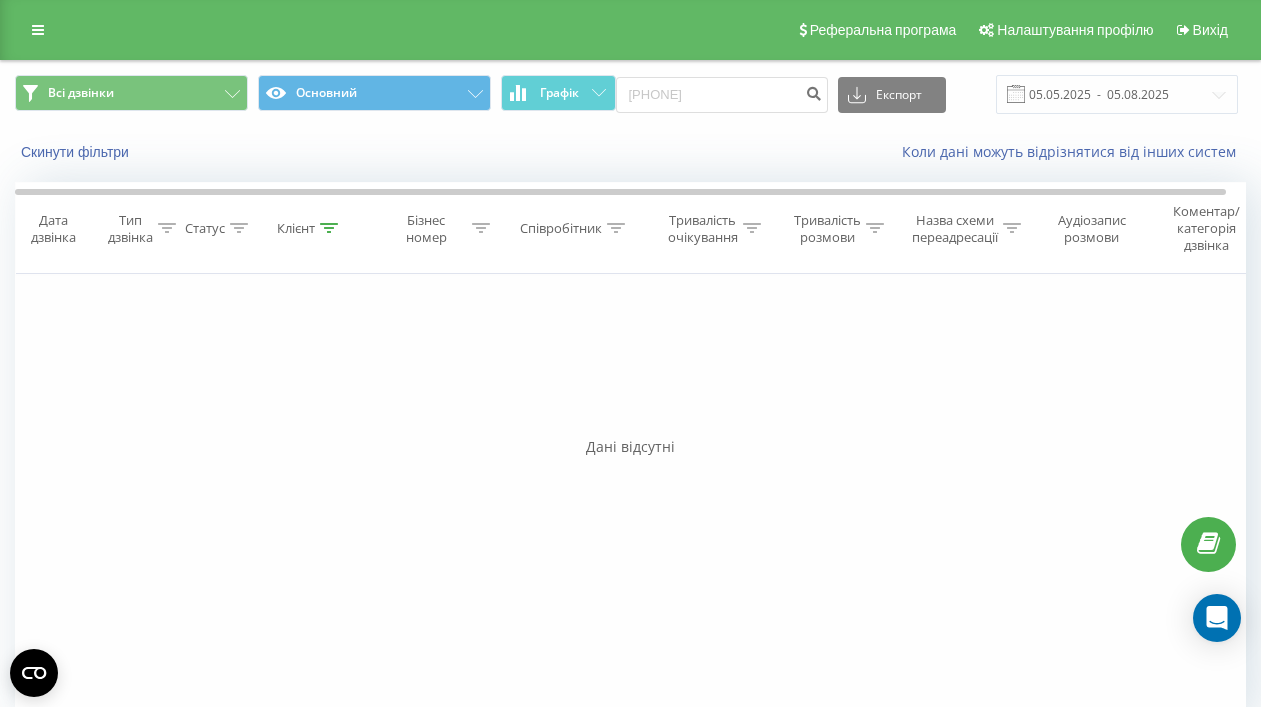 scroll, scrollTop: 0, scrollLeft: 0, axis: both 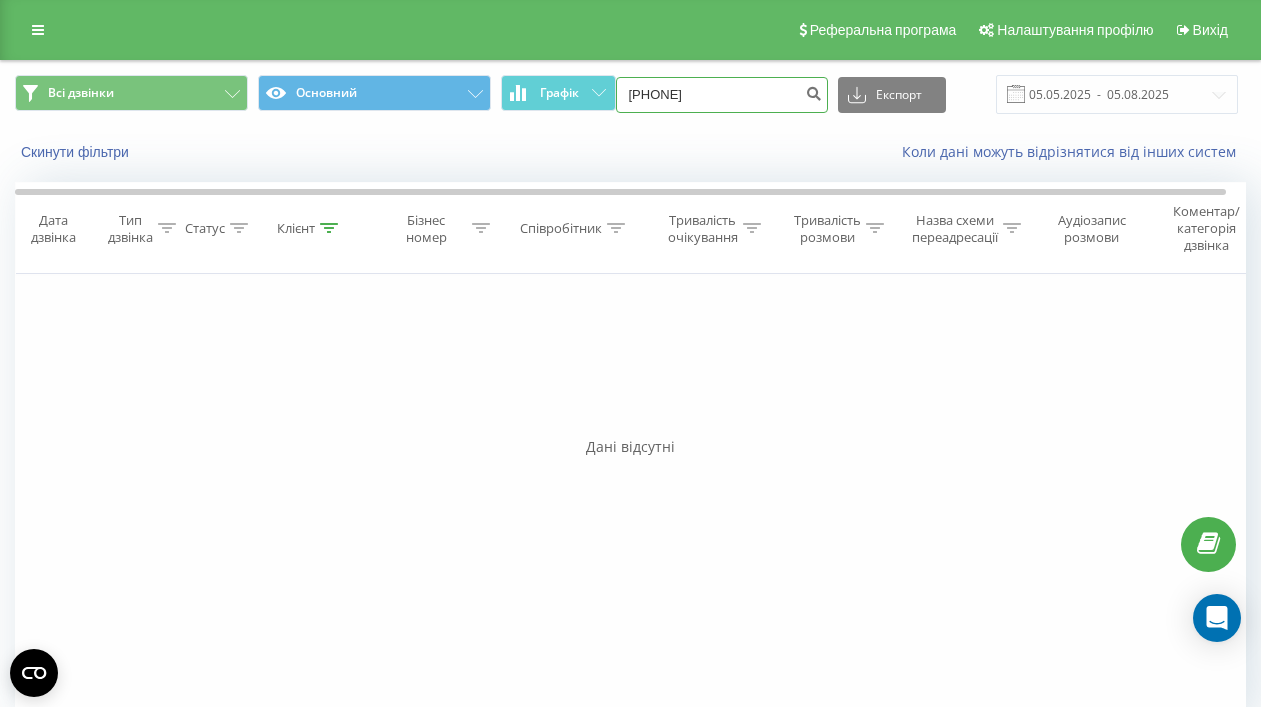 drag, startPoint x: 744, startPoint y: 92, endPoint x: 576, endPoint y: 73, distance: 169.07098 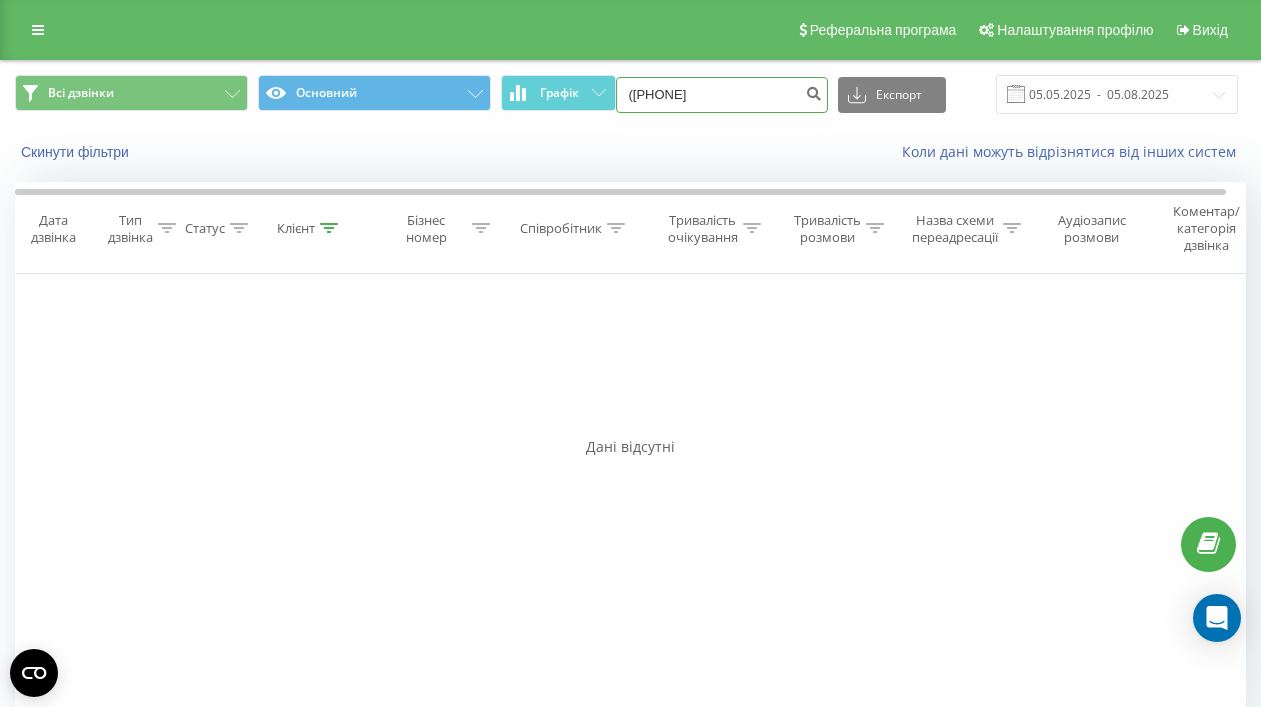 click on "(096) 613 92 69" at bounding box center [722, 95] 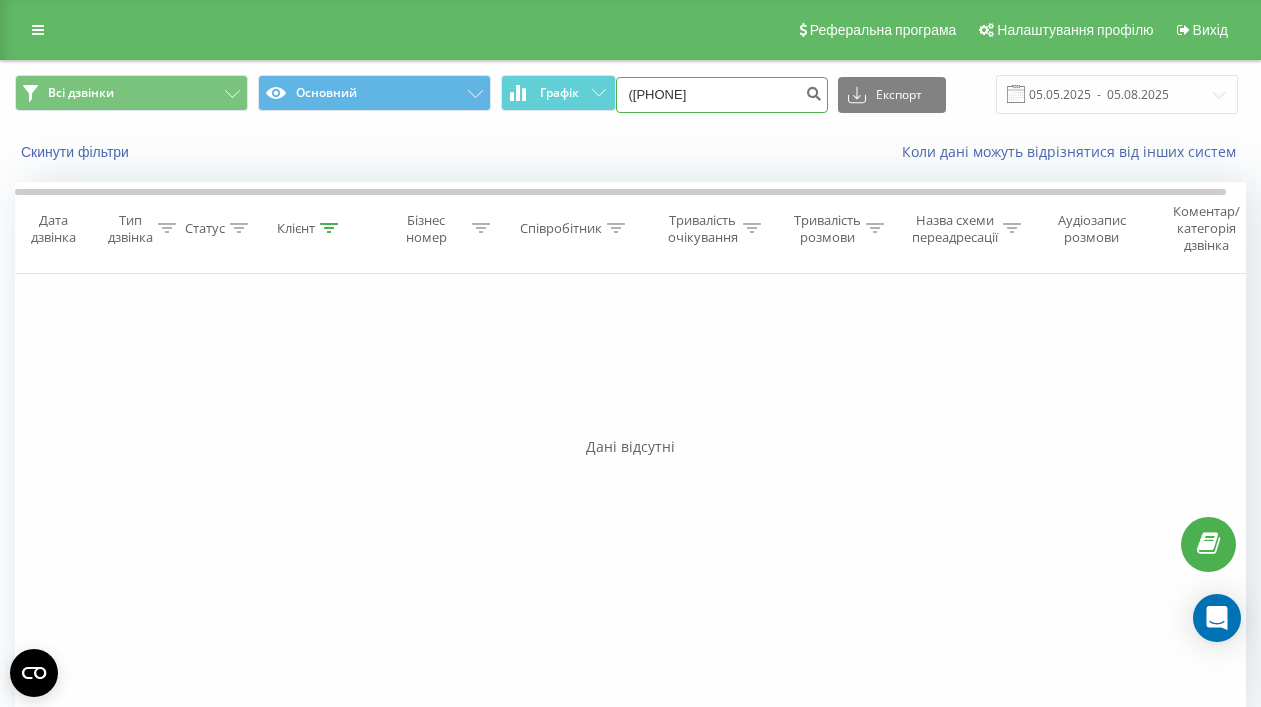 click on "(096613 92 69" at bounding box center (722, 95) 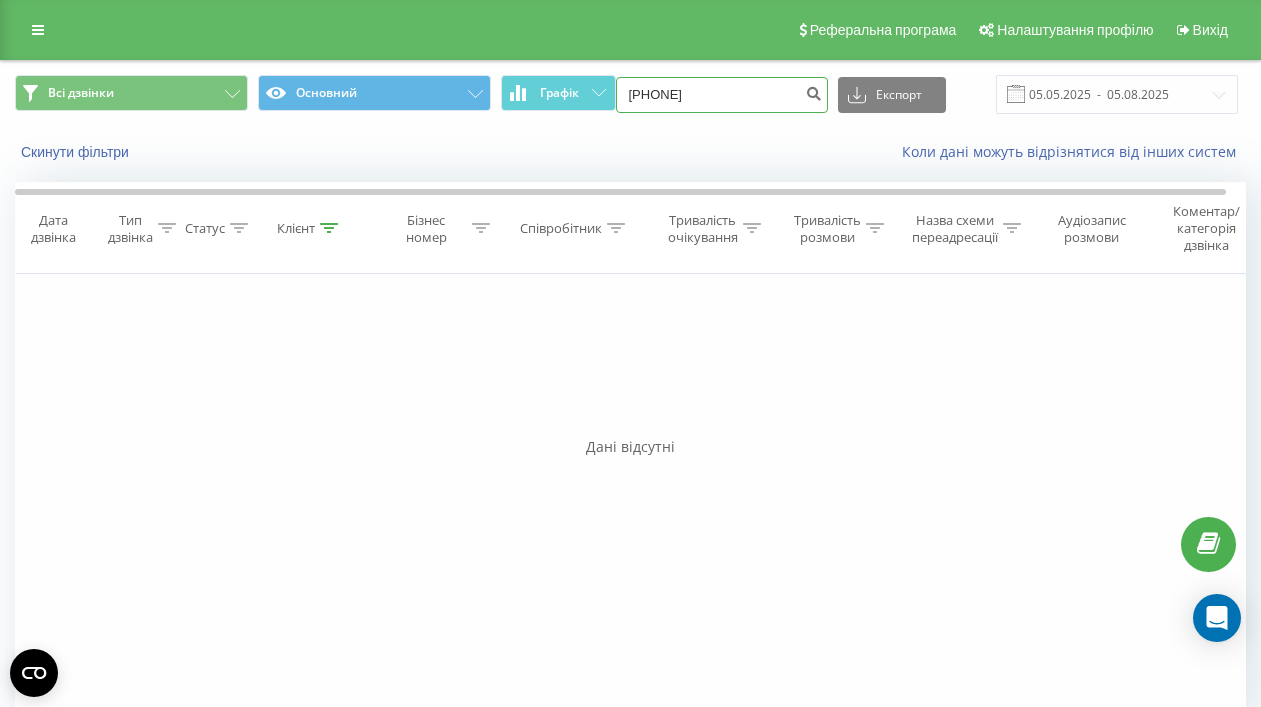 type on "096613 92 69" 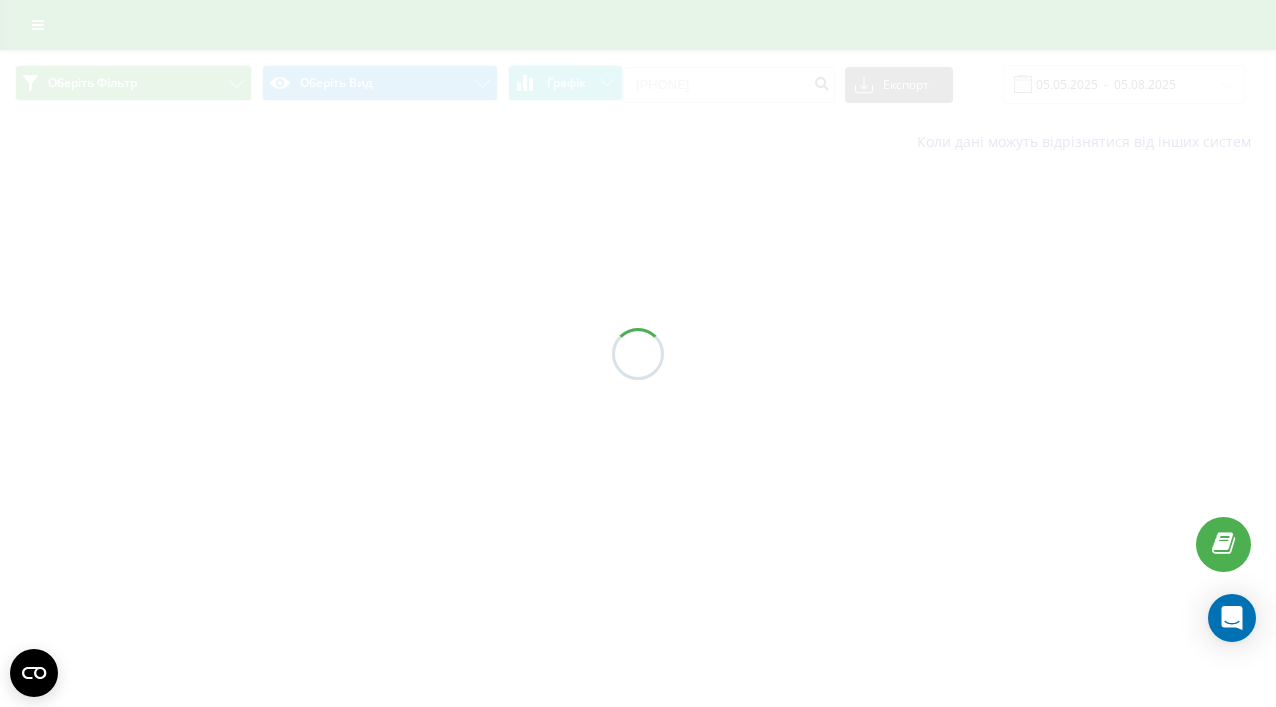 scroll, scrollTop: 0, scrollLeft: 0, axis: both 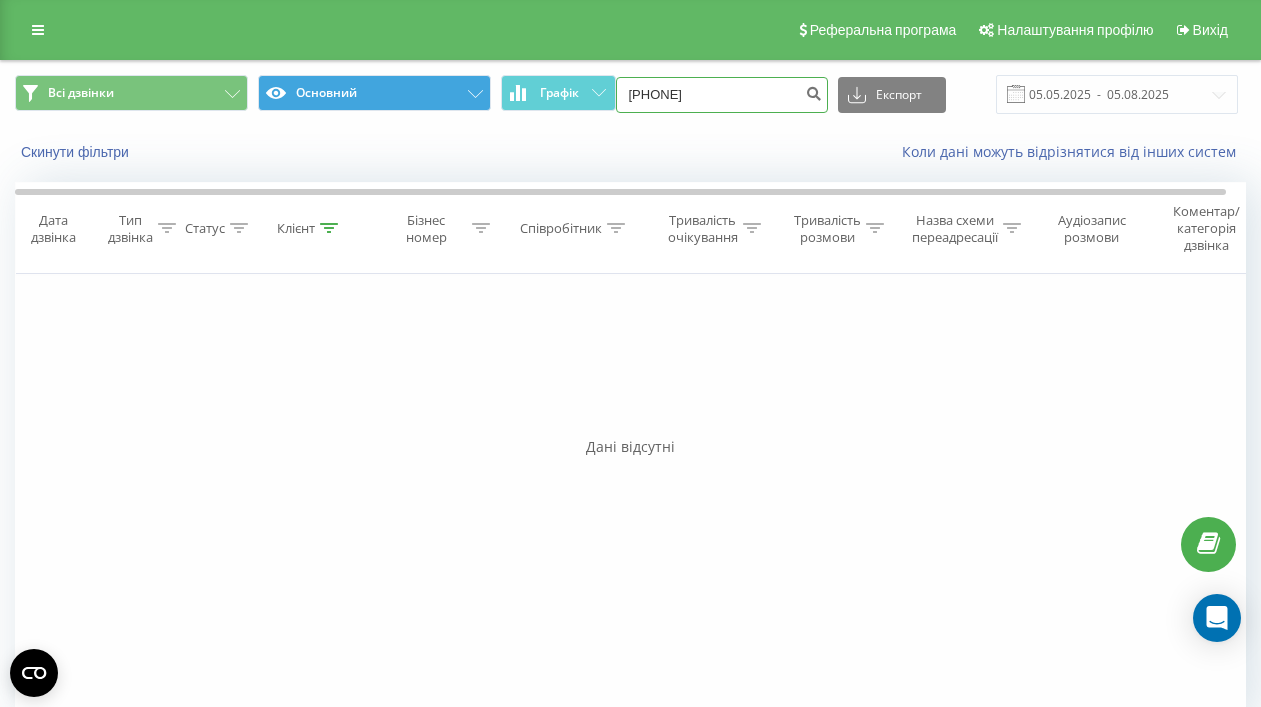 drag, startPoint x: 766, startPoint y: 95, endPoint x: 454, endPoint y: 80, distance: 312.36038 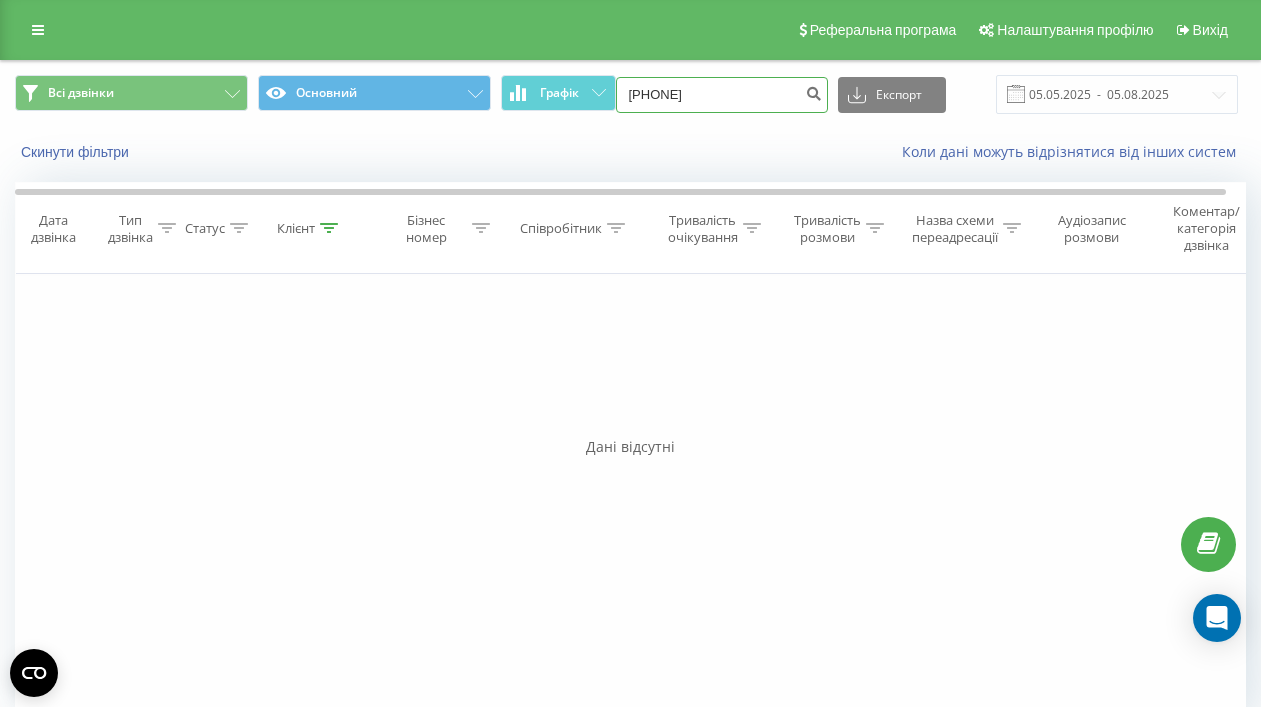 type on "0639733428" 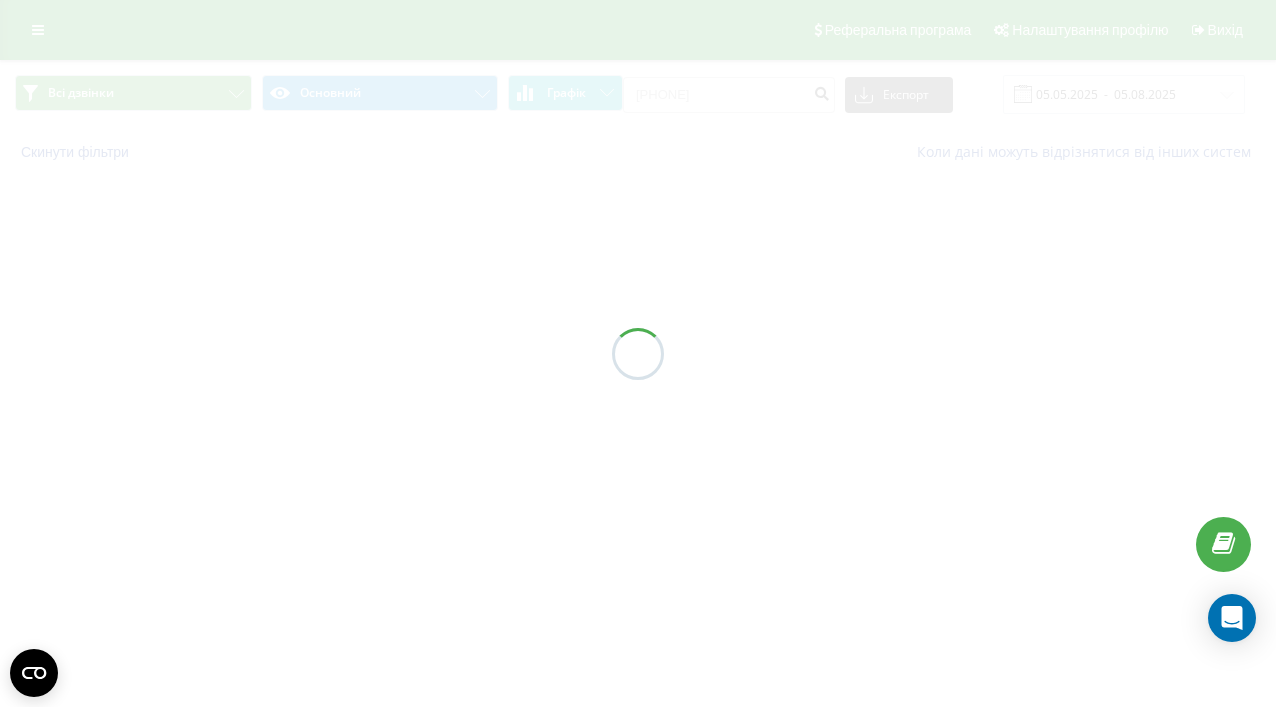 scroll, scrollTop: 0, scrollLeft: 0, axis: both 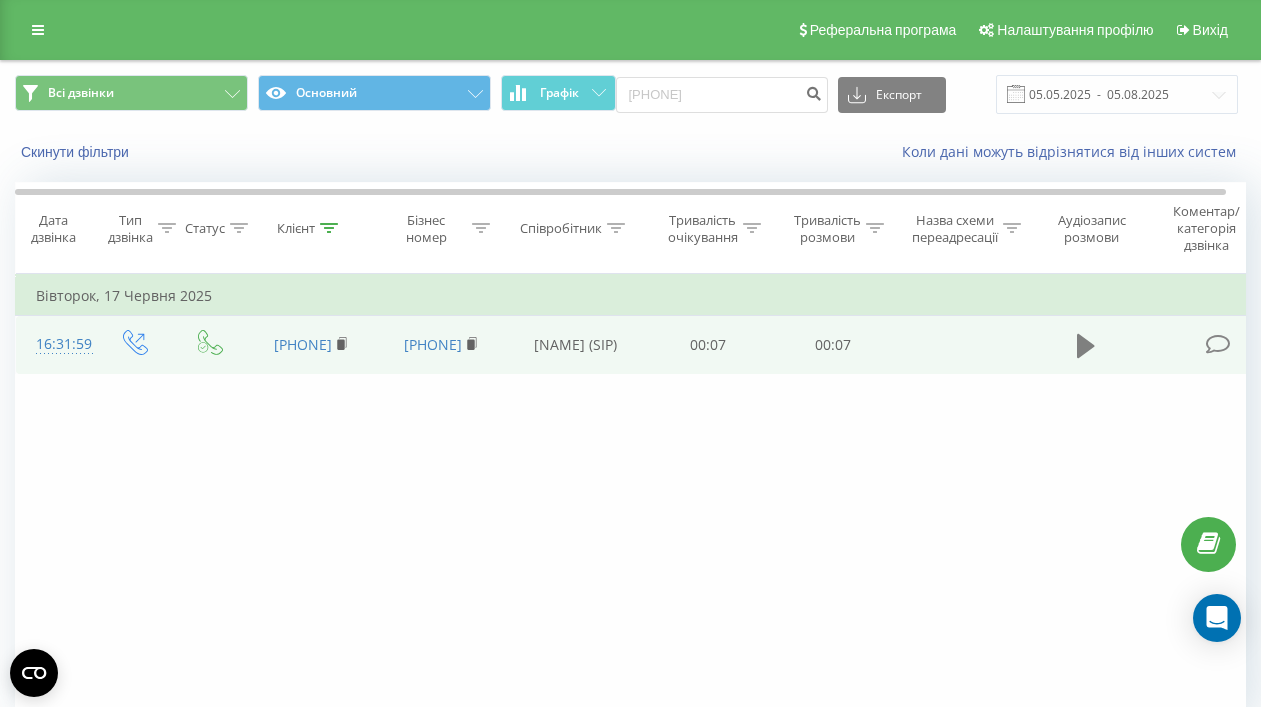 click 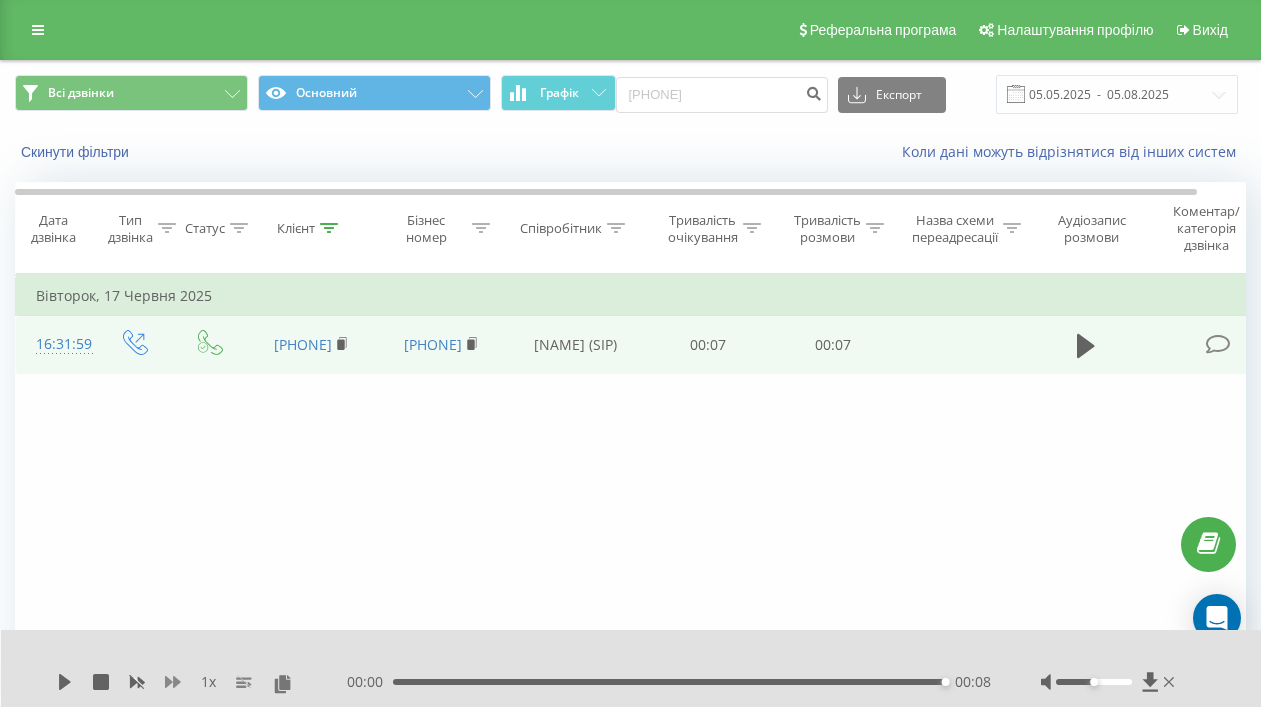 click 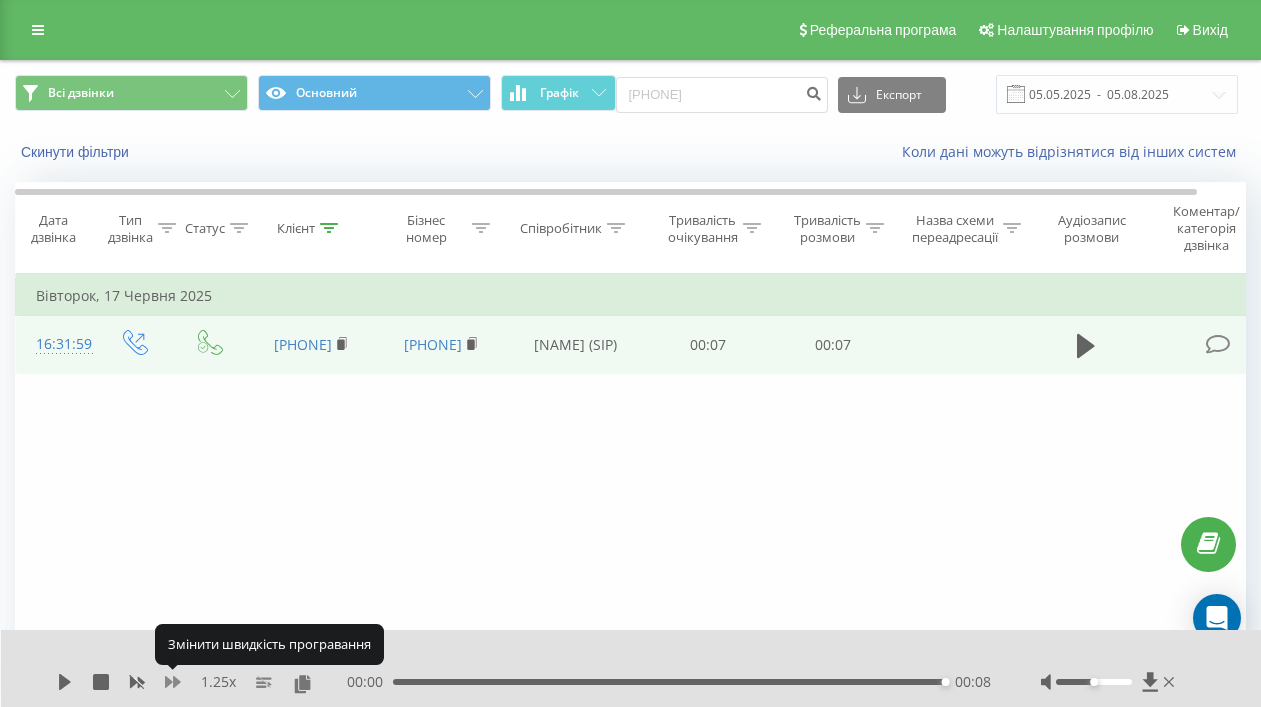 click 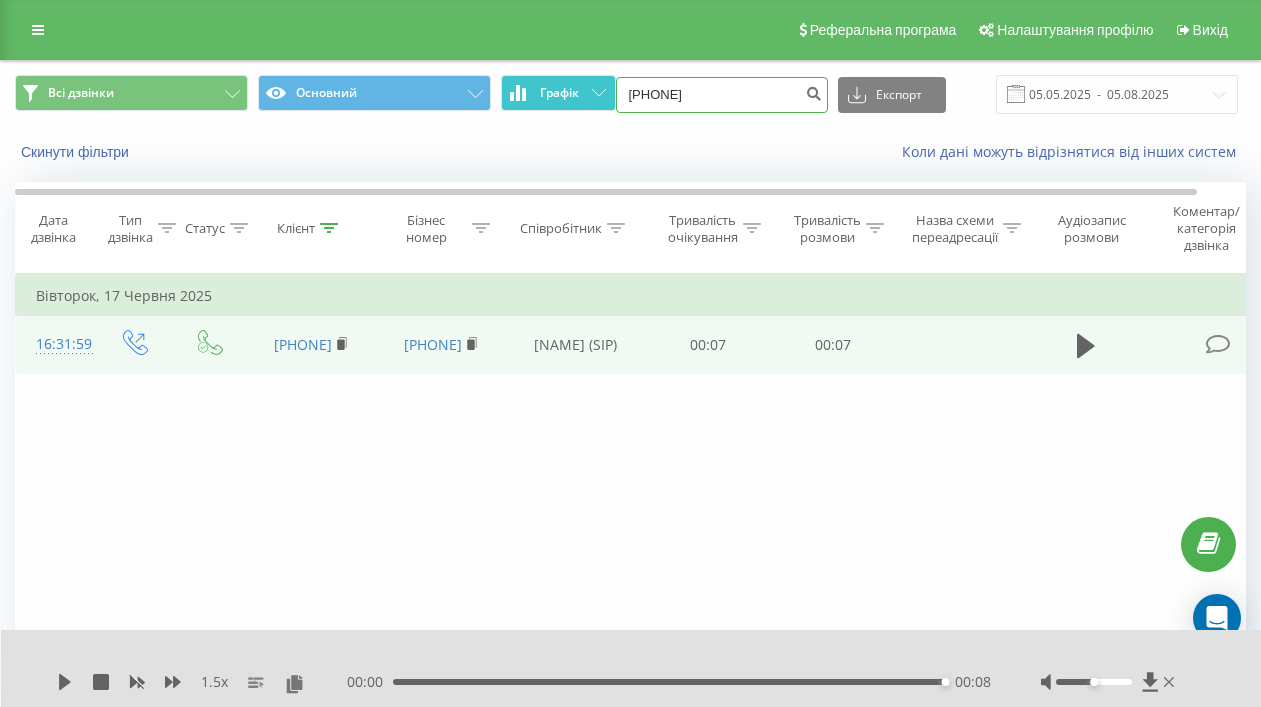 drag, startPoint x: 748, startPoint y: 92, endPoint x: 512, endPoint y: 75, distance: 236.6115 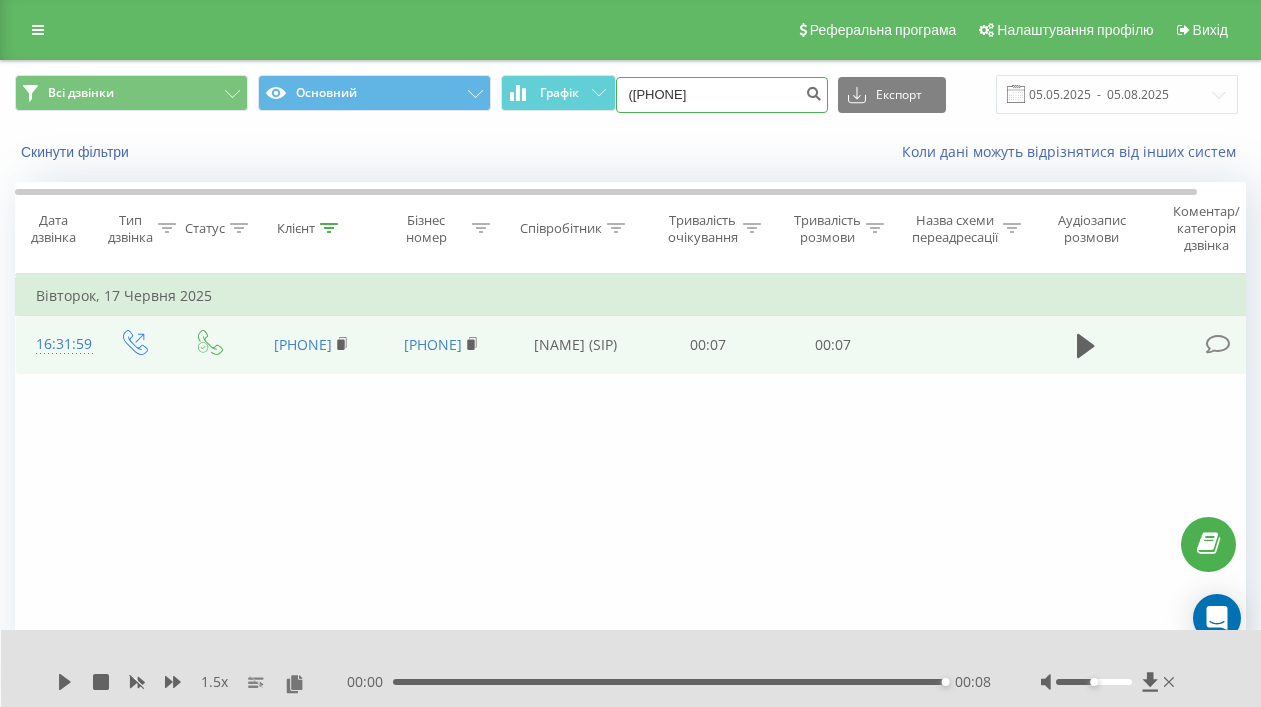 click on "(096) 209 08 08" at bounding box center (722, 95) 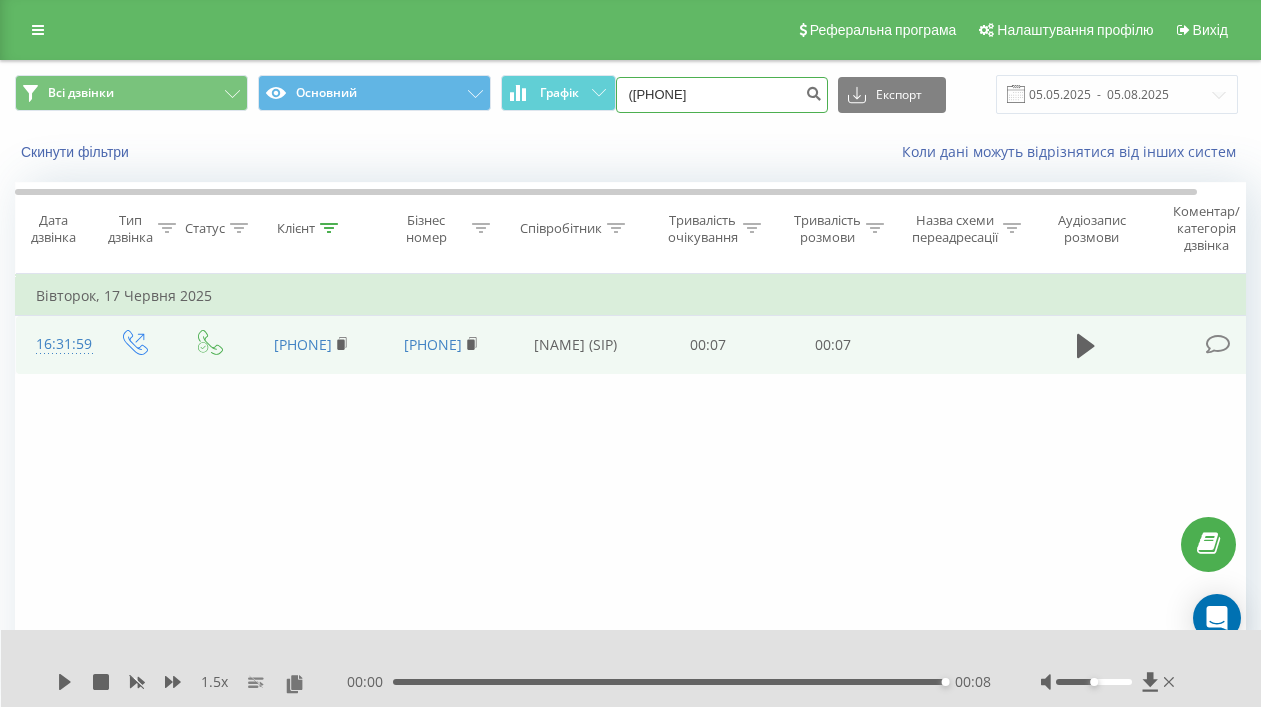 click on "(096209 08 08" at bounding box center [722, 95] 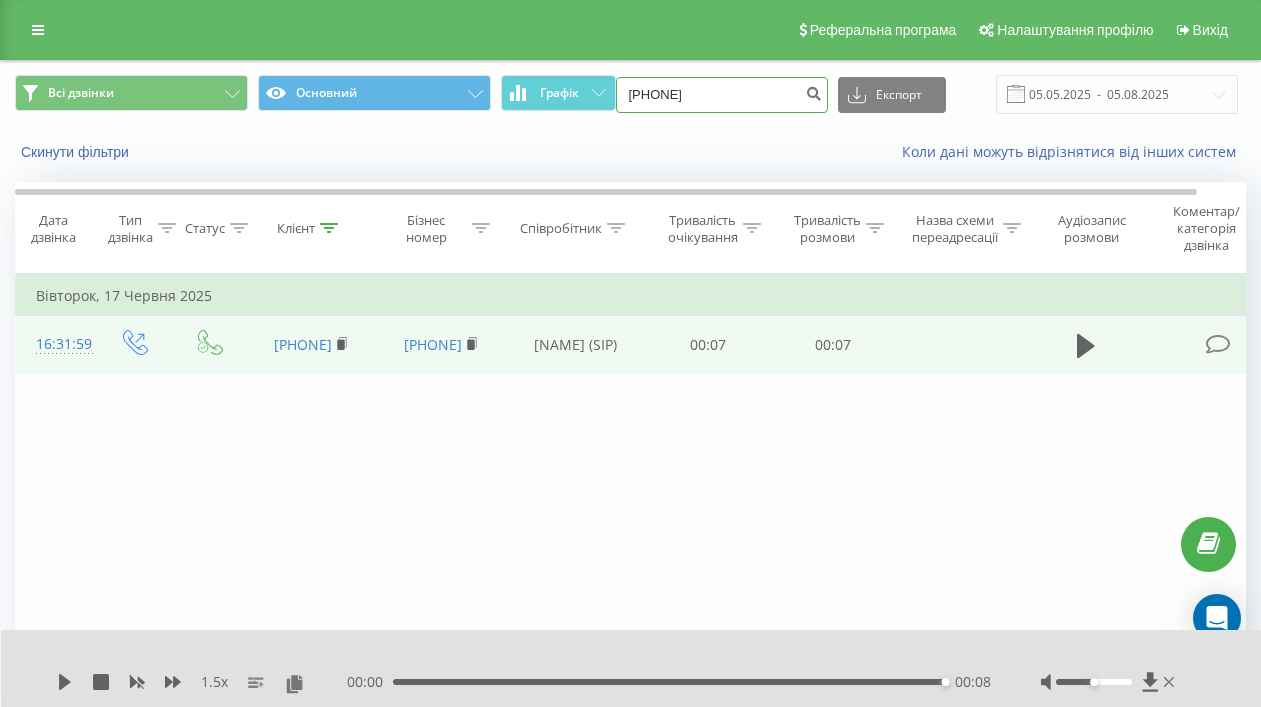 type on "096209 08 08" 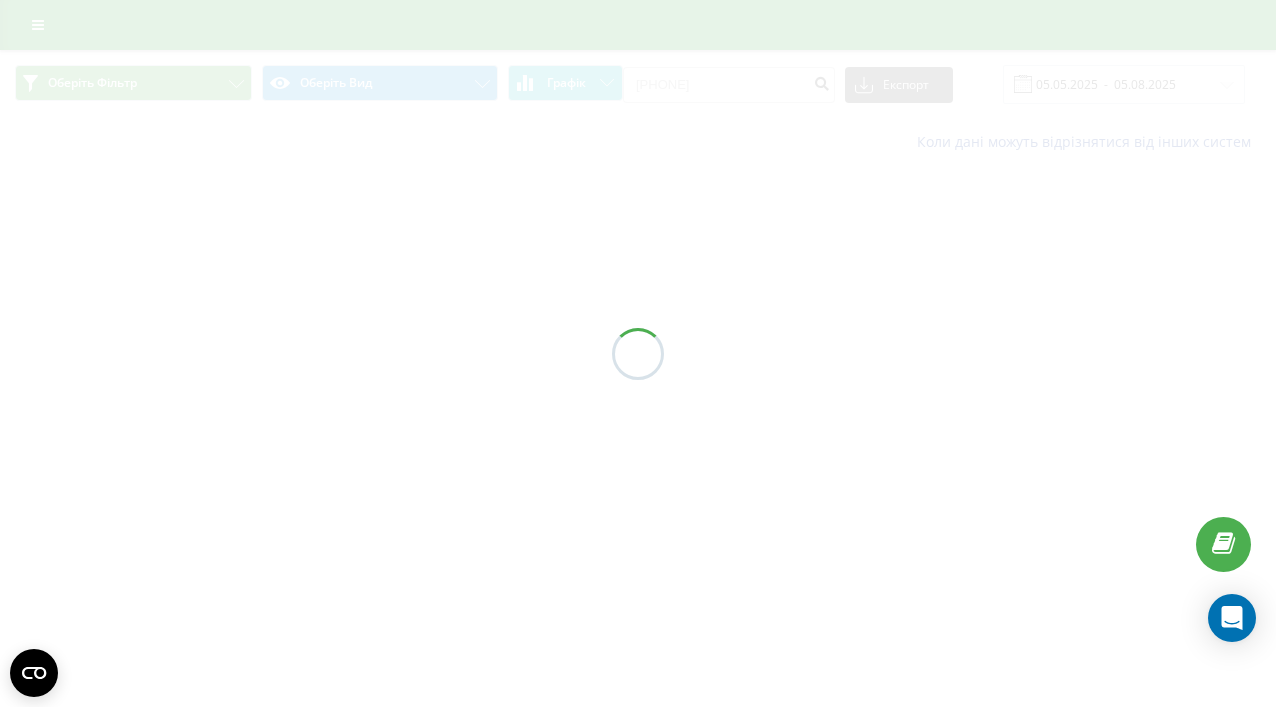 scroll, scrollTop: 0, scrollLeft: 0, axis: both 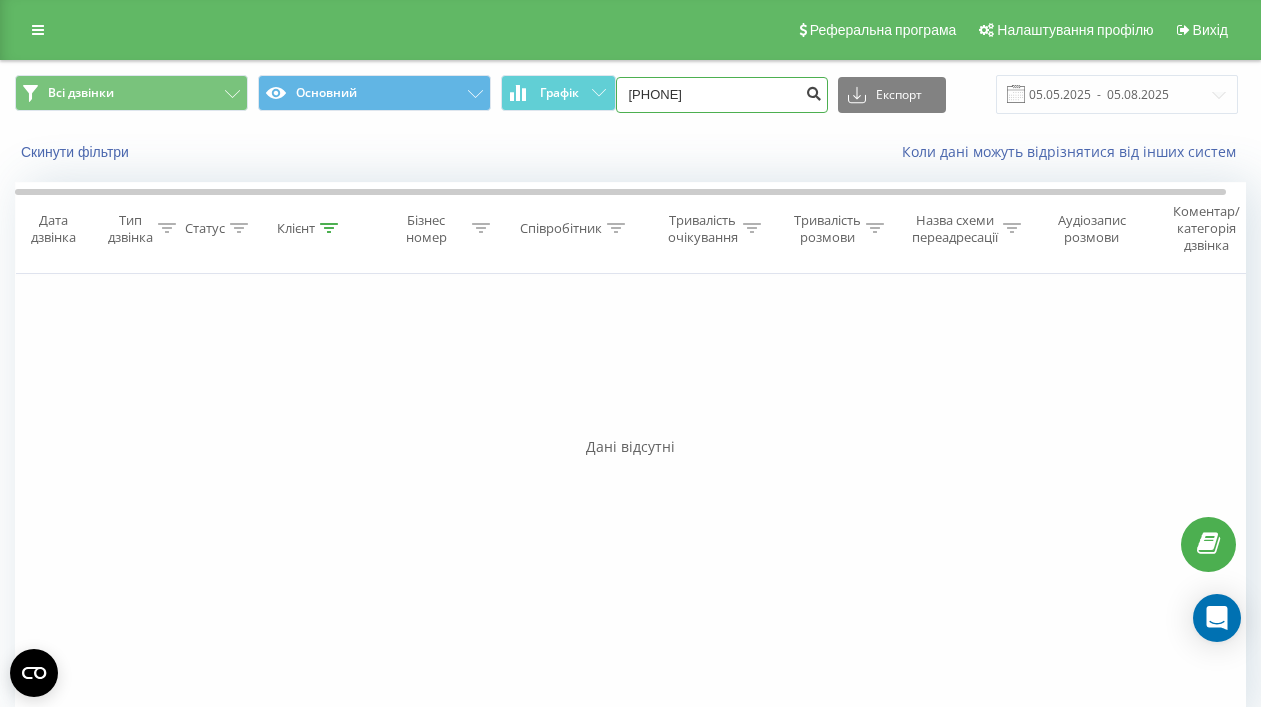 drag, startPoint x: 755, startPoint y: 83, endPoint x: 806, endPoint y: 99, distance: 53.450912 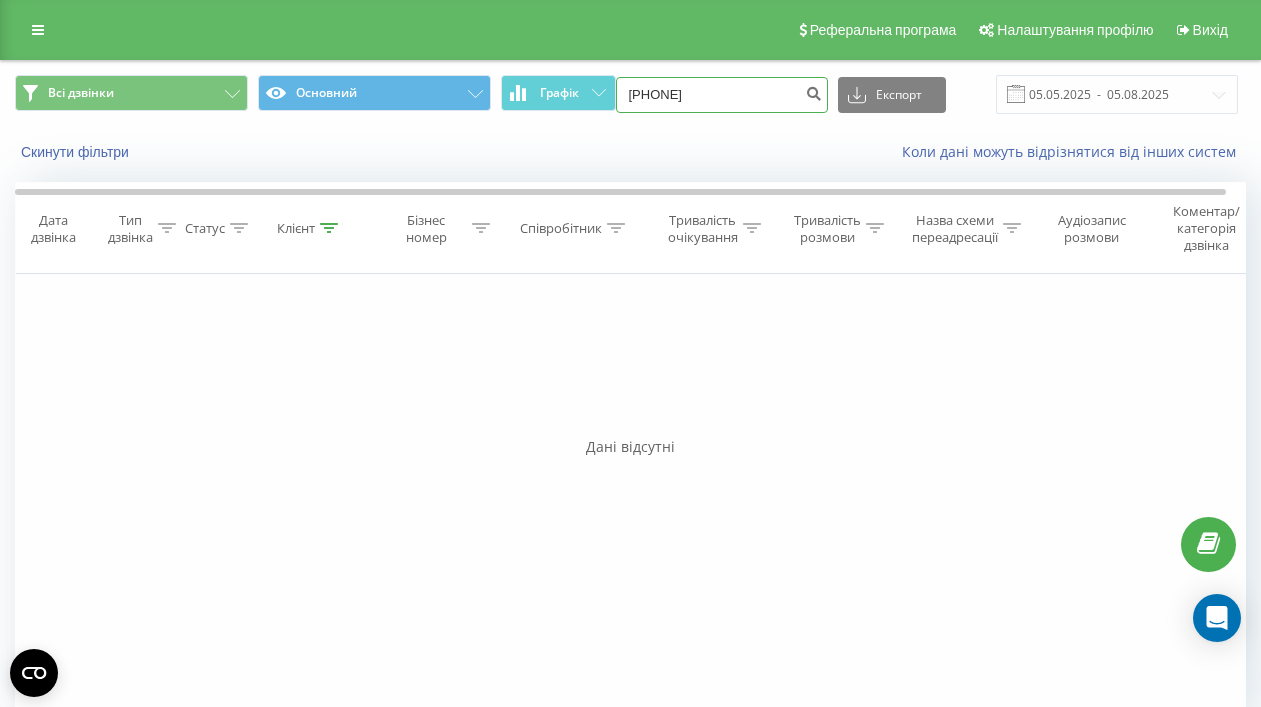 paste on "(093) 827 26 06" 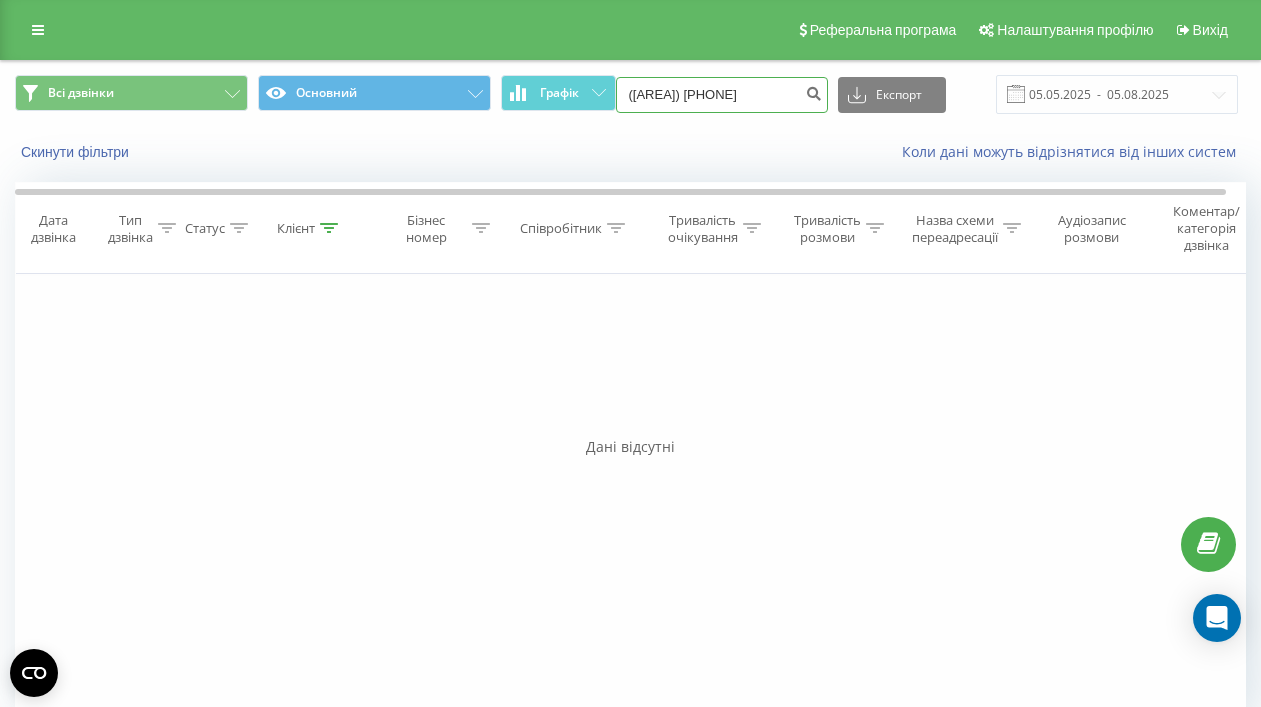 click on "(093) 827 26 06" at bounding box center (722, 95) 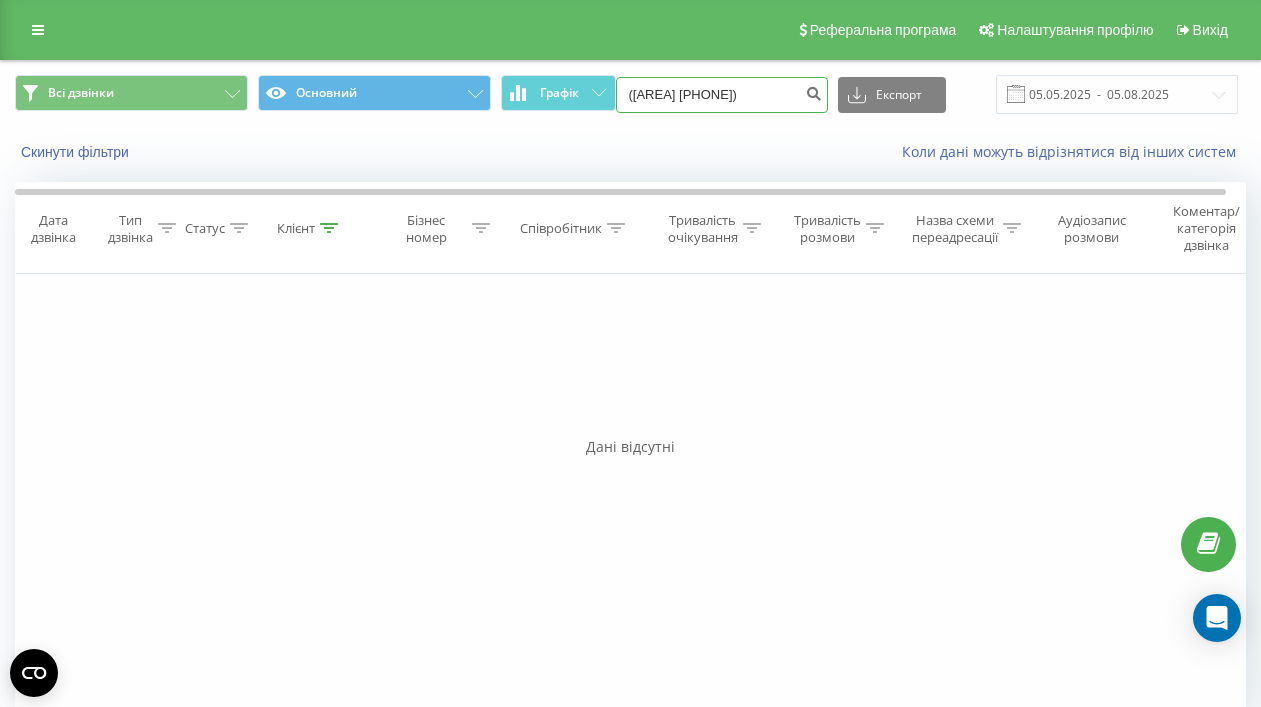 click on "(093 827 26 06" at bounding box center (722, 95) 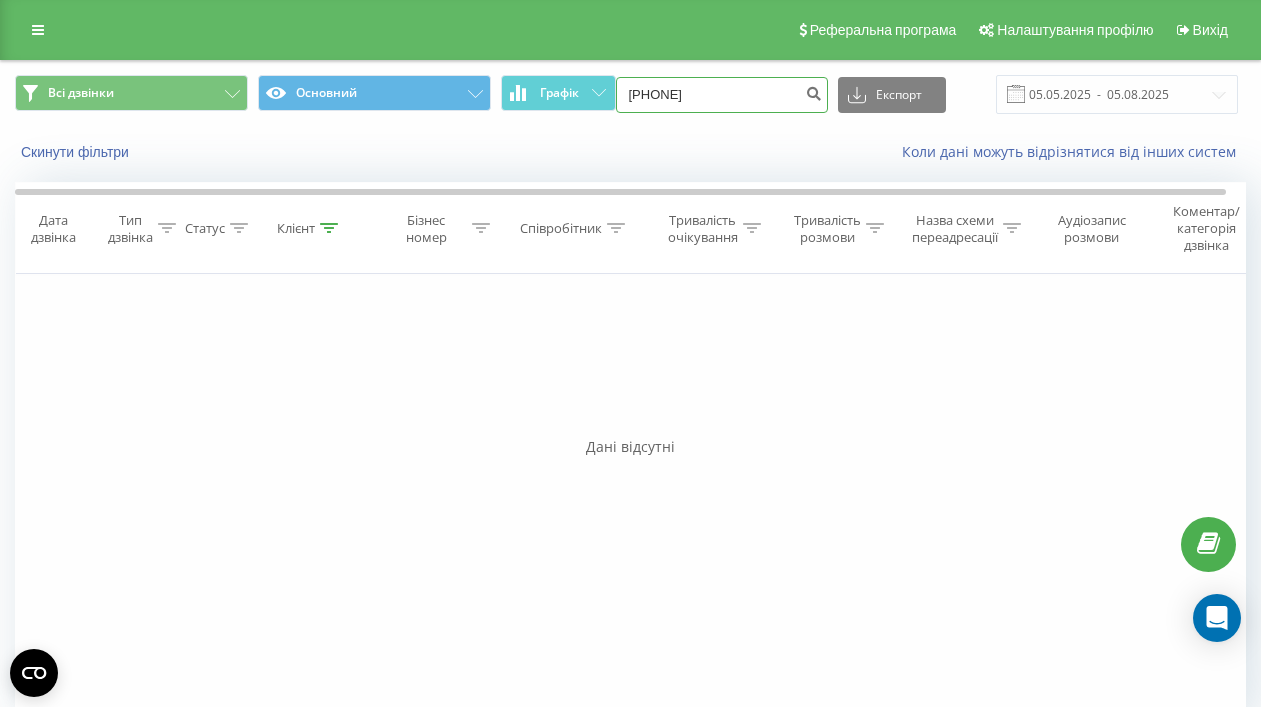 type on "093 827 26 06" 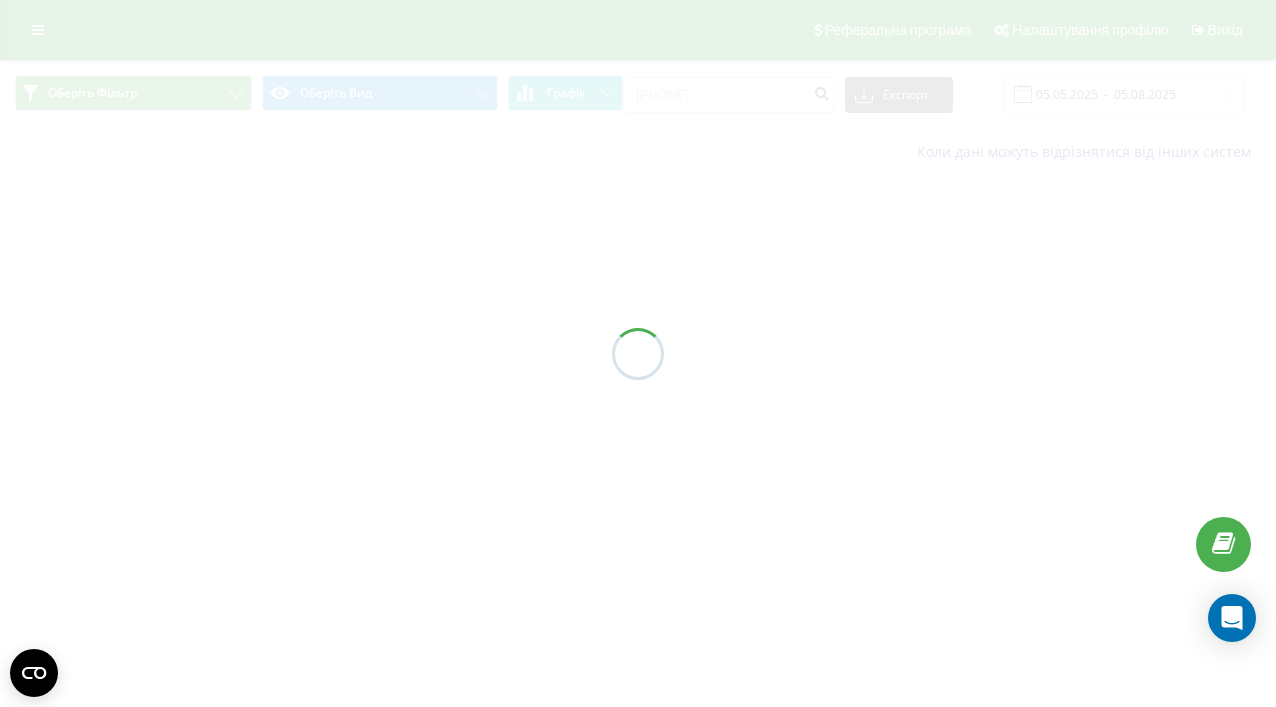 scroll, scrollTop: 0, scrollLeft: 0, axis: both 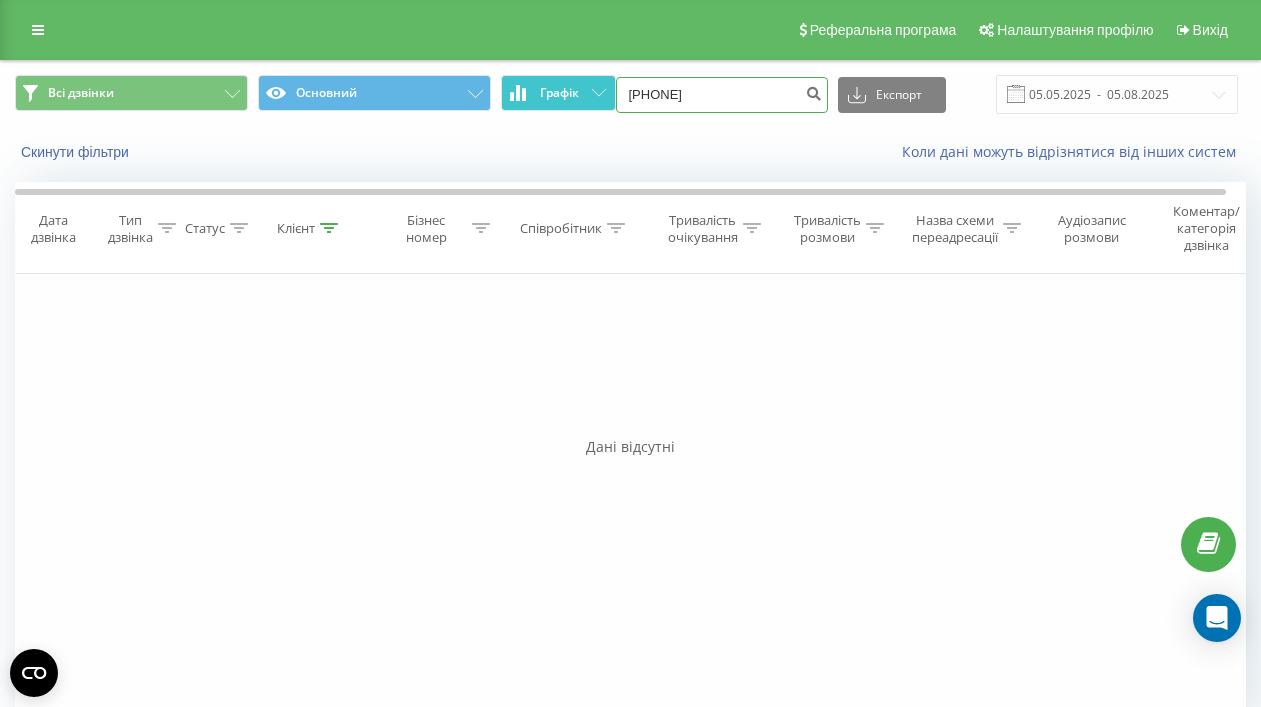 drag, startPoint x: 737, startPoint y: 88, endPoint x: 546, endPoint y: 96, distance: 191.16747 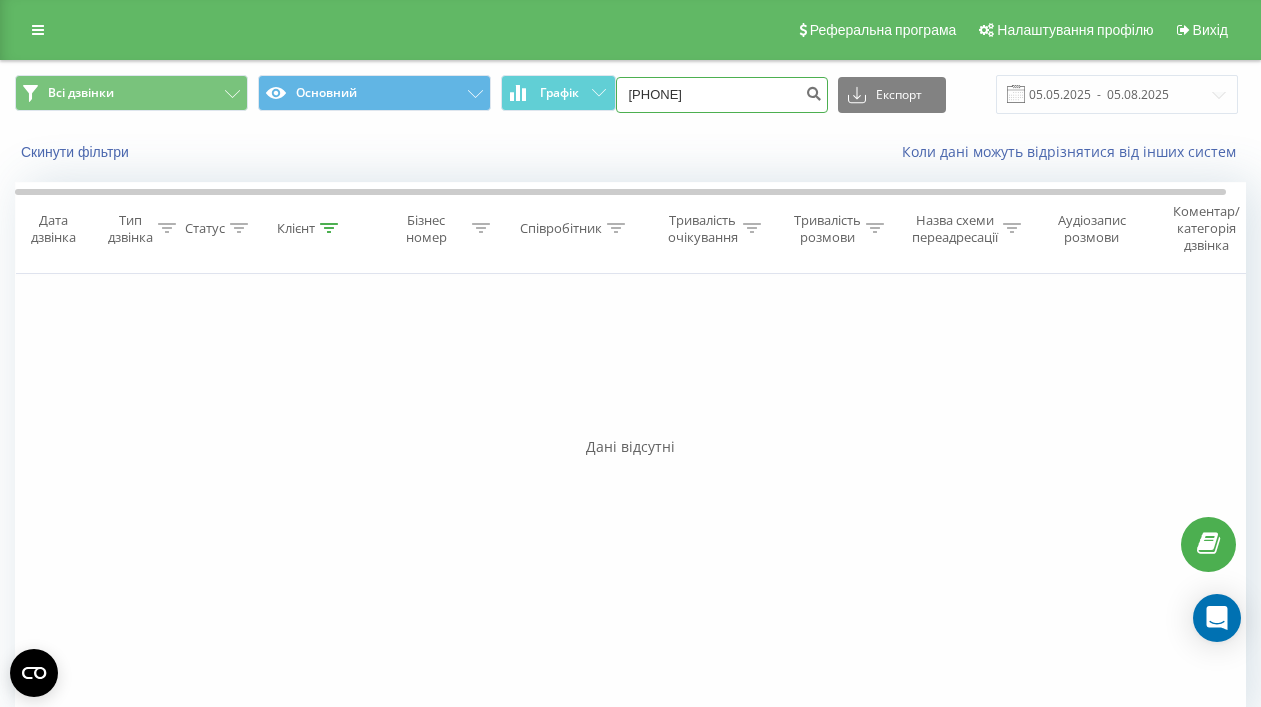 click on "(095) 658 90 73" at bounding box center [722, 95] 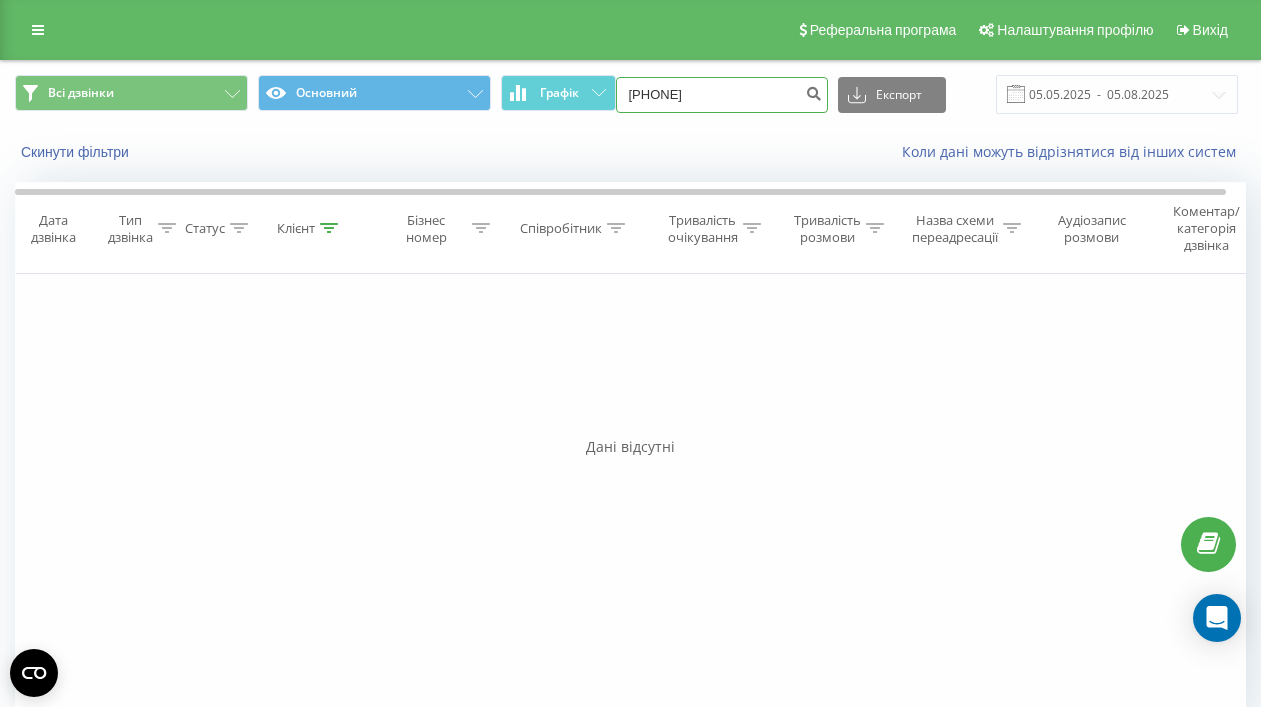 click on "(095658 90 73" at bounding box center (722, 95) 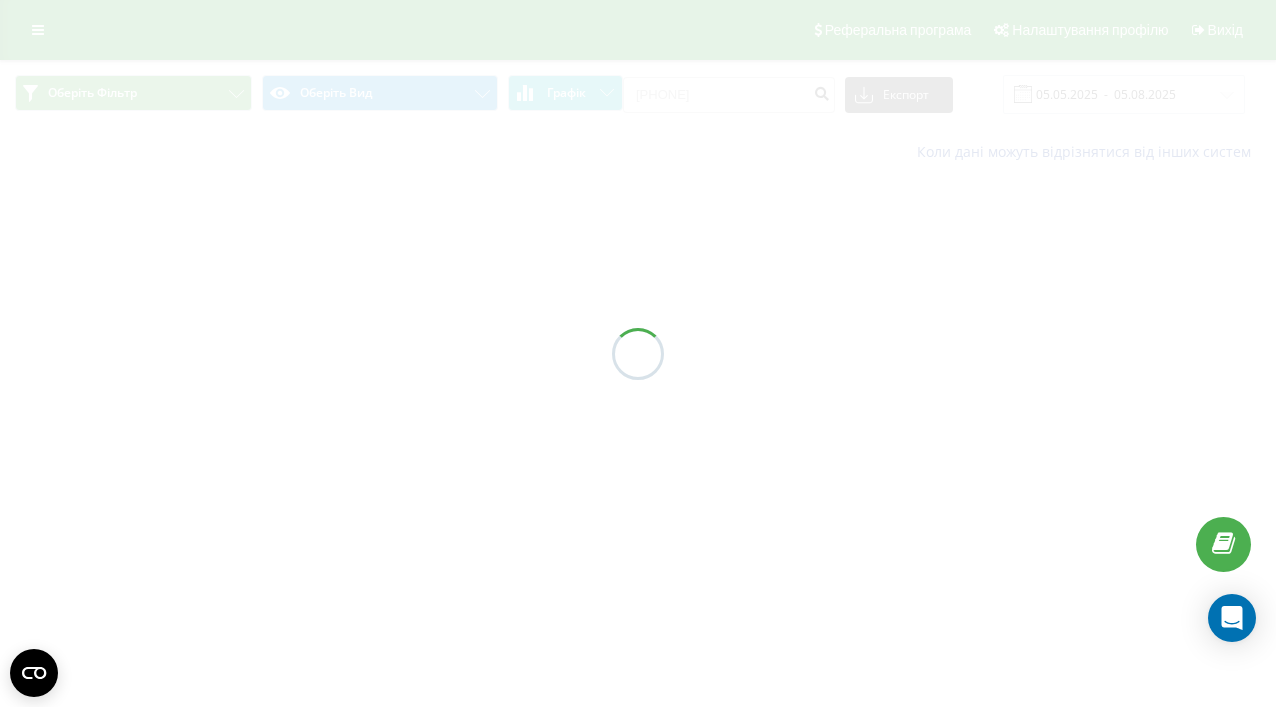 scroll, scrollTop: 0, scrollLeft: 0, axis: both 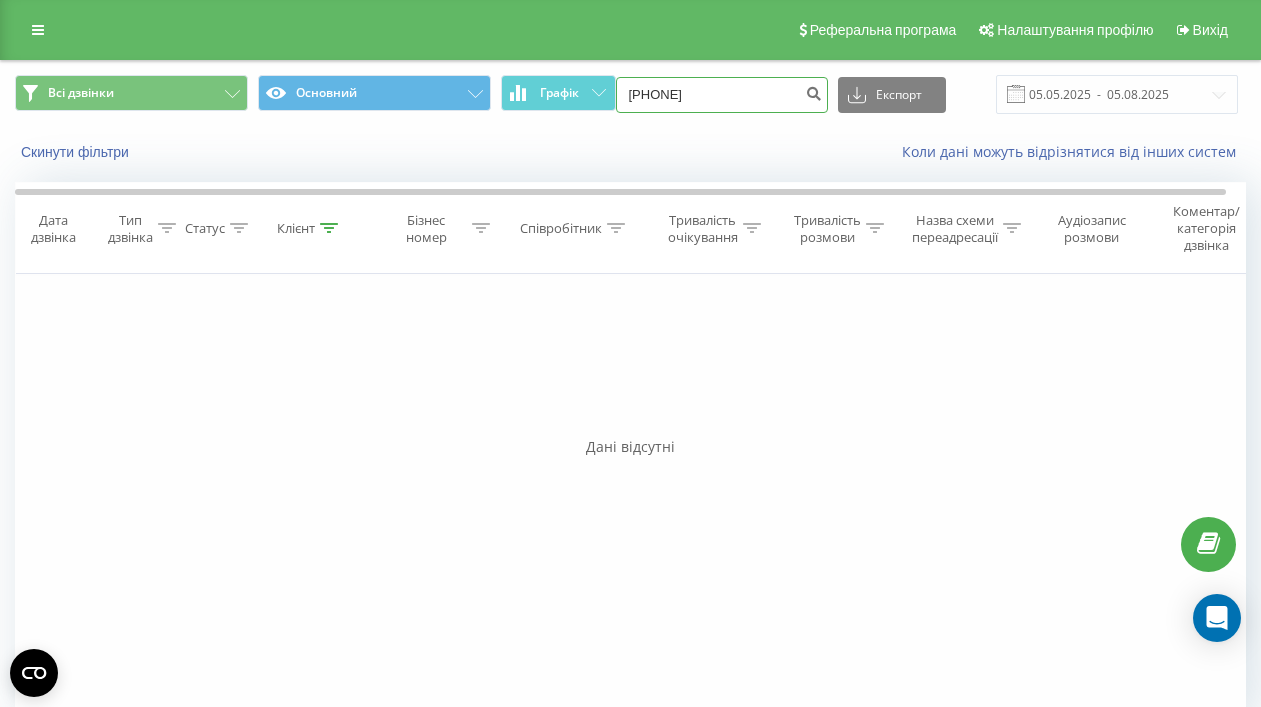 drag, startPoint x: 770, startPoint y: 90, endPoint x: 645, endPoint y: 93, distance: 125.035995 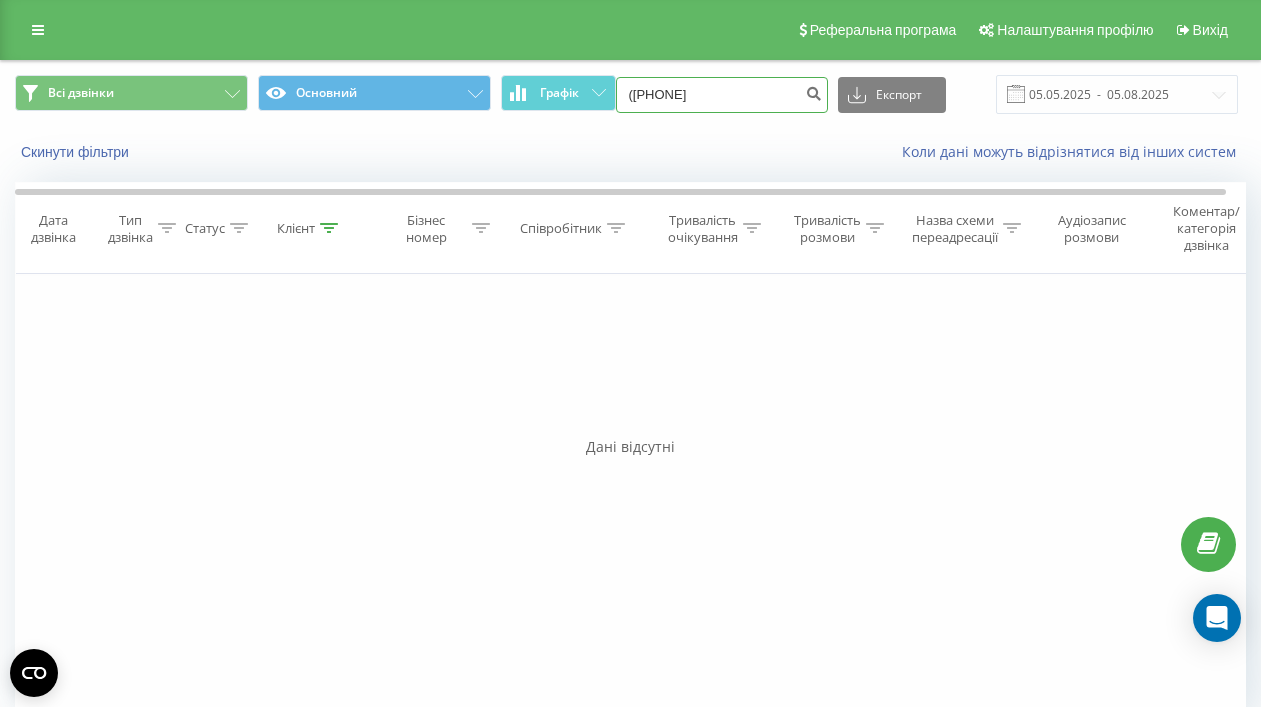 click on "(099) 057 65 10" at bounding box center [722, 95] 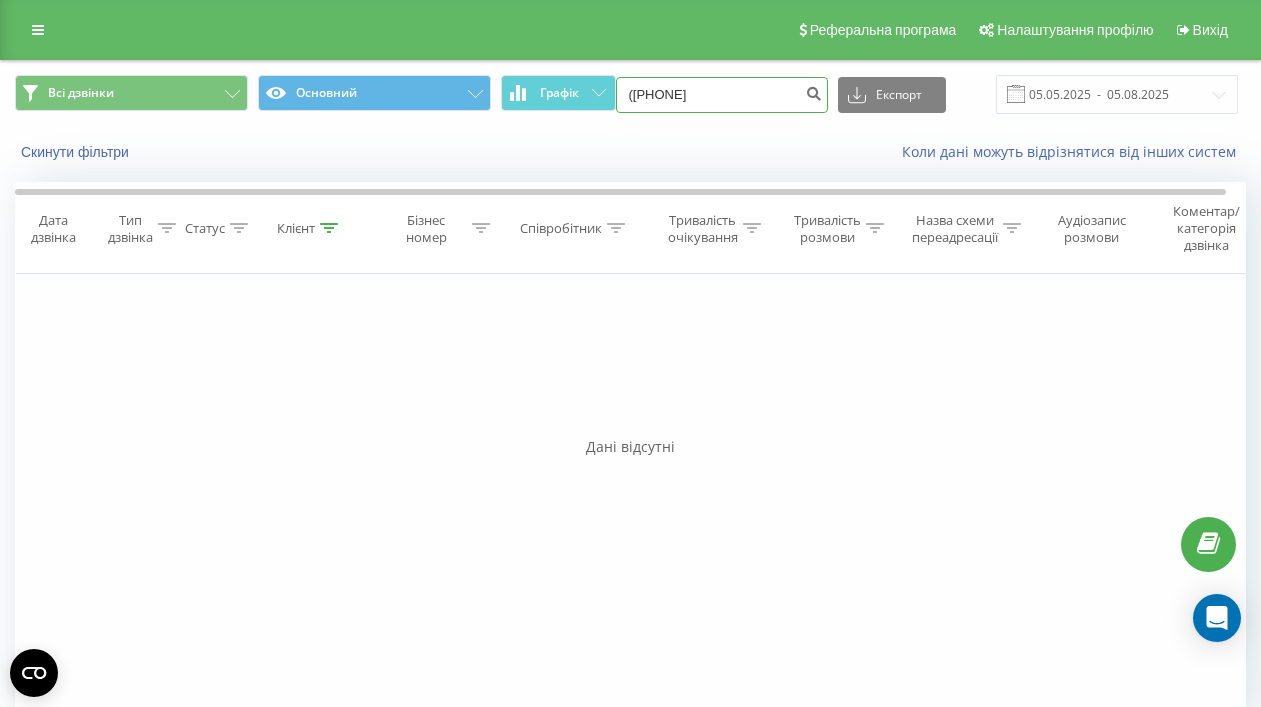 click on "(099 057 65 10" at bounding box center (722, 95) 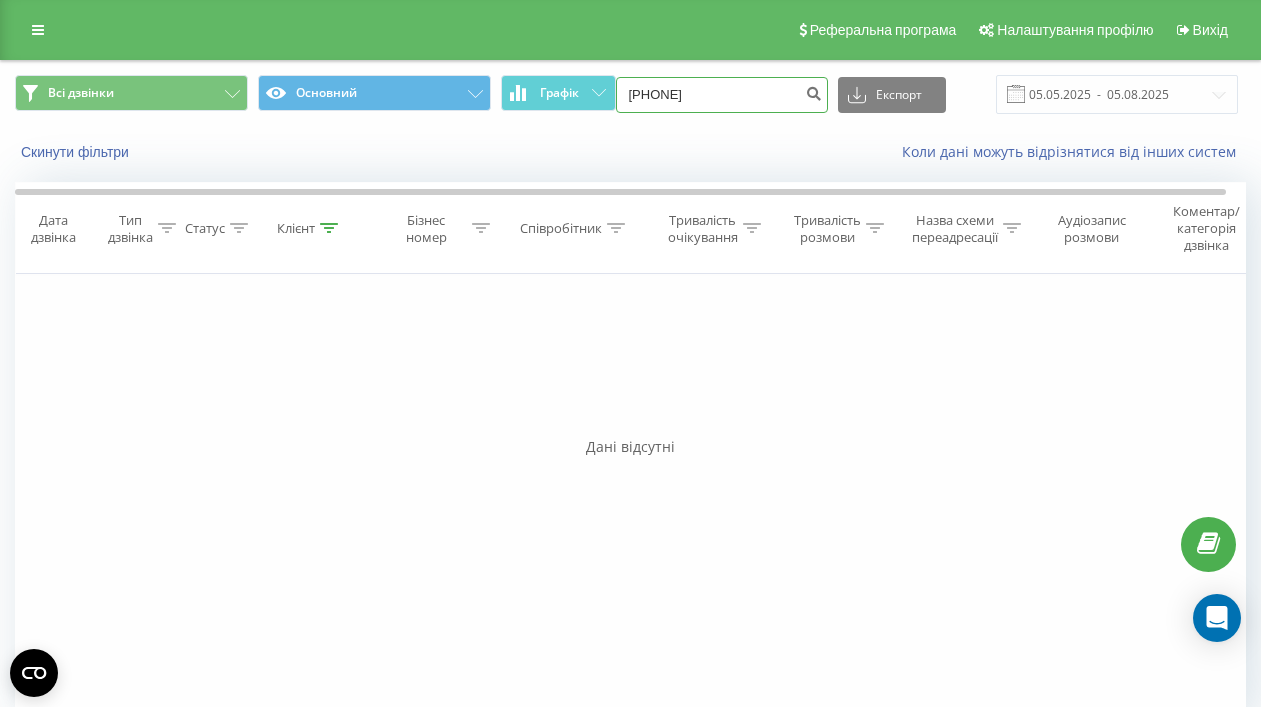type on "099 057 65 10" 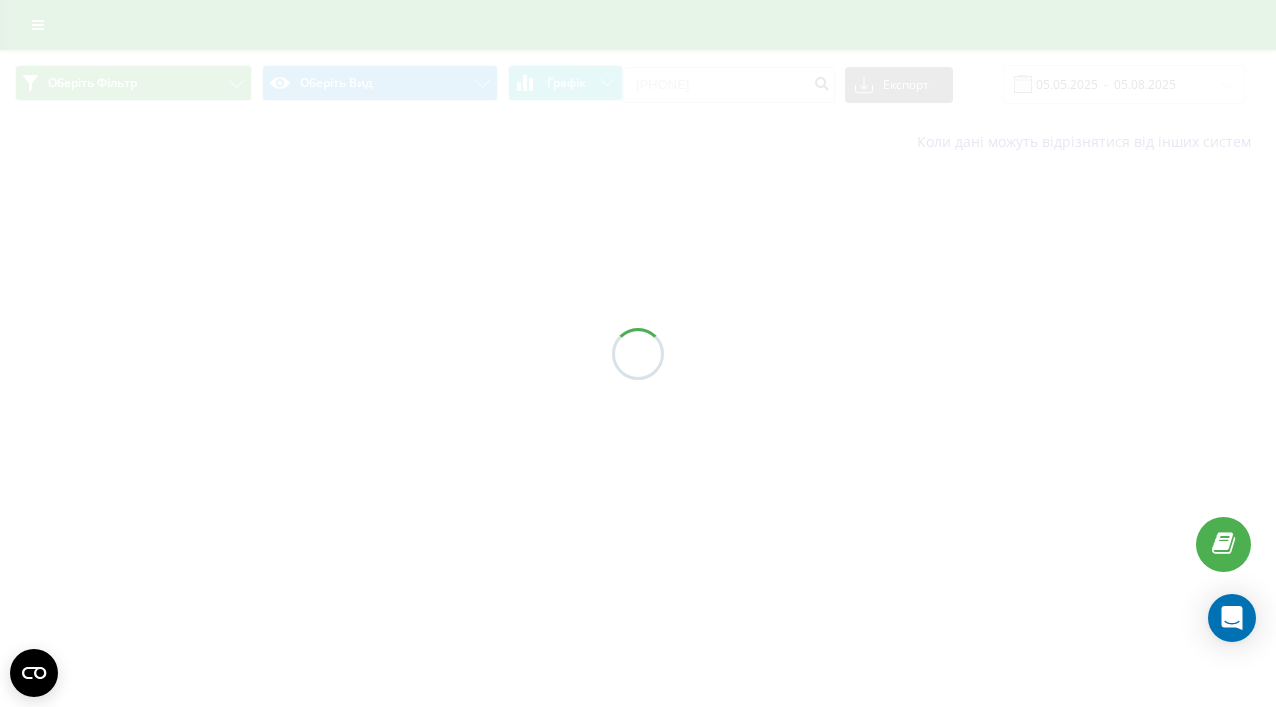 scroll, scrollTop: 0, scrollLeft: 0, axis: both 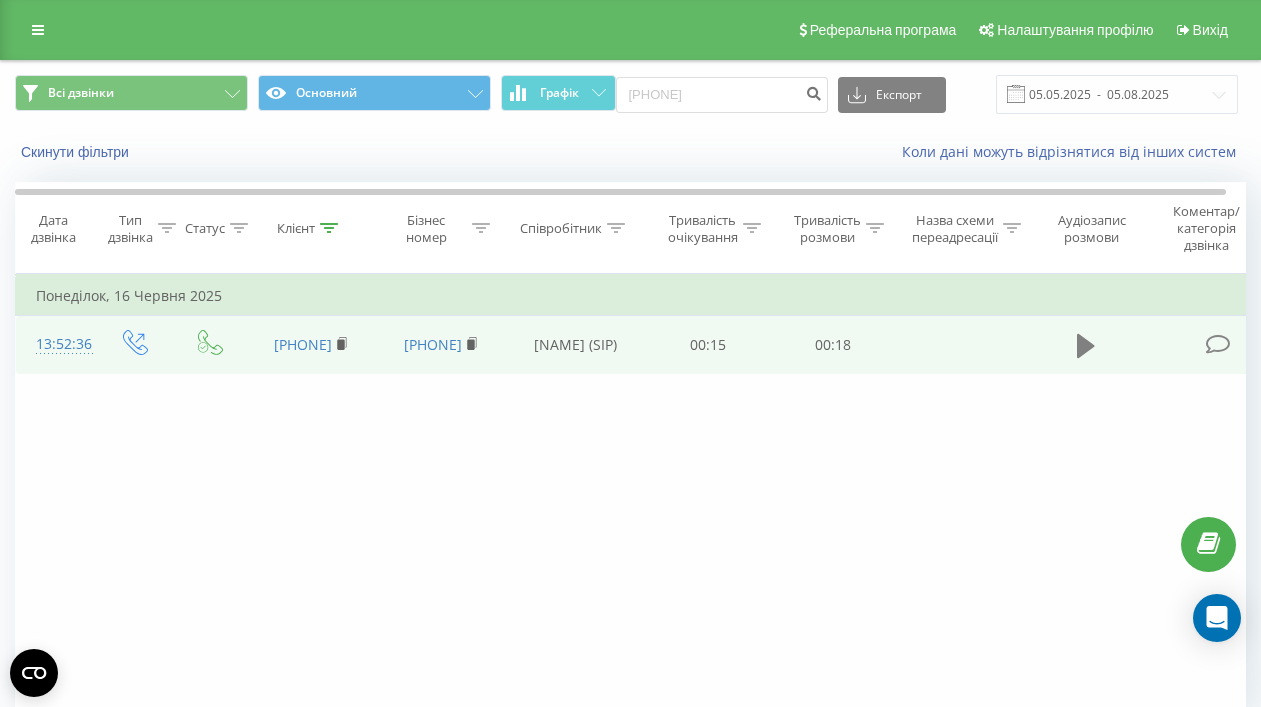 click 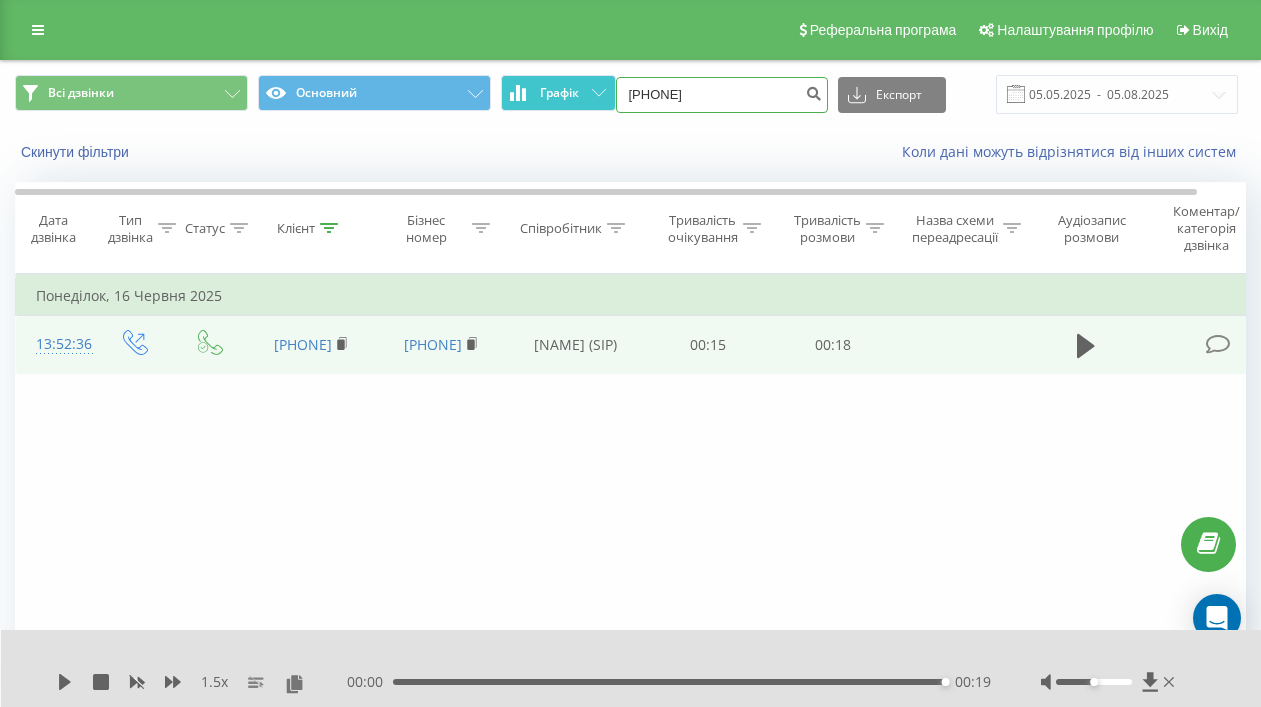 drag, startPoint x: 747, startPoint y: 92, endPoint x: 594, endPoint y: 92, distance: 153 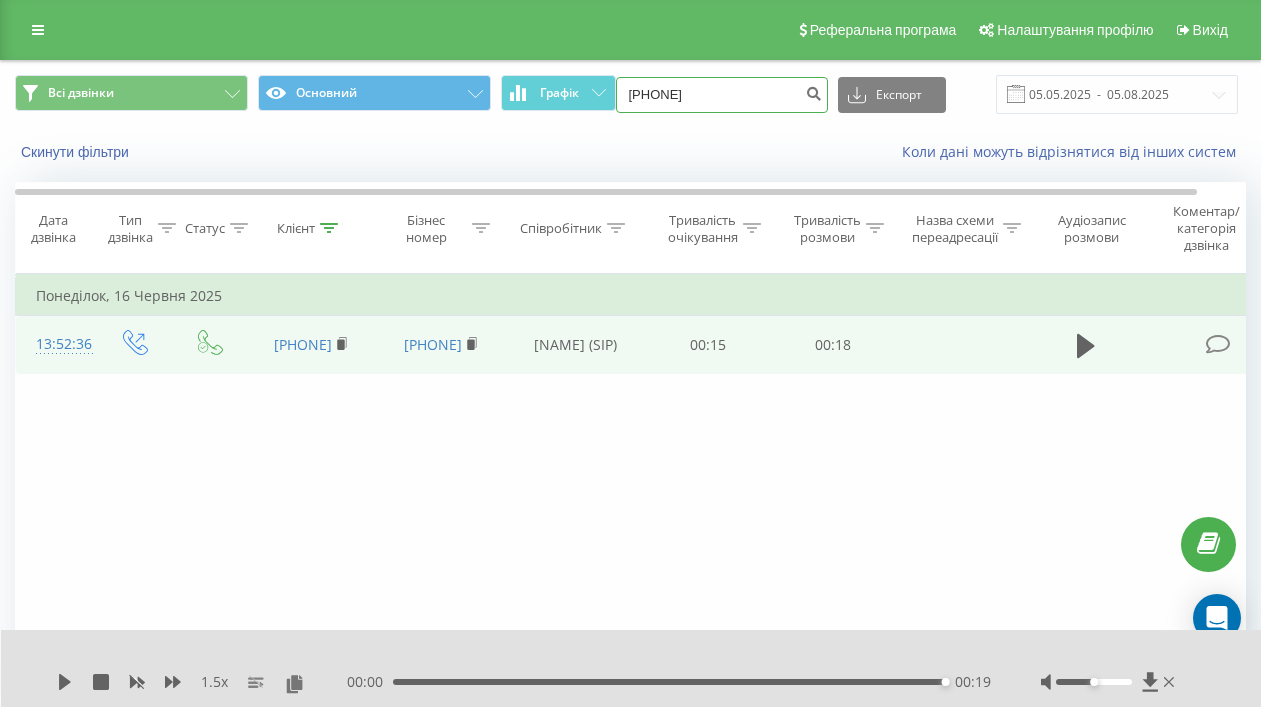 click on "0990576510" at bounding box center [722, 95] 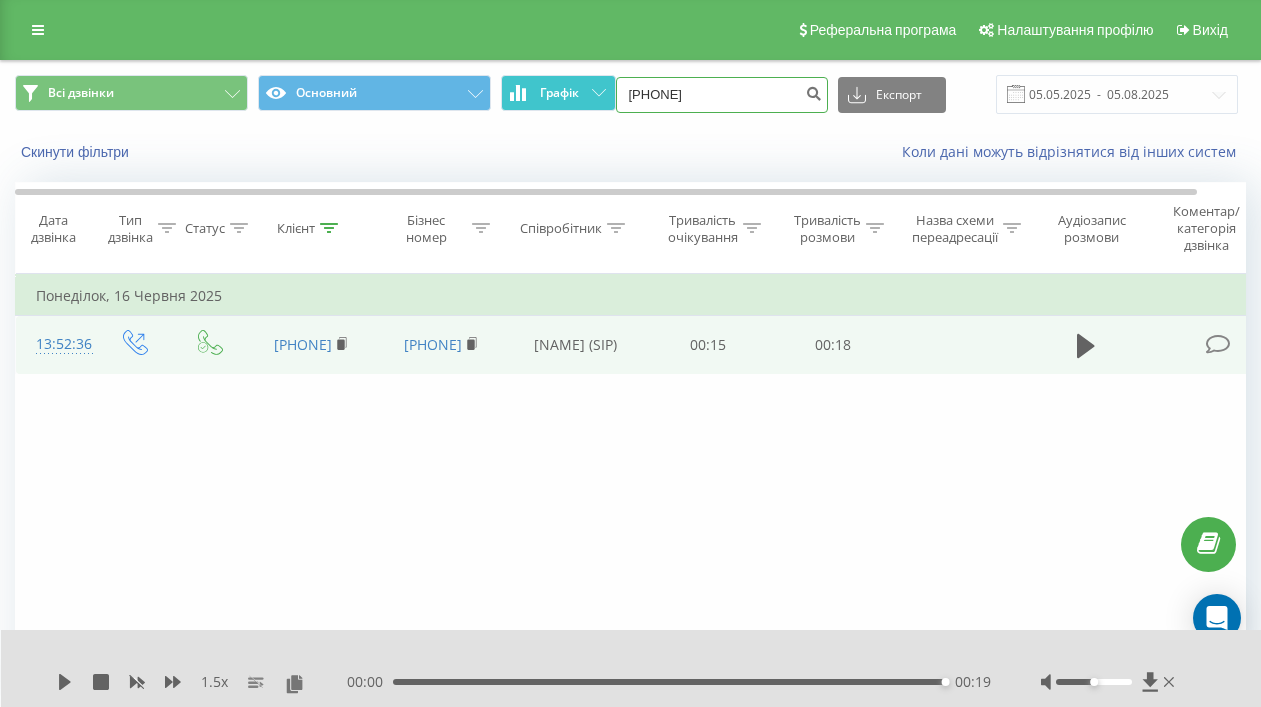 drag, startPoint x: 746, startPoint y: 98, endPoint x: 575, endPoint y: 101, distance: 171.0263 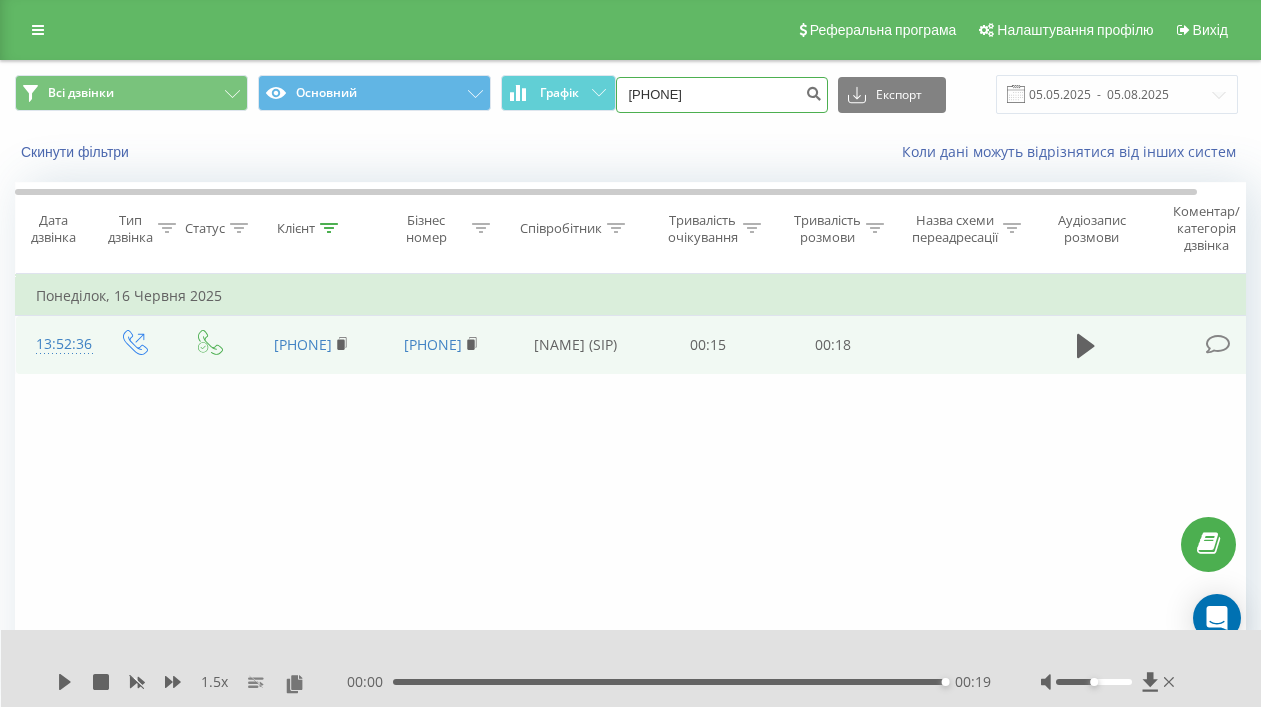 paste on "(098) 155 10 91" 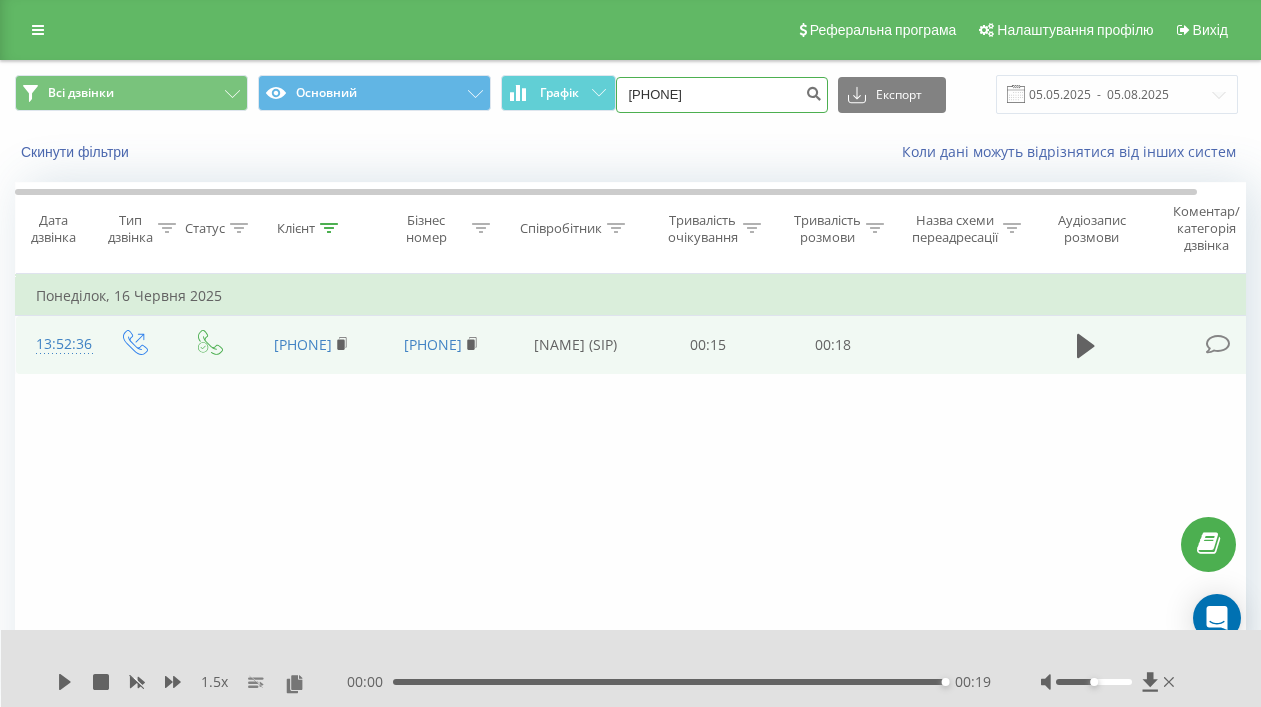 click on "(098) 155 10 91" at bounding box center [722, 95] 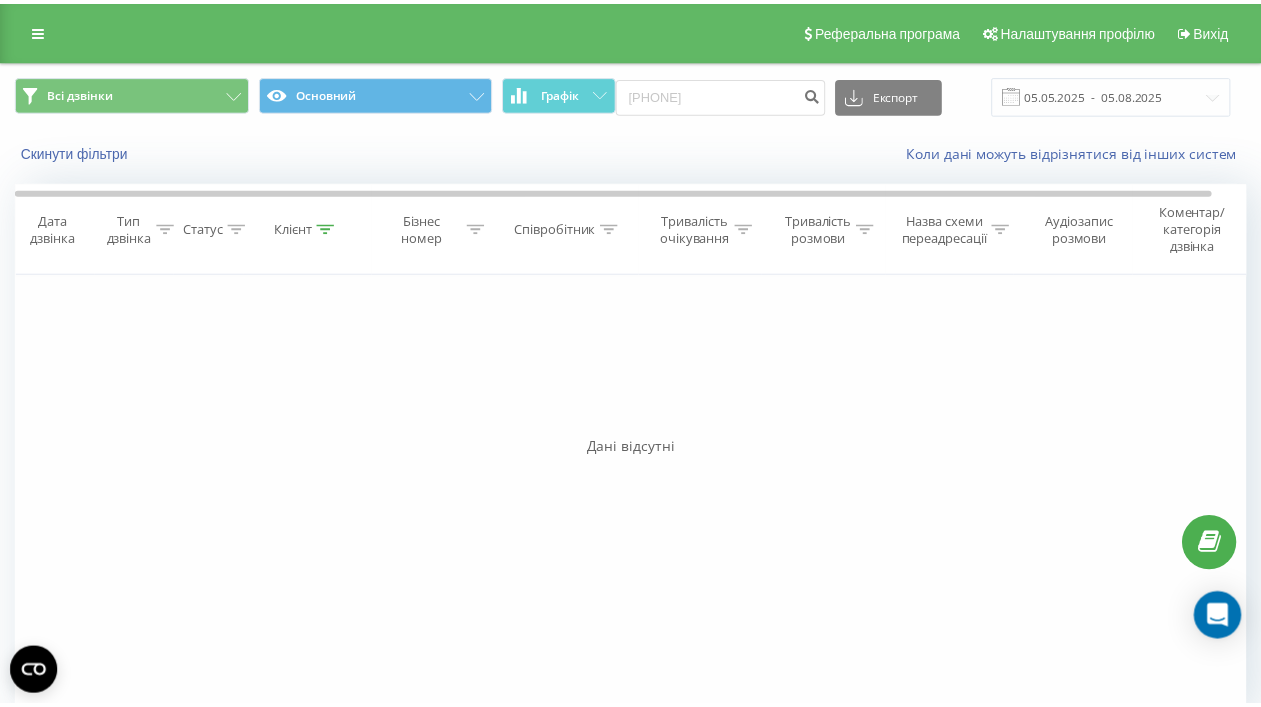 scroll, scrollTop: 0, scrollLeft: 0, axis: both 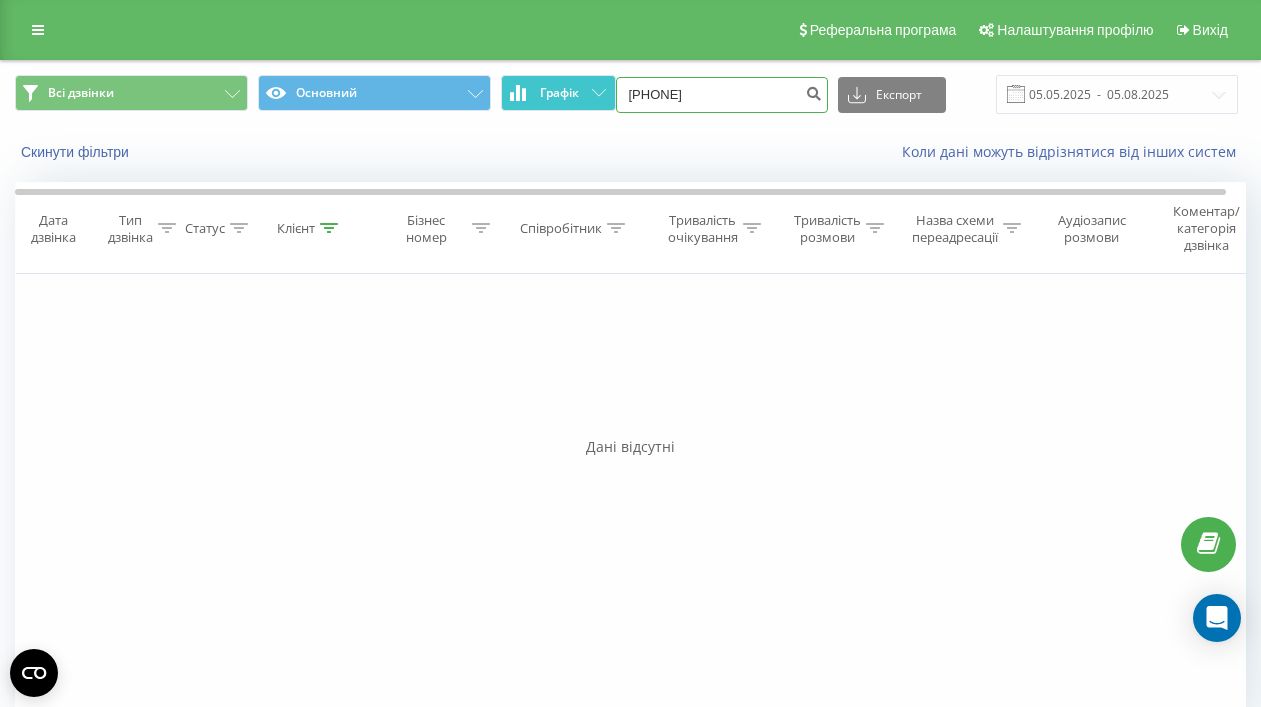 drag, startPoint x: 744, startPoint y: 98, endPoint x: 572, endPoint y: 97, distance: 172.00291 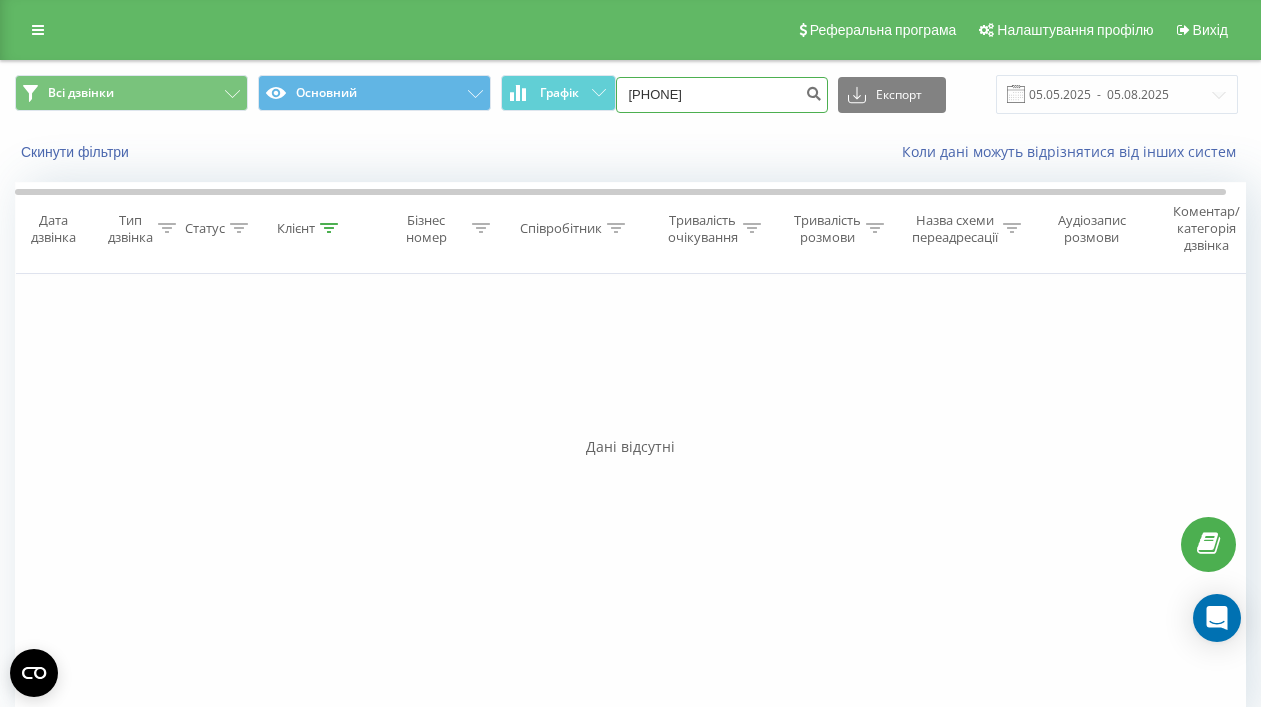 click on "(096) 070 75 57" at bounding box center [722, 95] 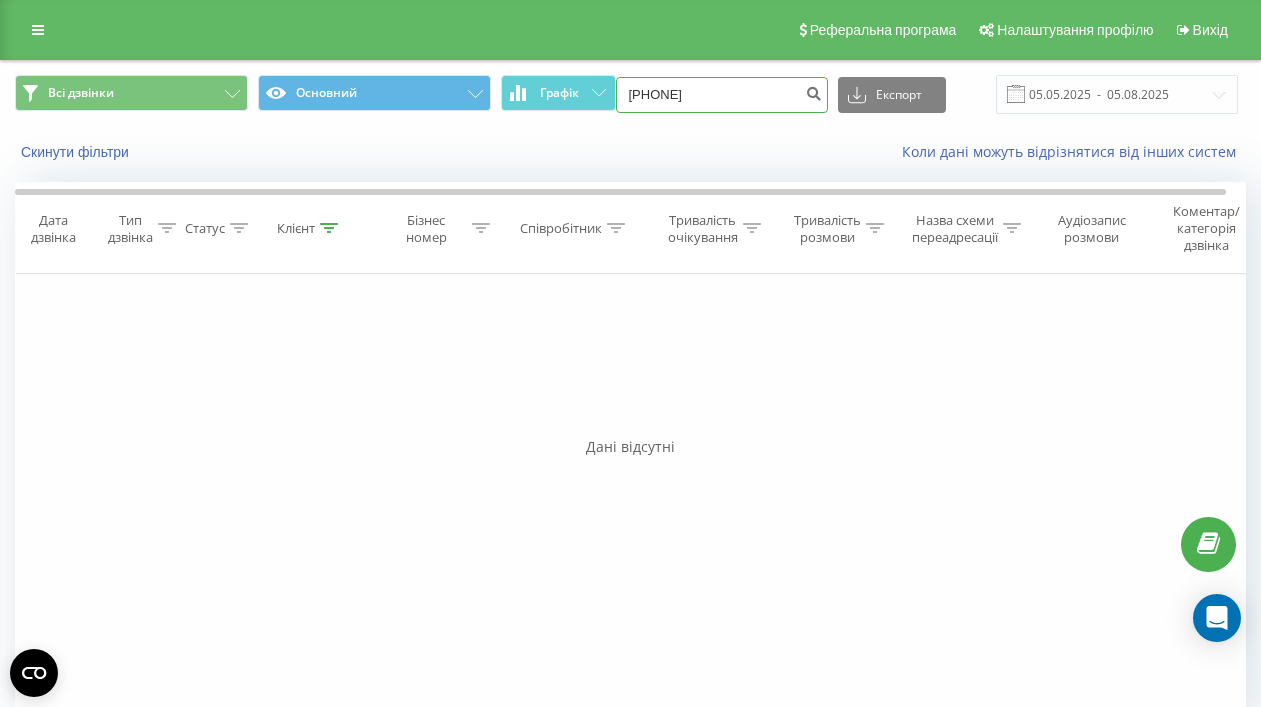 click on "(096070 75 57" at bounding box center (722, 95) 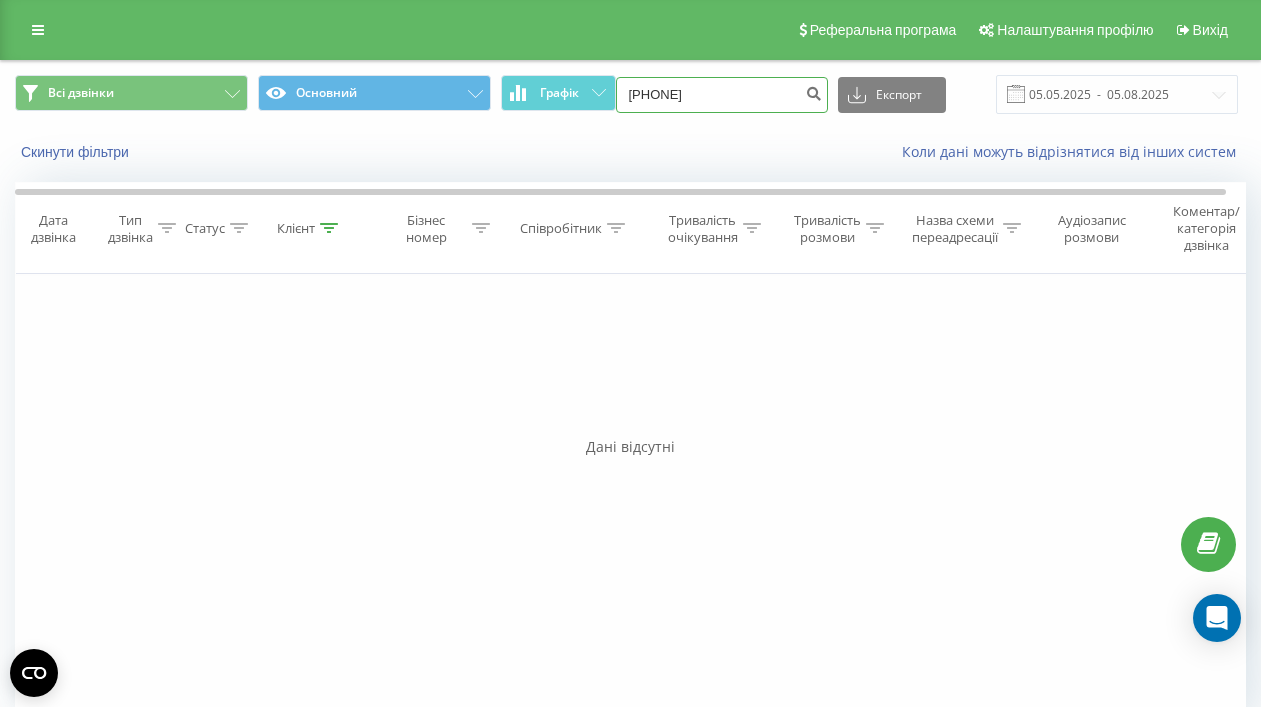 type on "096070 75 57" 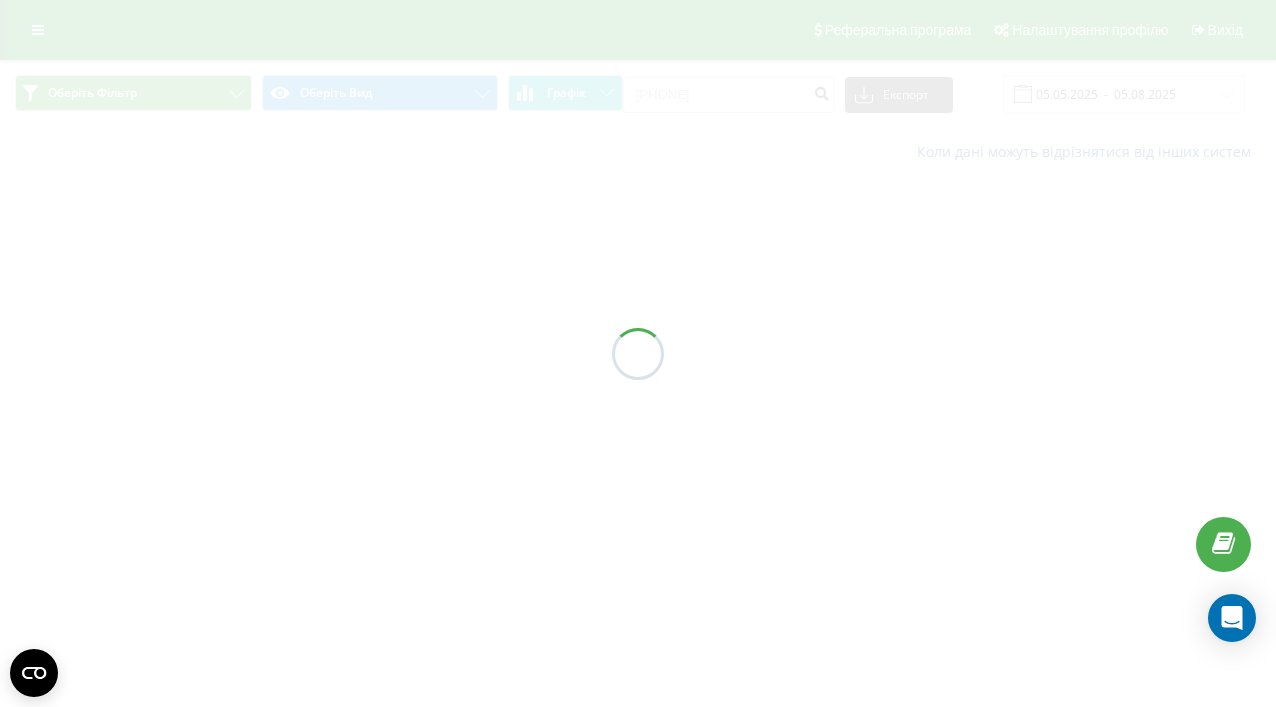 scroll, scrollTop: 0, scrollLeft: 0, axis: both 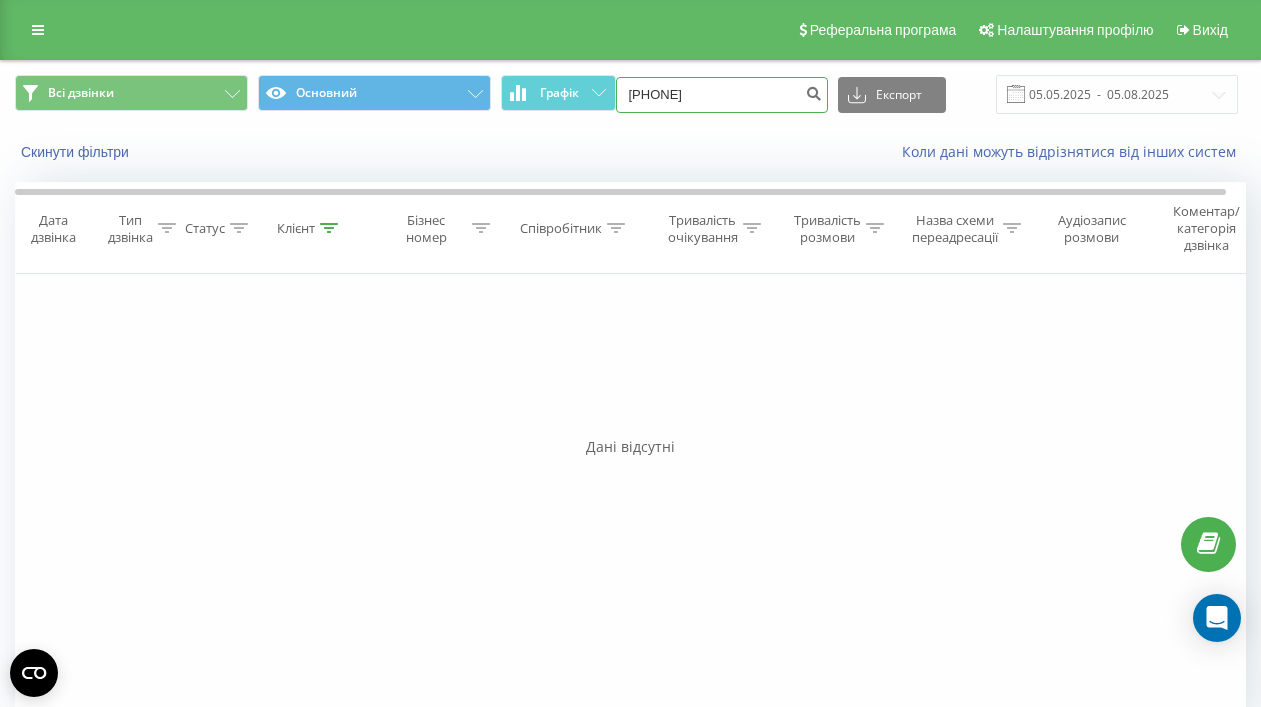 drag, startPoint x: 757, startPoint y: 91, endPoint x: 625, endPoint y: 94, distance: 132.03409 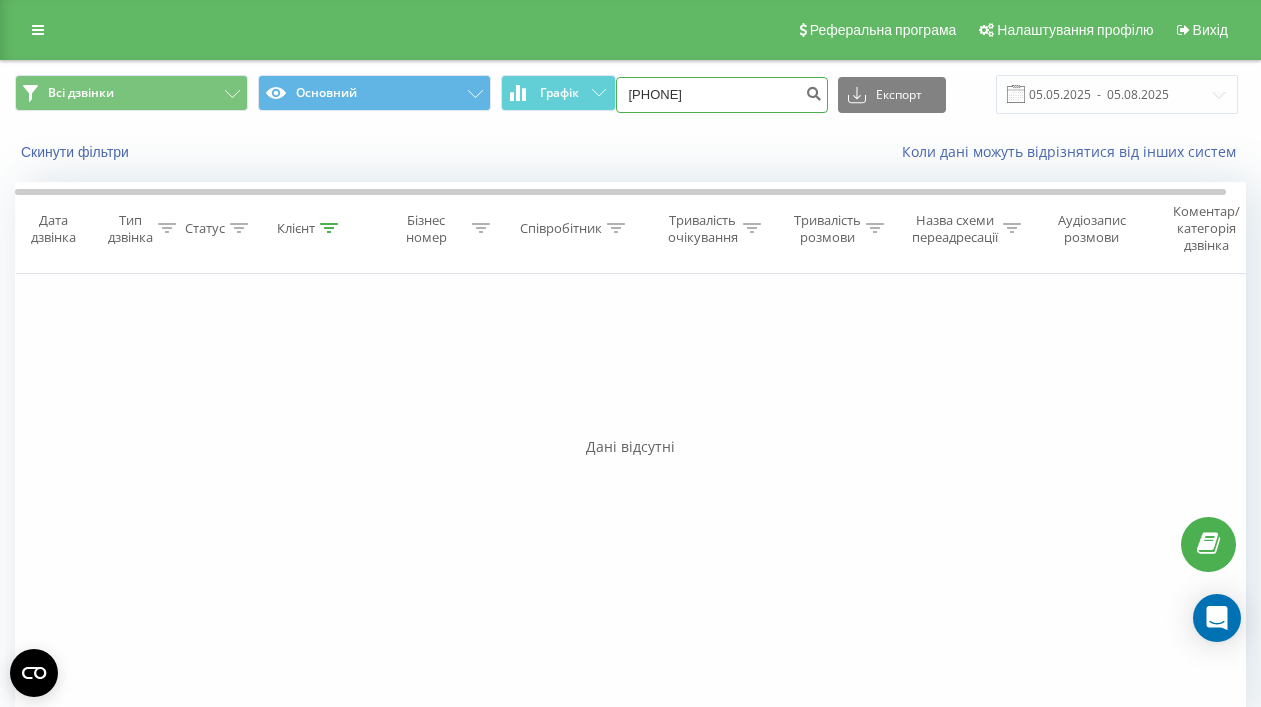 click on "(096) 115 73 27" at bounding box center (722, 95) 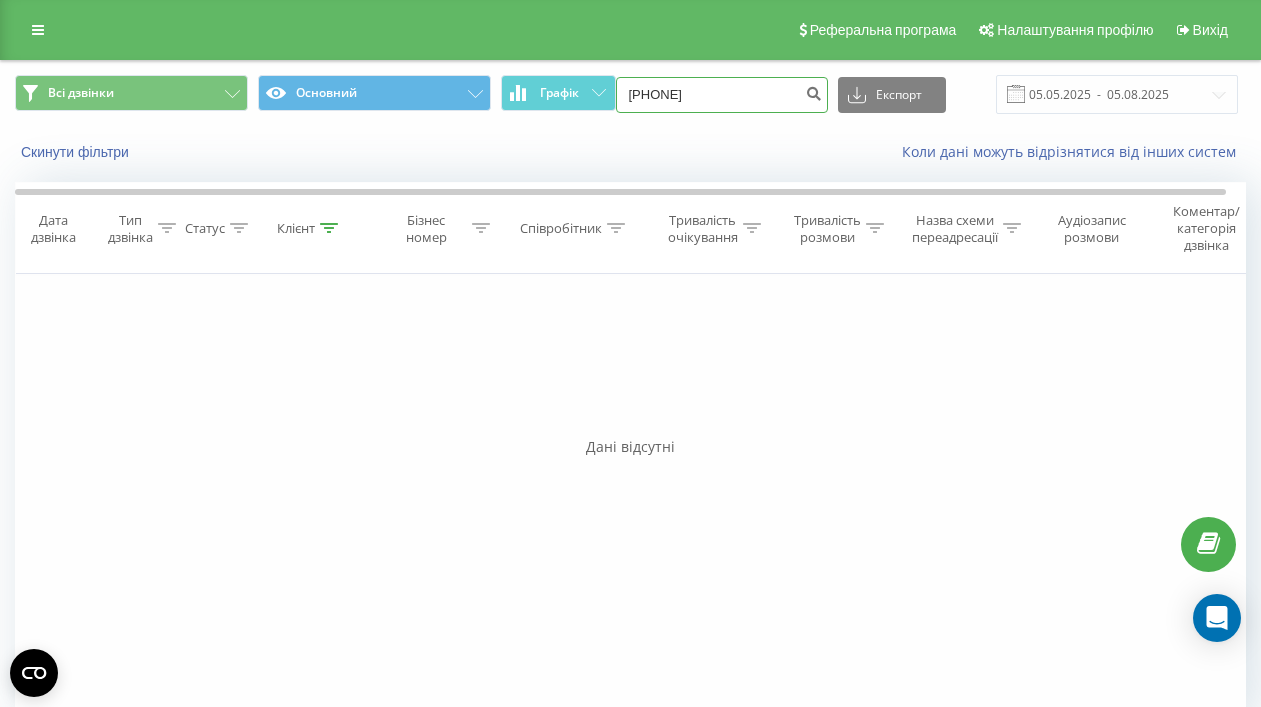 click on "(096115 73 27" at bounding box center [722, 95] 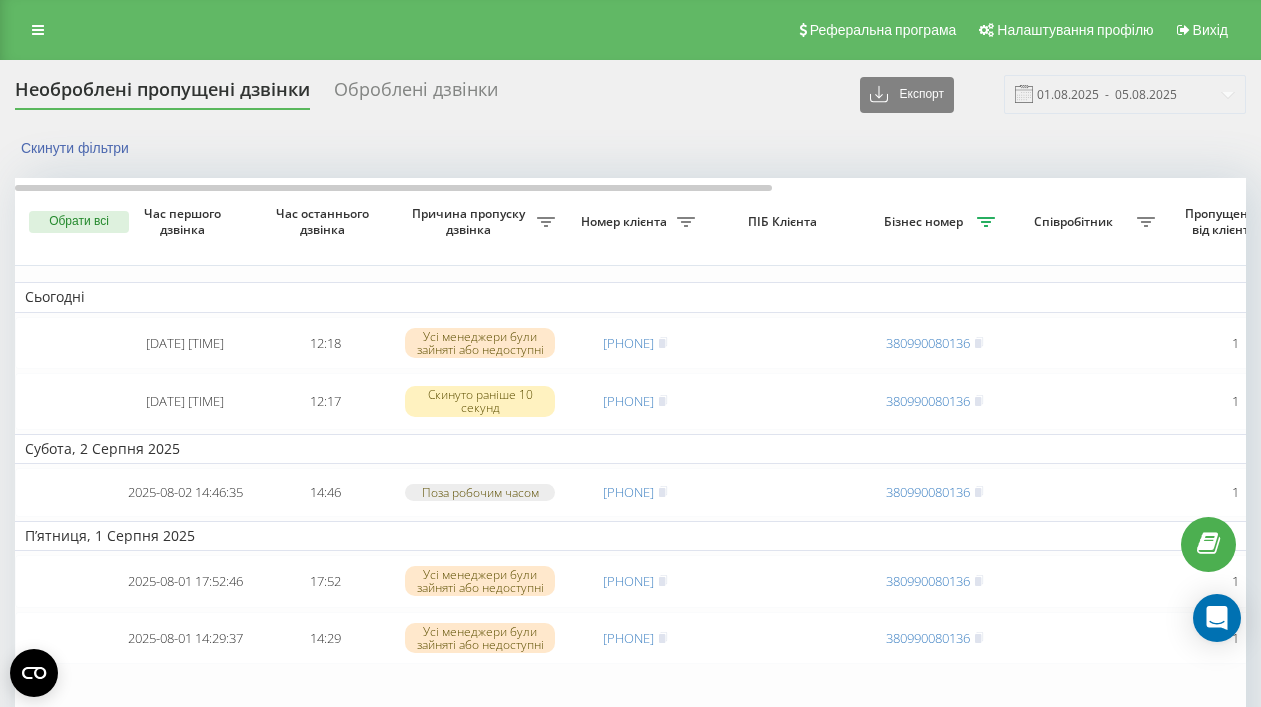 scroll, scrollTop: 72, scrollLeft: 0, axis: vertical 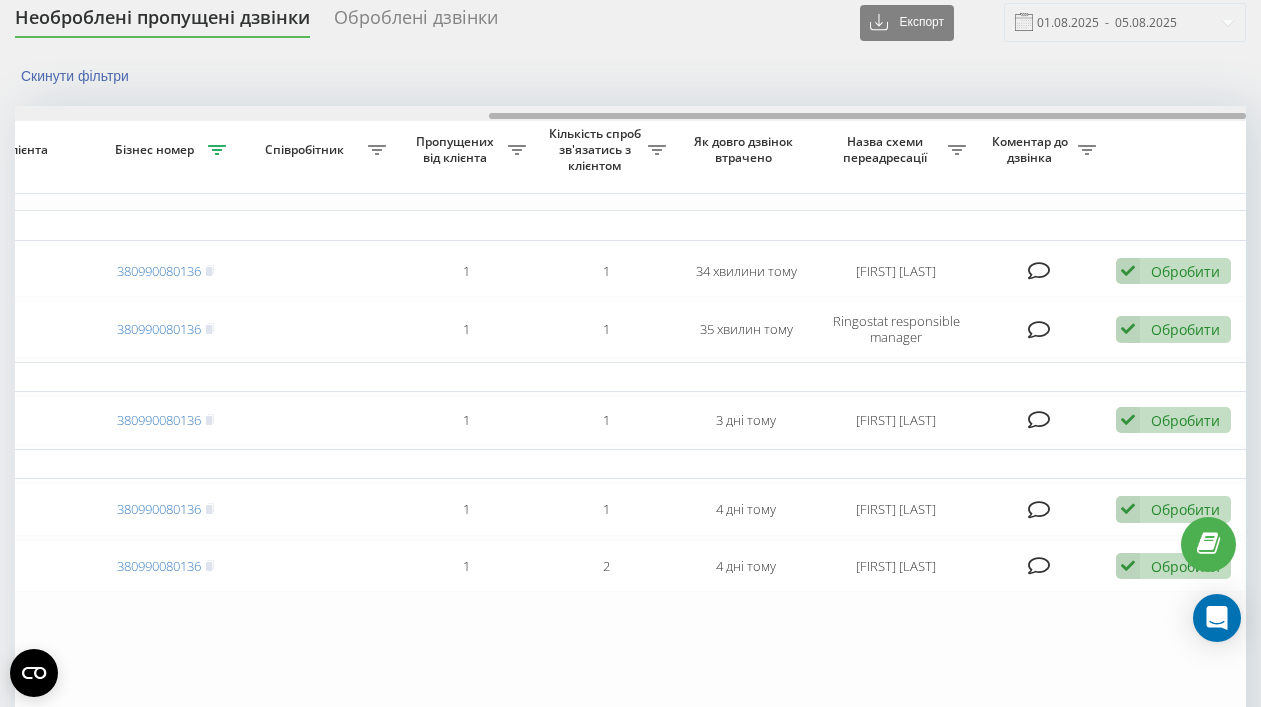 drag, startPoint x: 307, startPoint y: 117, endPoint x: 848, endPoint y: 155, distance: 542.33295 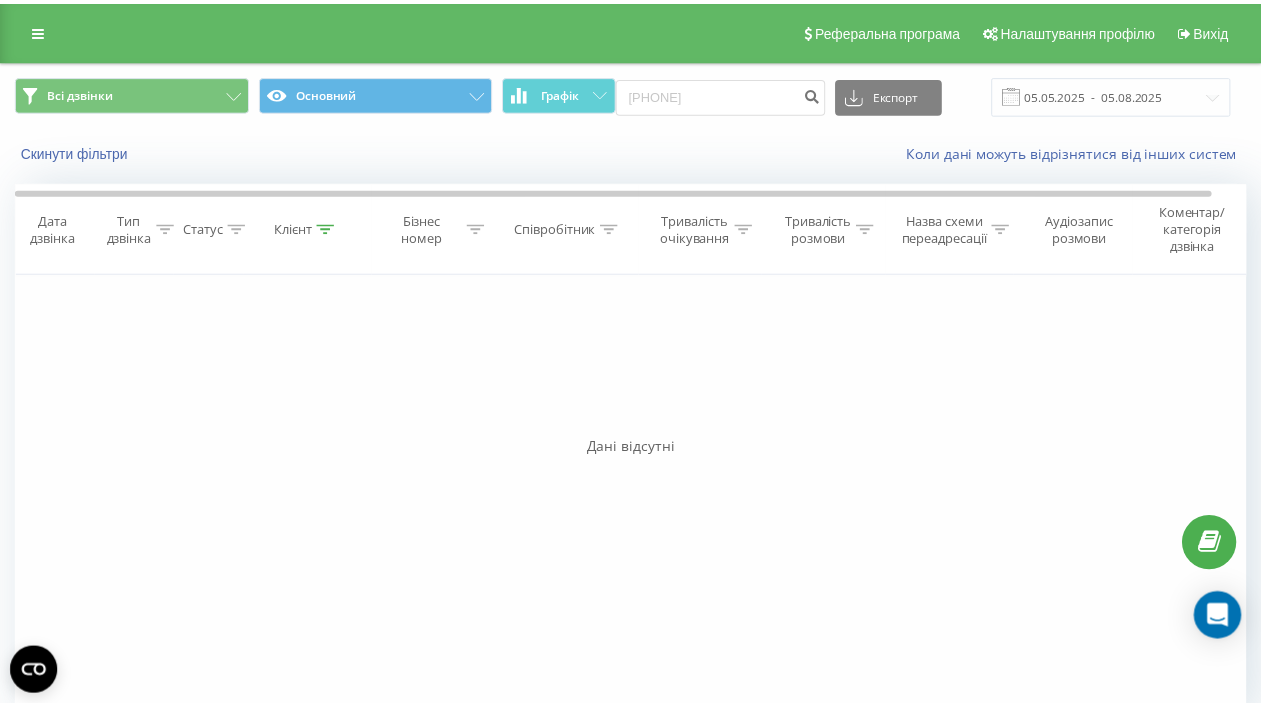 scroll, scrollTop: 0, scrollLeft: 0, axis: both 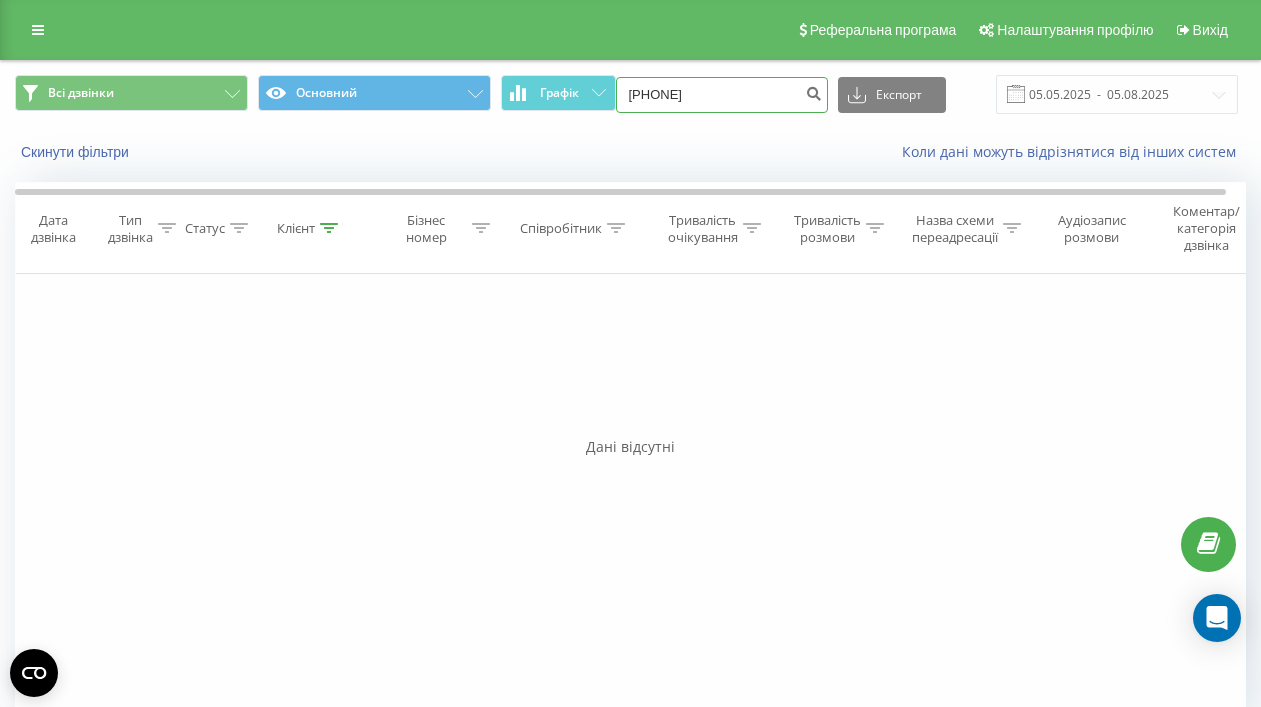 click on "0961157327" at bounding box center [722, 95] 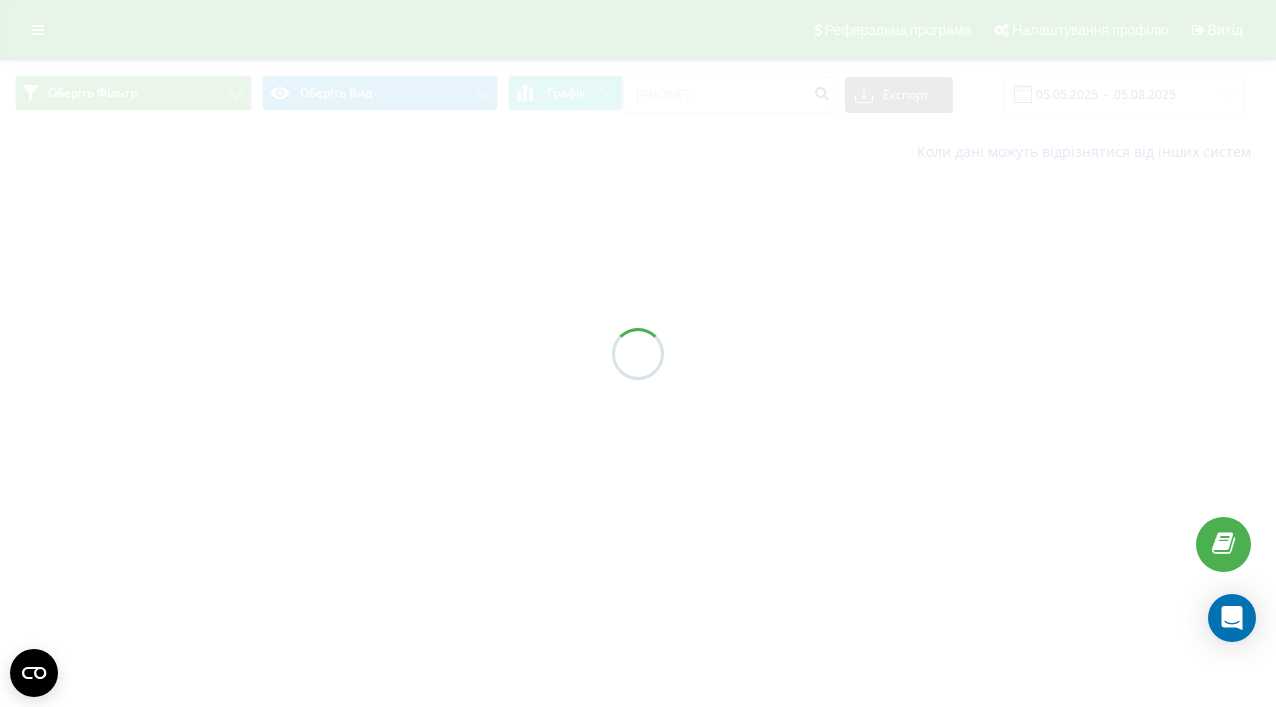 scroll, scrollTop: 0, scrollLeft: 0, axis: both 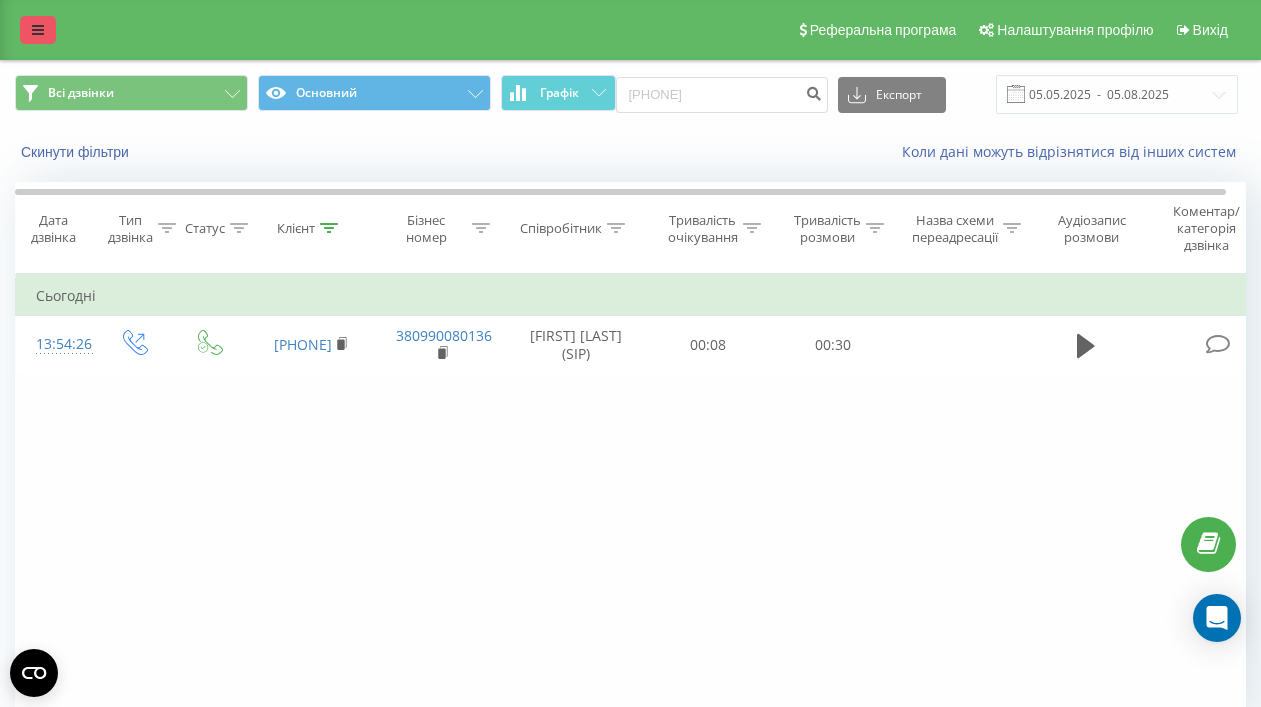 click at bounding box center [38, 30] 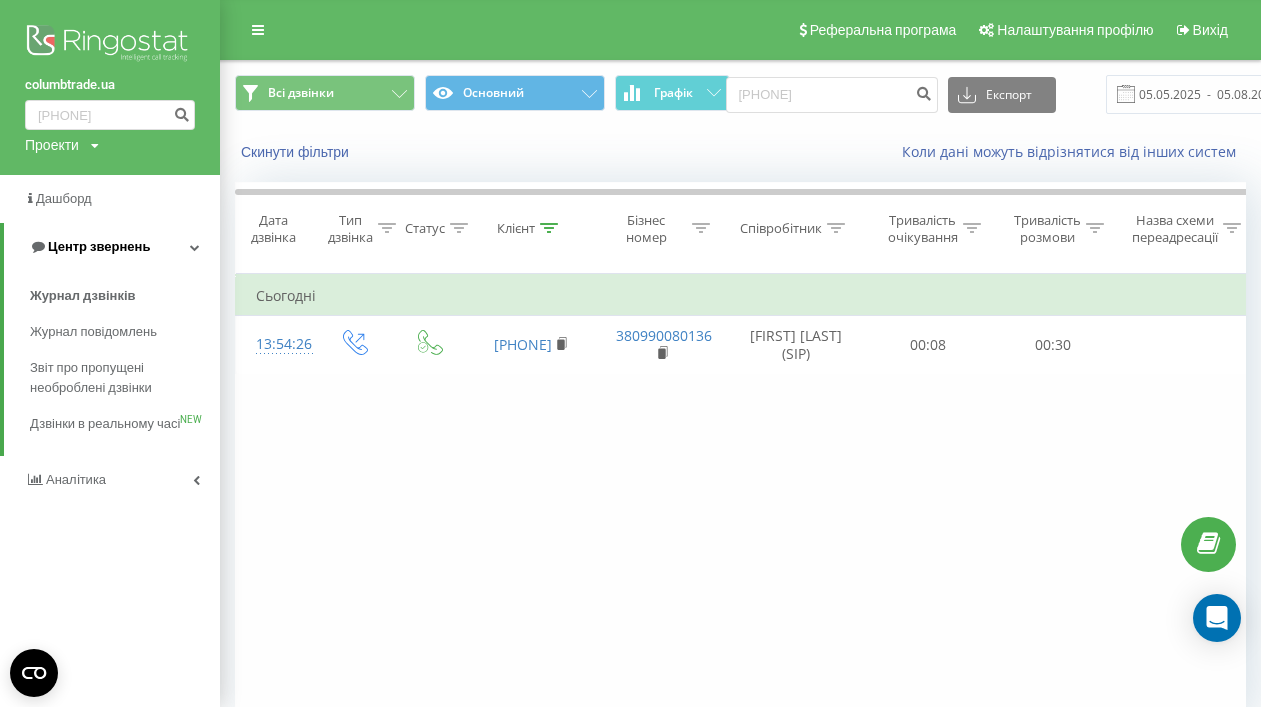 click on "Центр звернень" at bounding box center (99, 246) 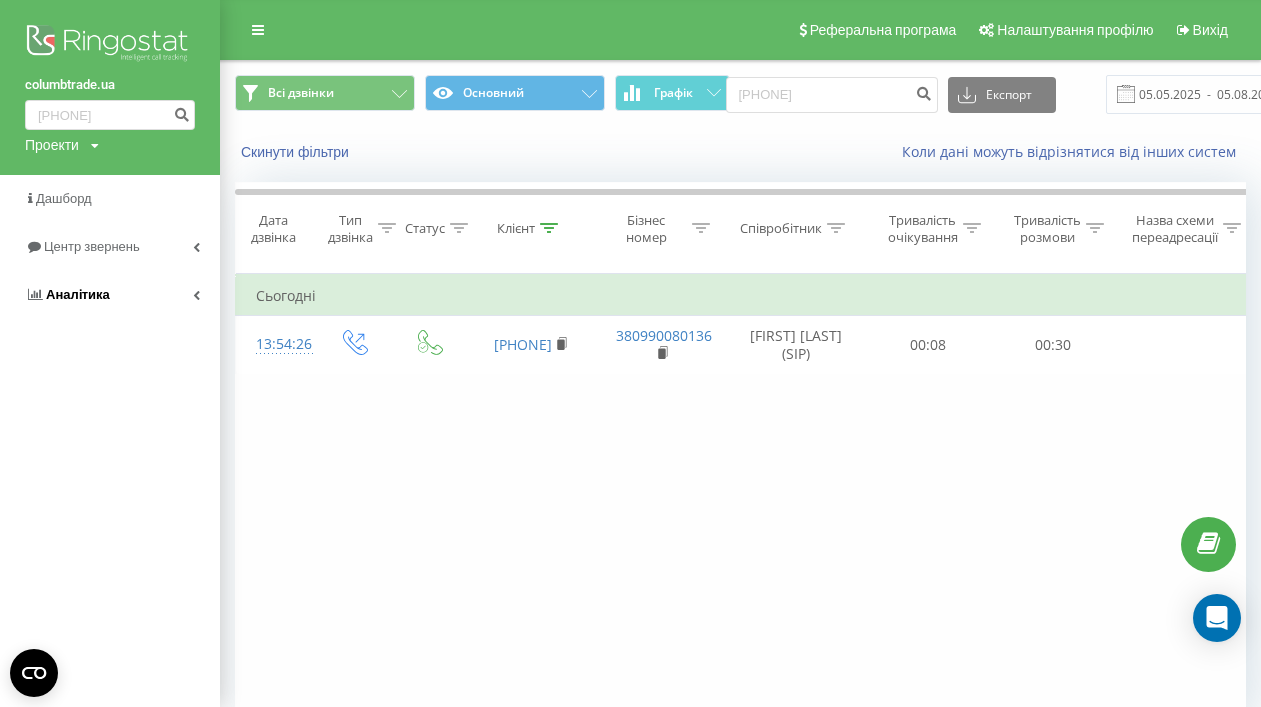 click on "Аналiтика" at bounding box center (110, 295) 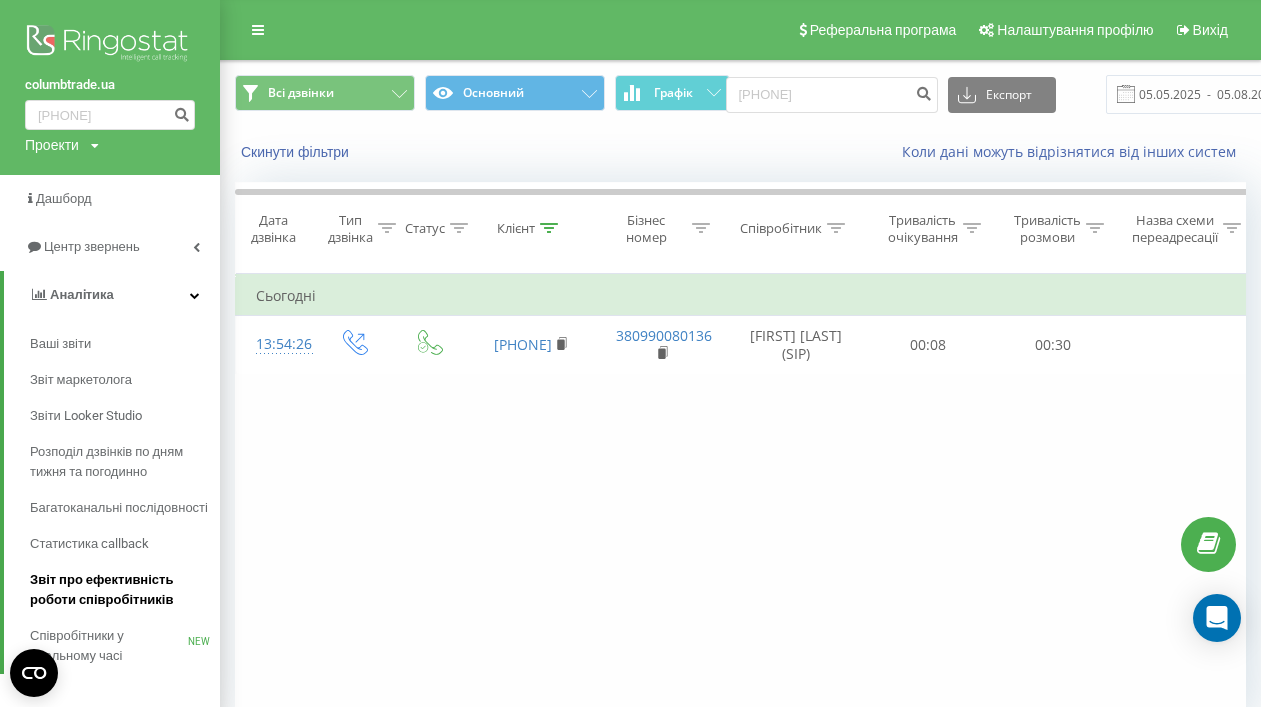 click on "Звіт про ефективність роботи співробітників" at bounding box center [120, 590] 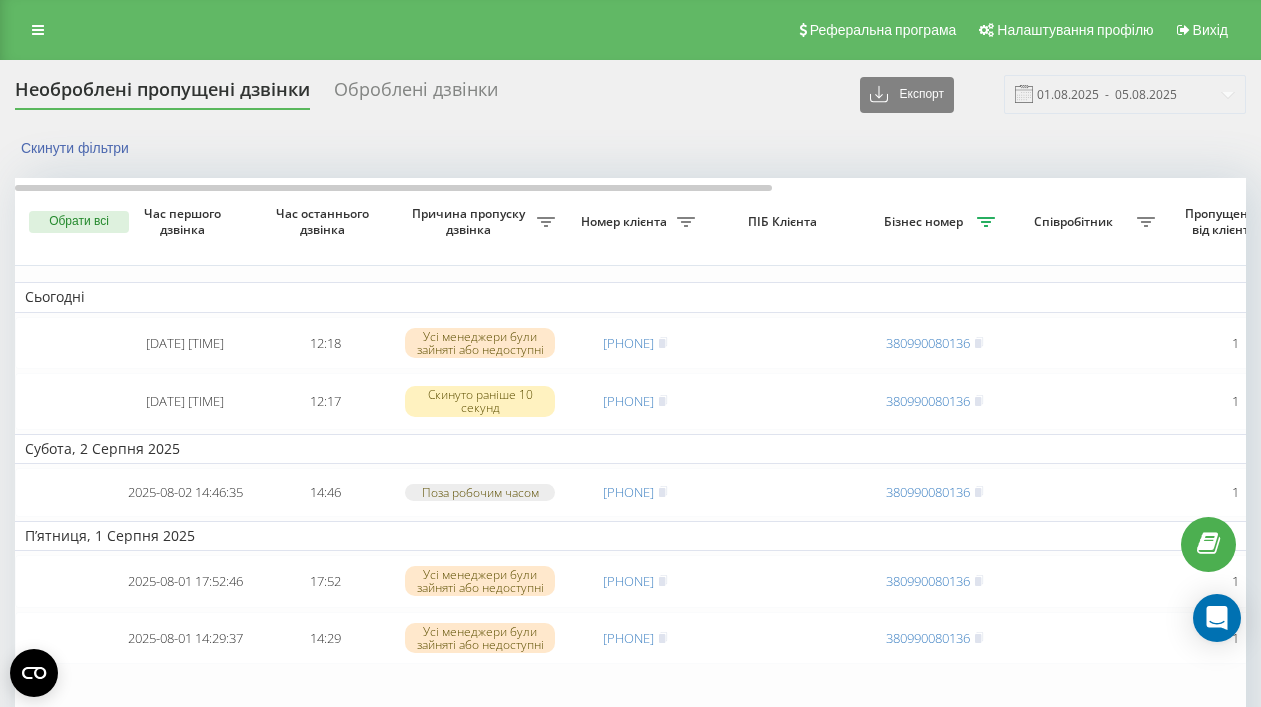 scroll, scrollTop: 72, scrollLeft: 0, axis: vertical 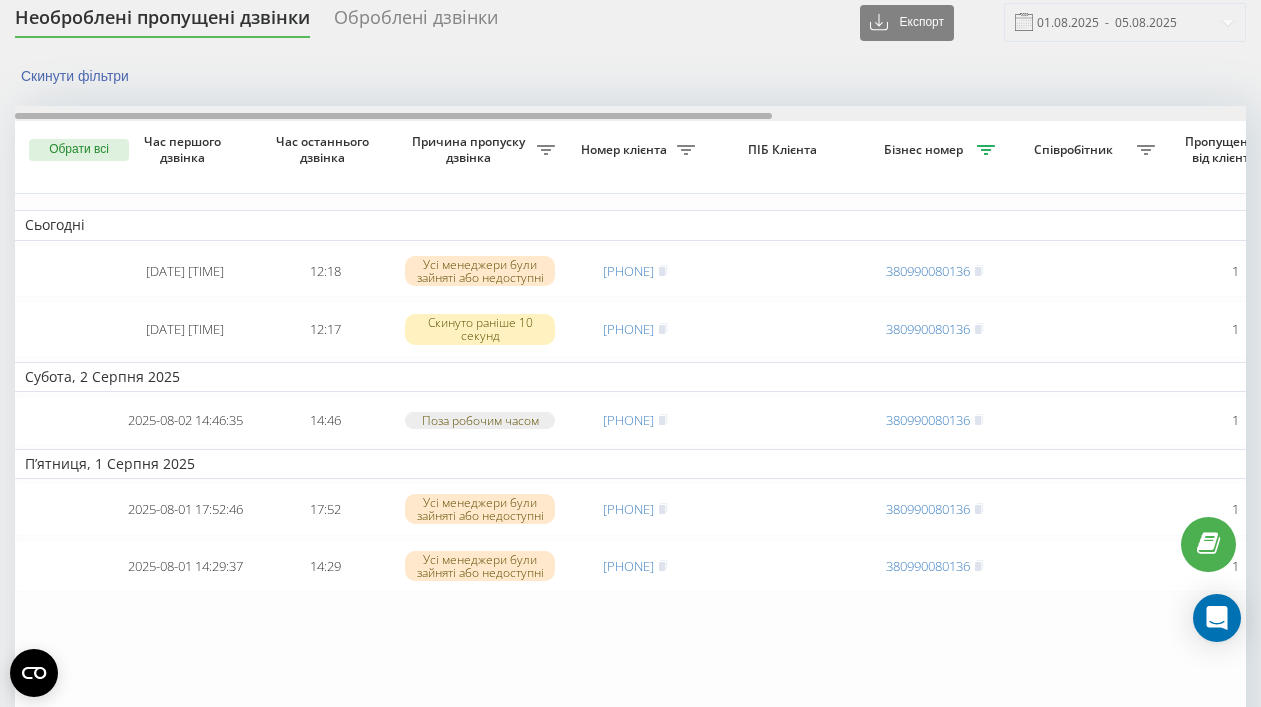 drag, startPoint x: 489, startPoint y: 115, endPoint x: -3, endPoint y: 125, distance: 492.10162 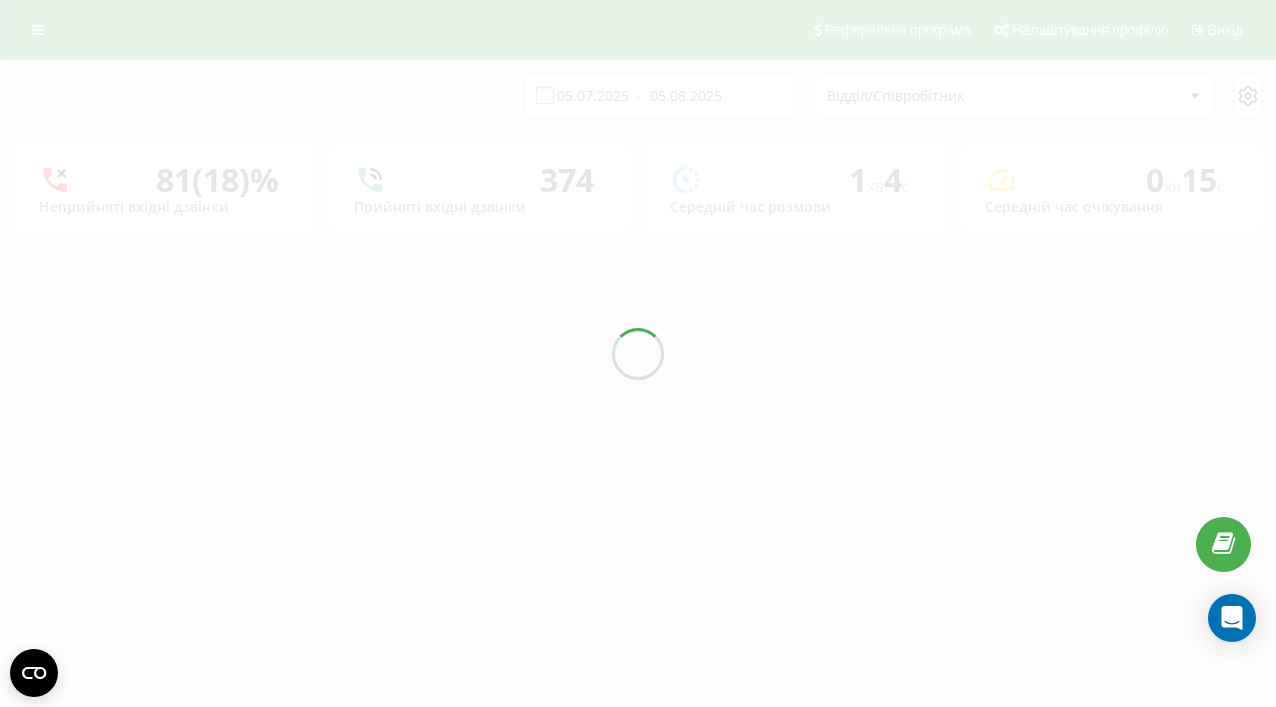 scroll, scrollTop: 0, scrollLeft: 0, axis: both 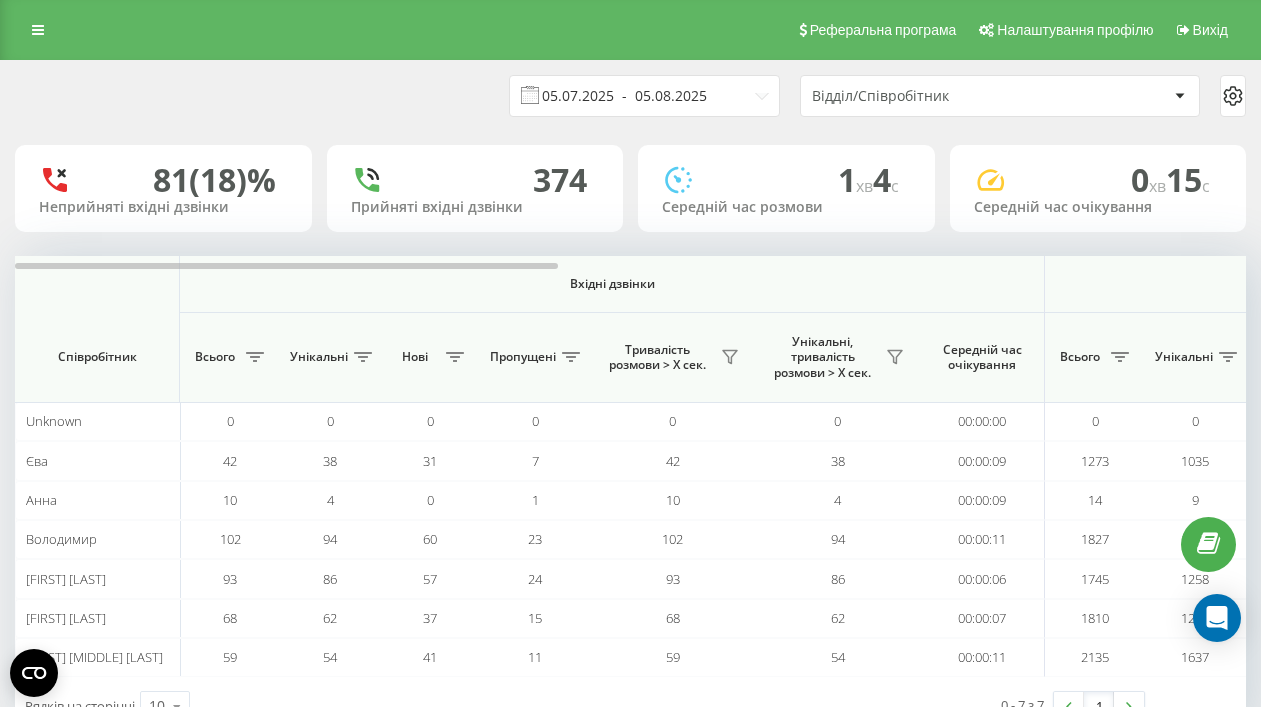 click on "05.07.2025  -  05.08.2025" at bounding box center (644, 96) 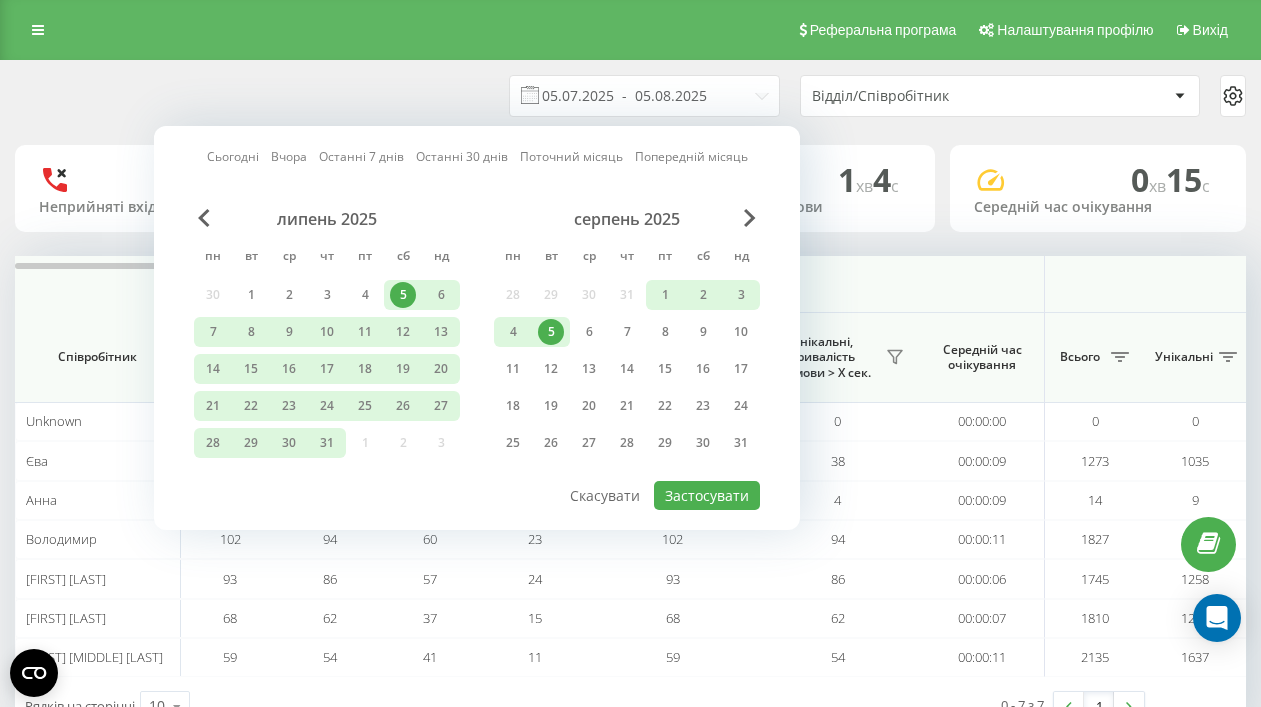 click on "5" at bounding box center (551, 332) 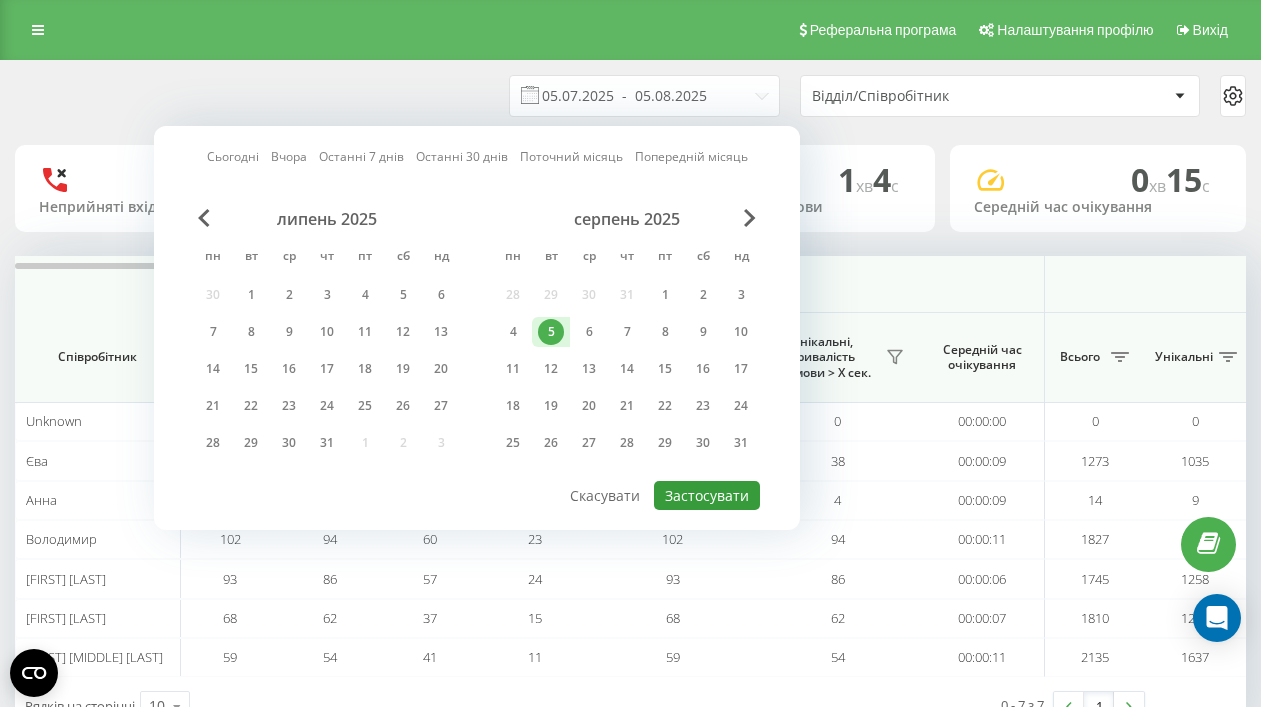click on "Застосувати" at bounding box center (707, 495) 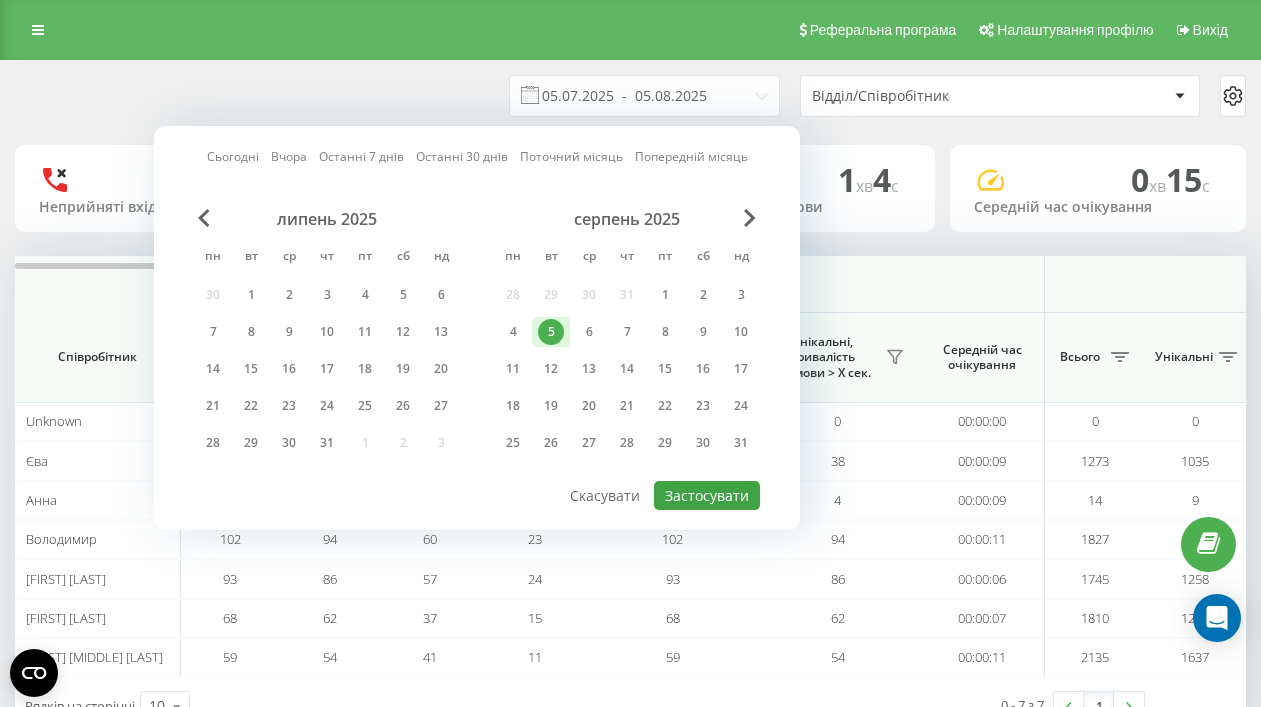type on "05.08.2025  -  05.08.2025" 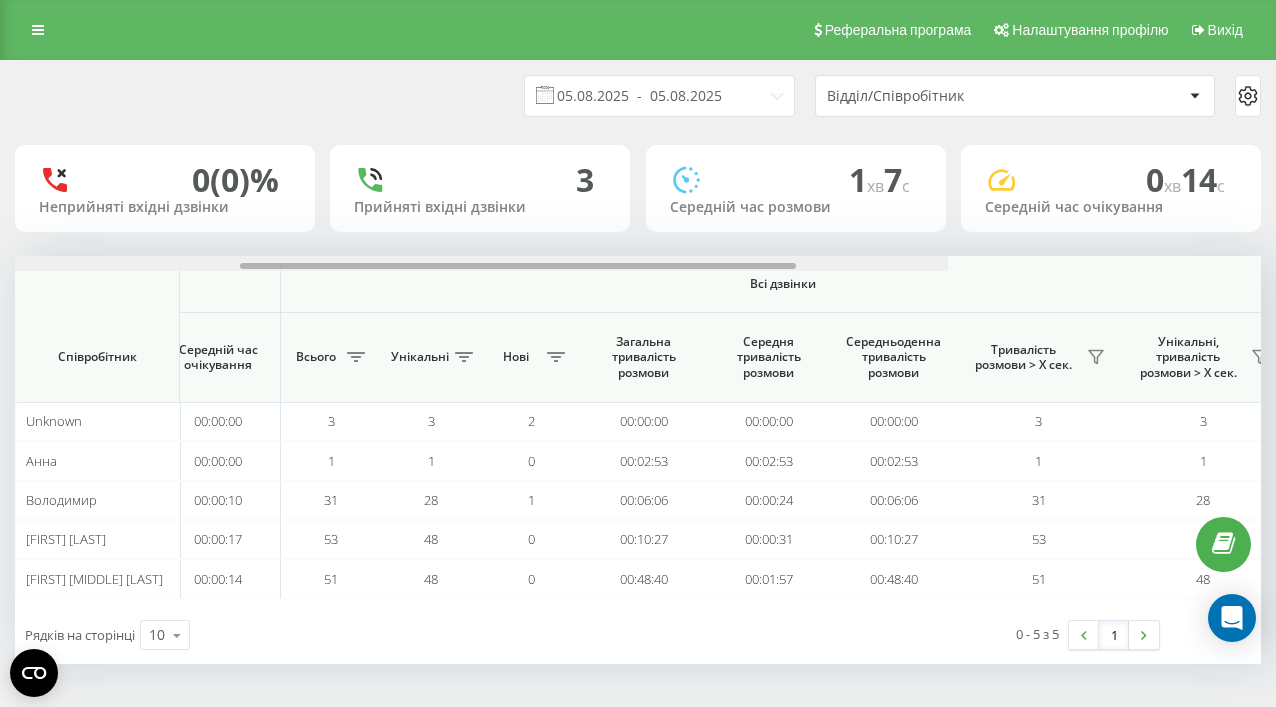 scroll, scrollTop: 0, scrollLeft: 1544, axis: horizontal 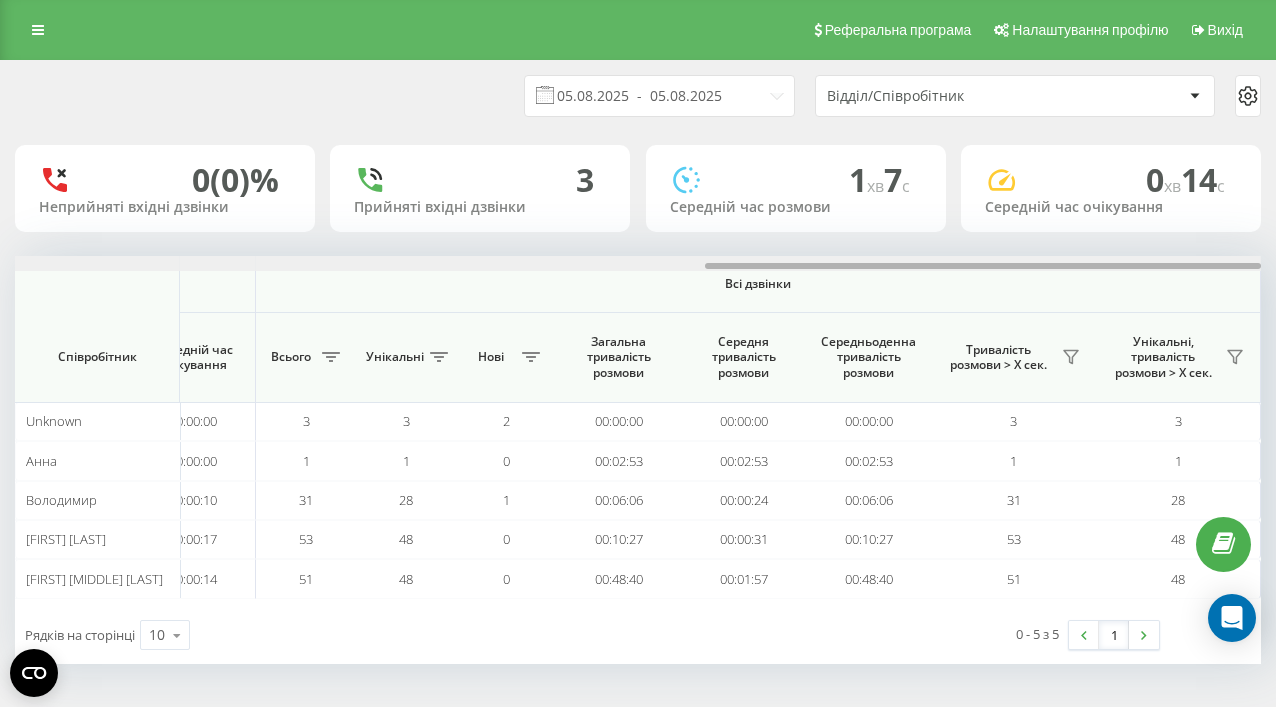 drag, startPoint x: 468, startPoint y: 265, endPoint x: 1304, endPoint y: 241, distance: 836.3444 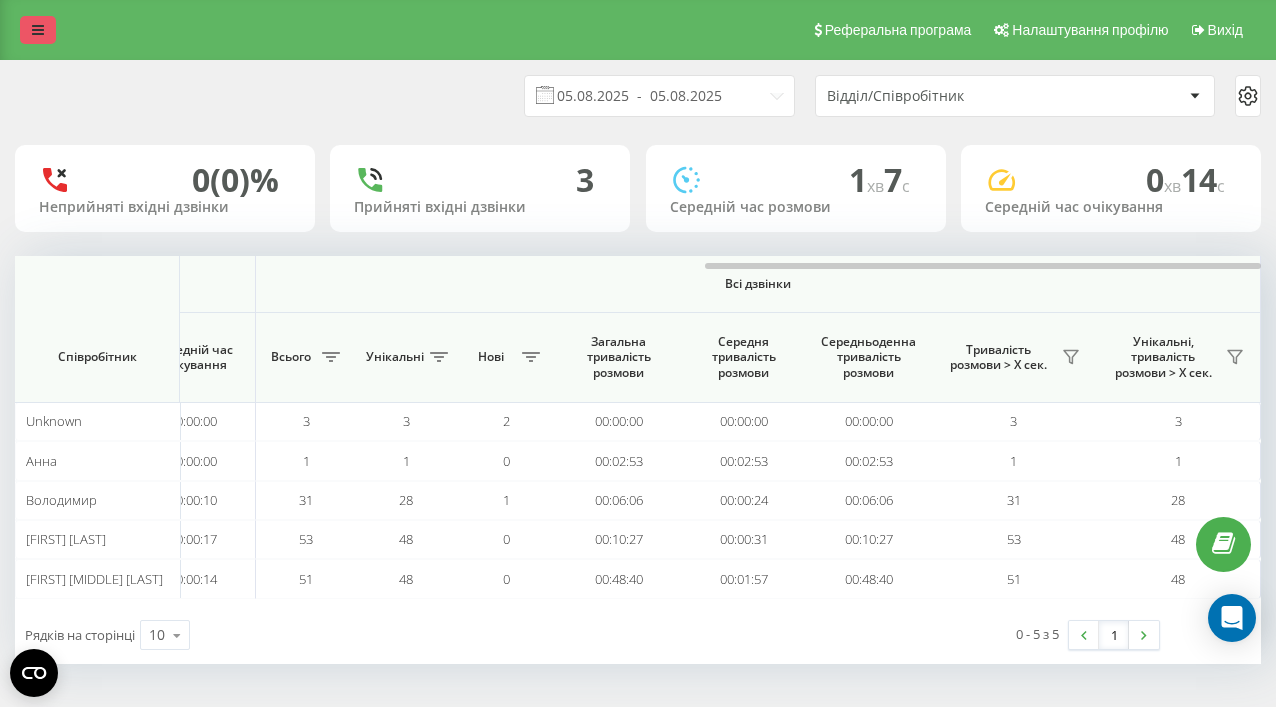 click at bounding box center [38, 30] 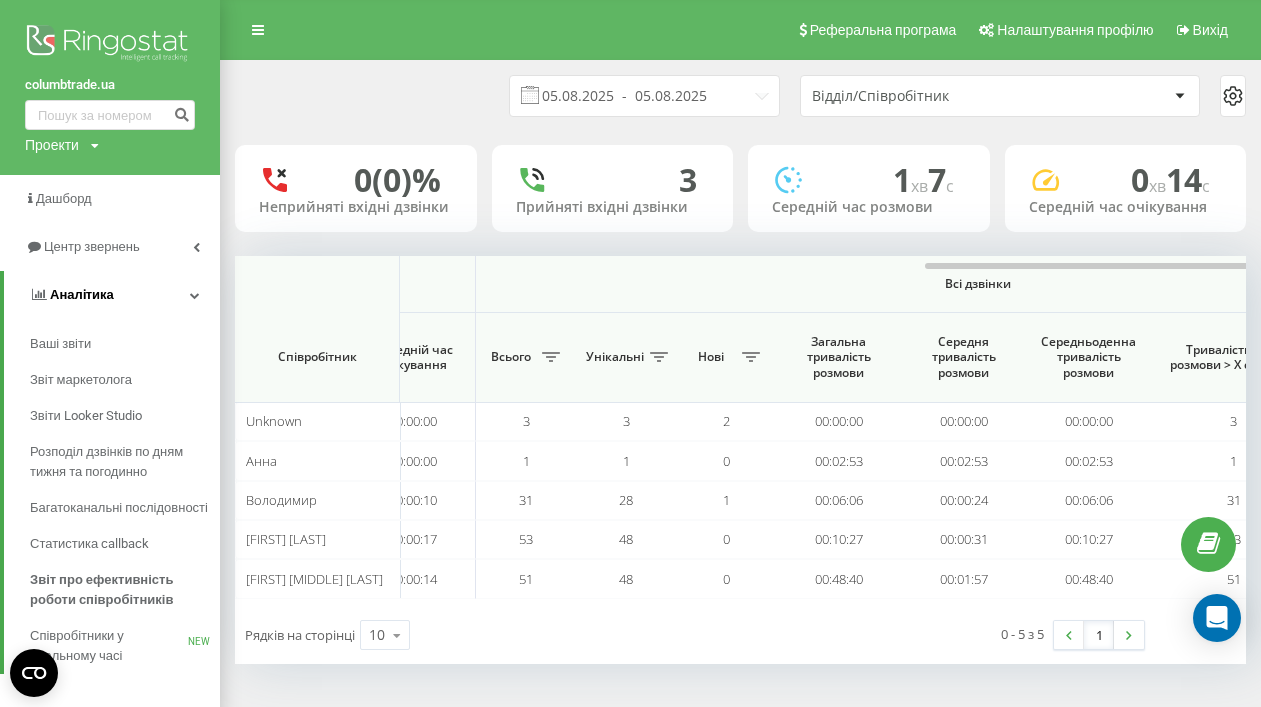 click on "Аналiтика" at bounding box center [82, 294] 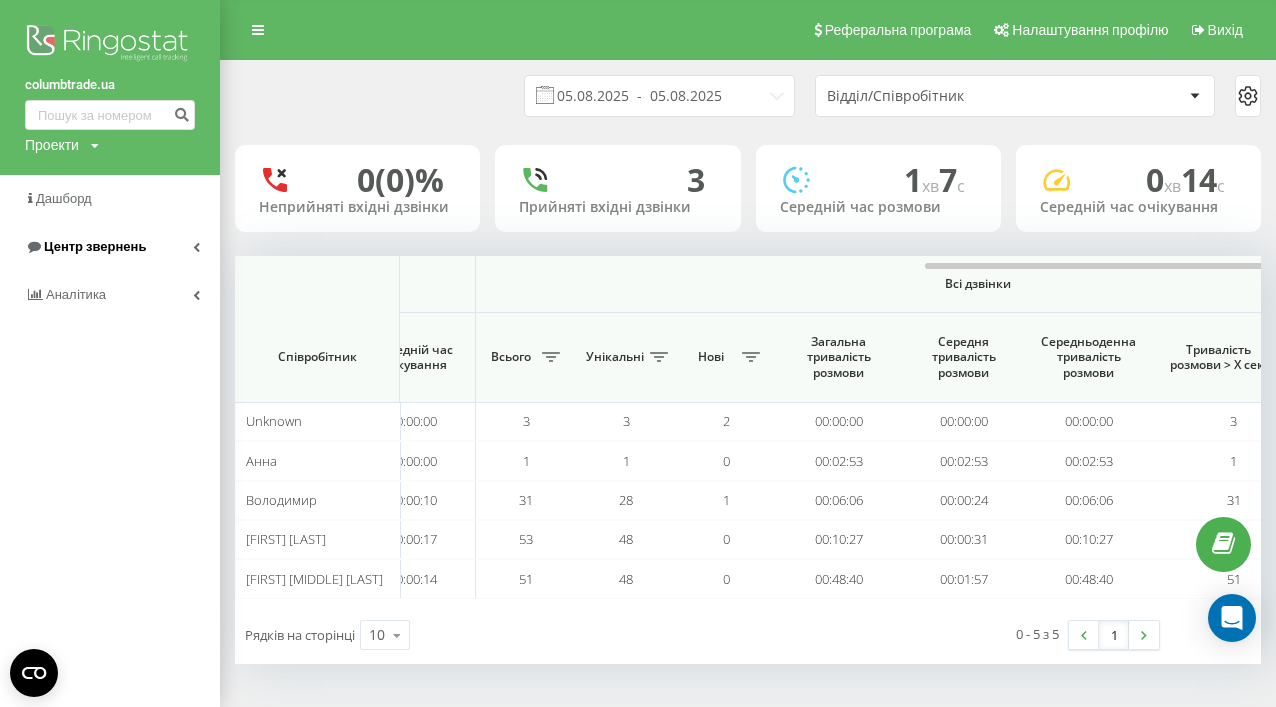 click on "Центр звернень" at bounding box center (95, 246) 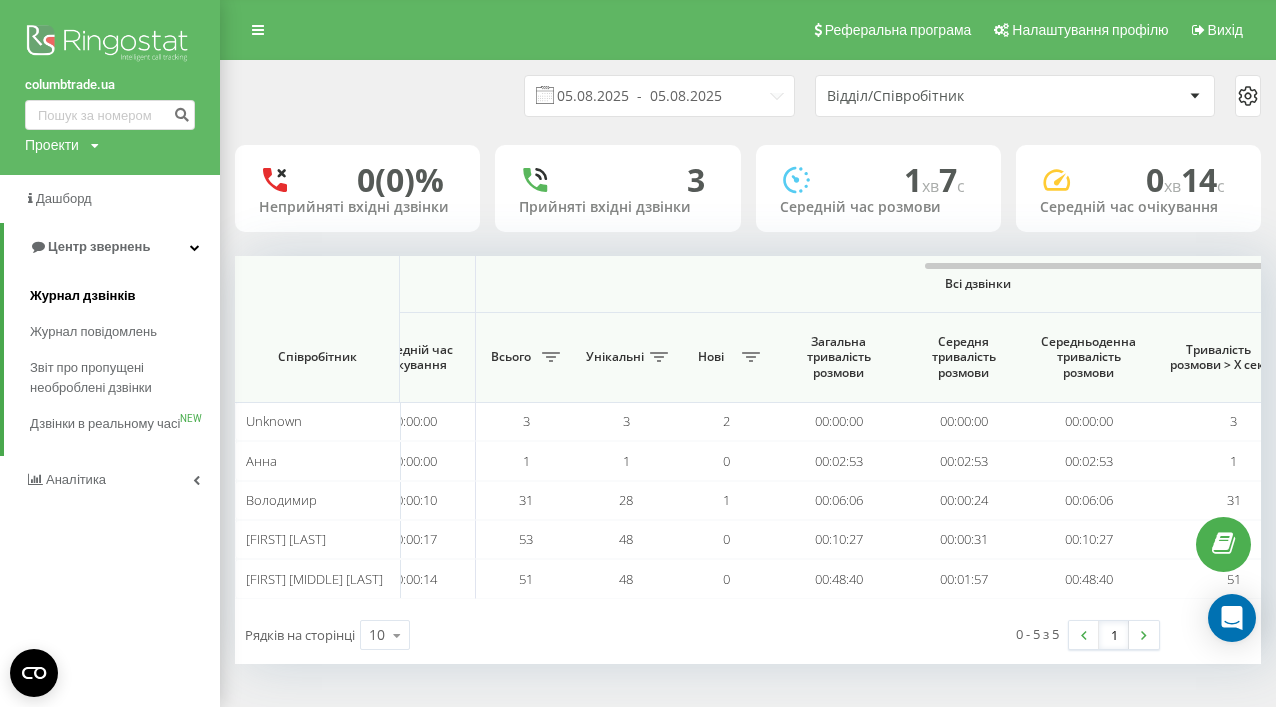 click on "Журнал дзвінків" at bounding box center (83, 296) 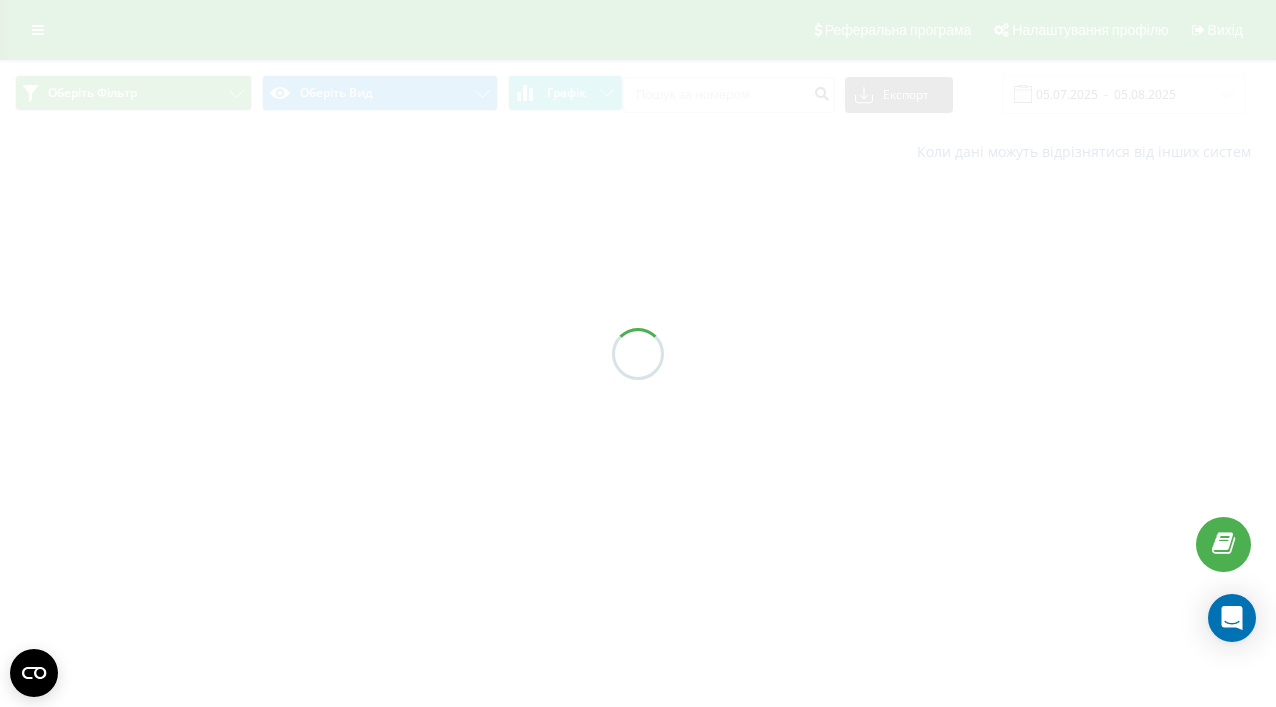 scroll, scrollTop: 0, scrollLeft: 0, axis: both 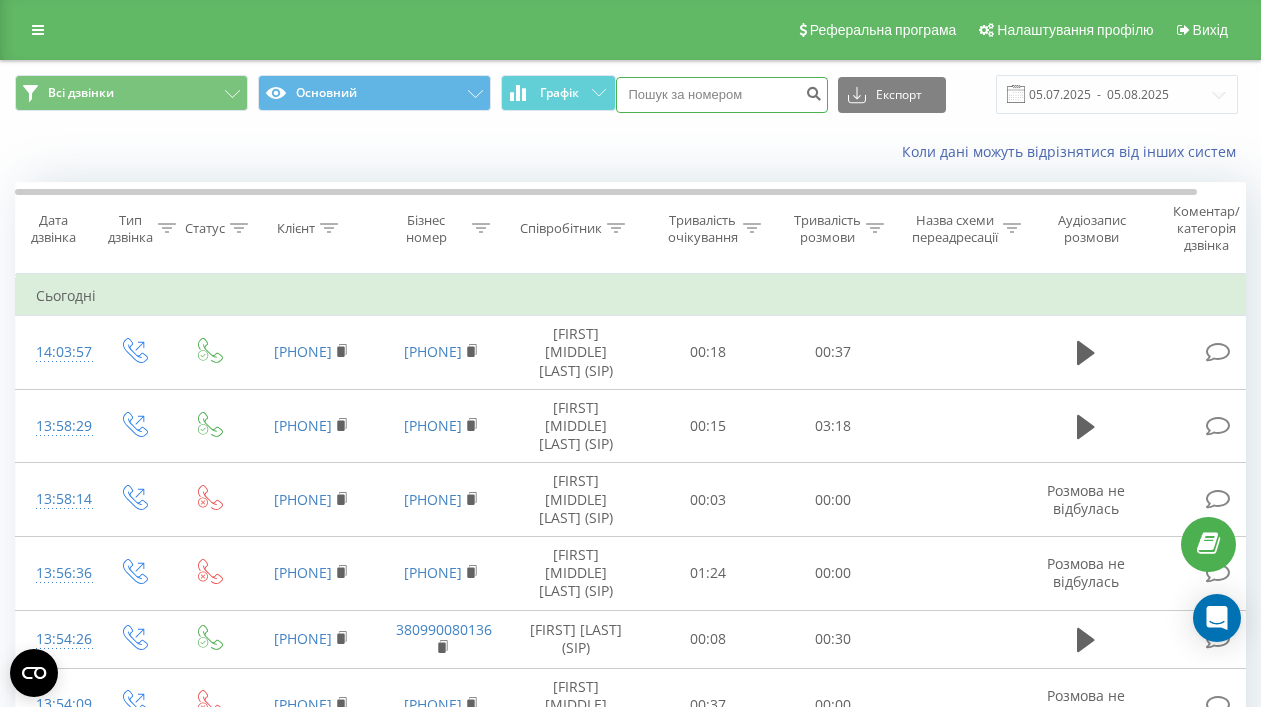 click at bounding box center [722, 95] 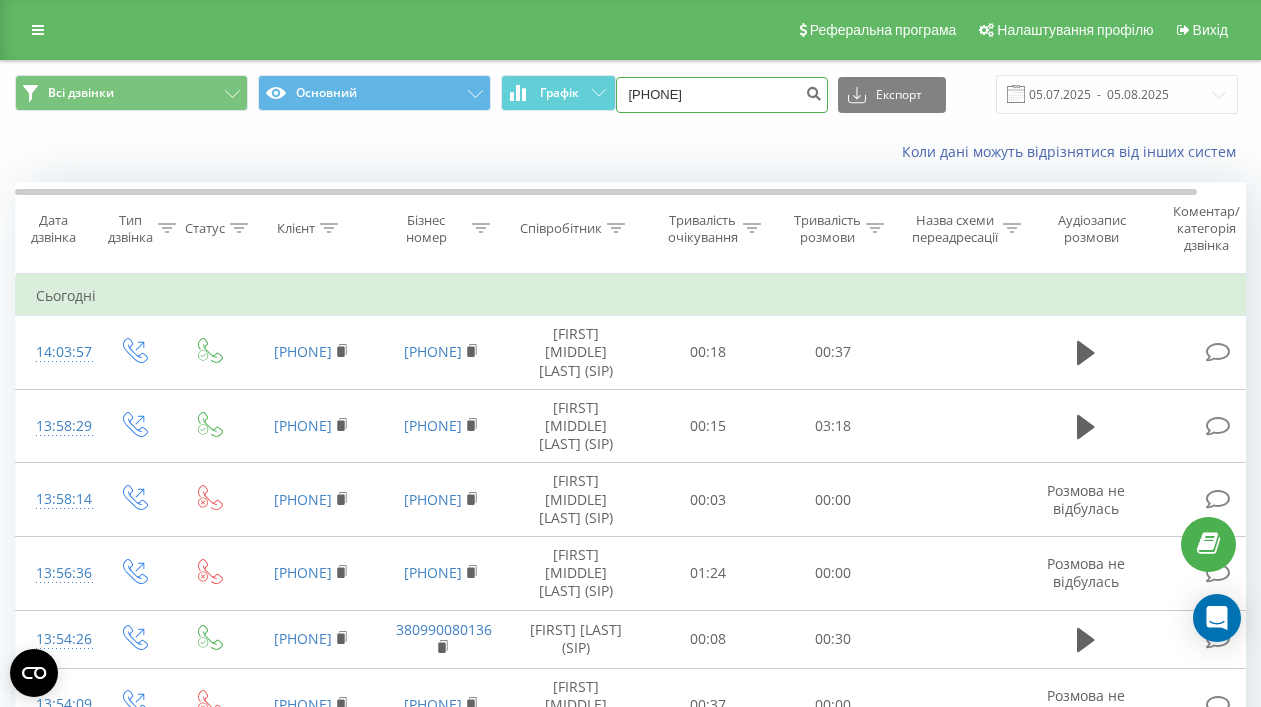 type on "[PHONE]" 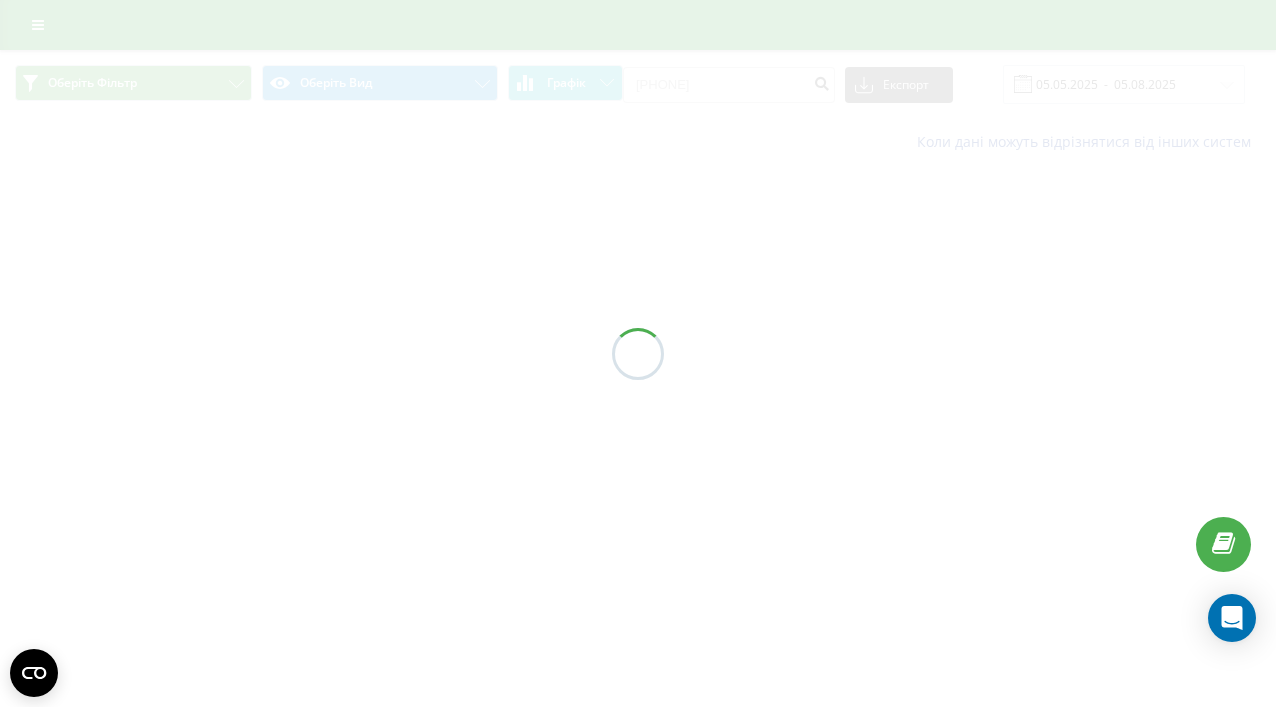 scroll, scrollTop: 0, scrollLeft: 0, axis: both 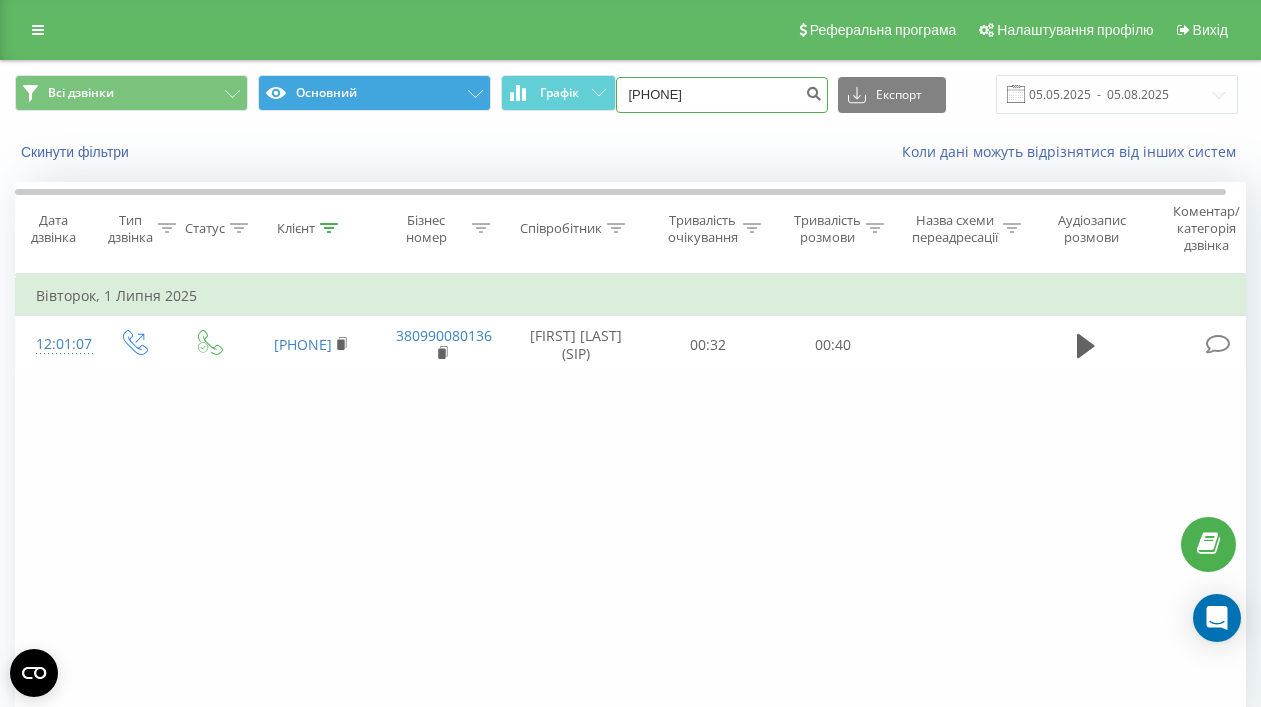 drag, startPoint x: 744, startPoint y: 94, endPoint x: 419, endPoint y: 90, distance: 325.02463 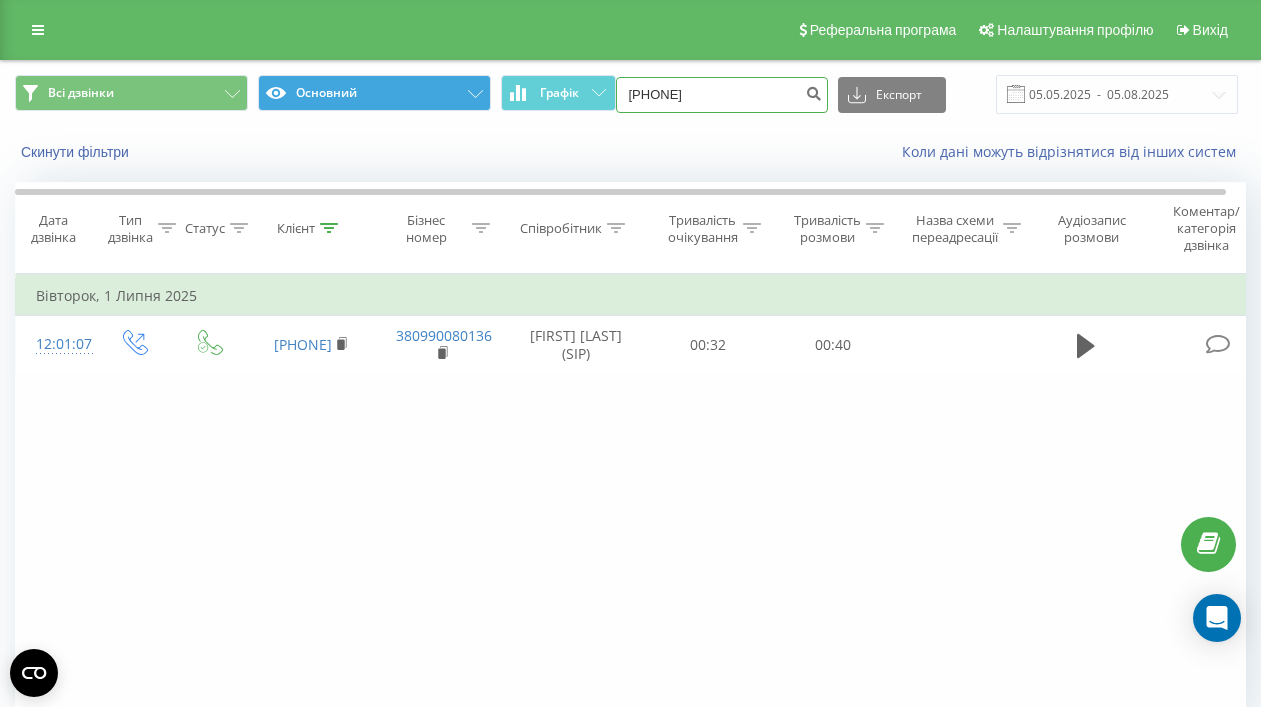 type on "0673506430" 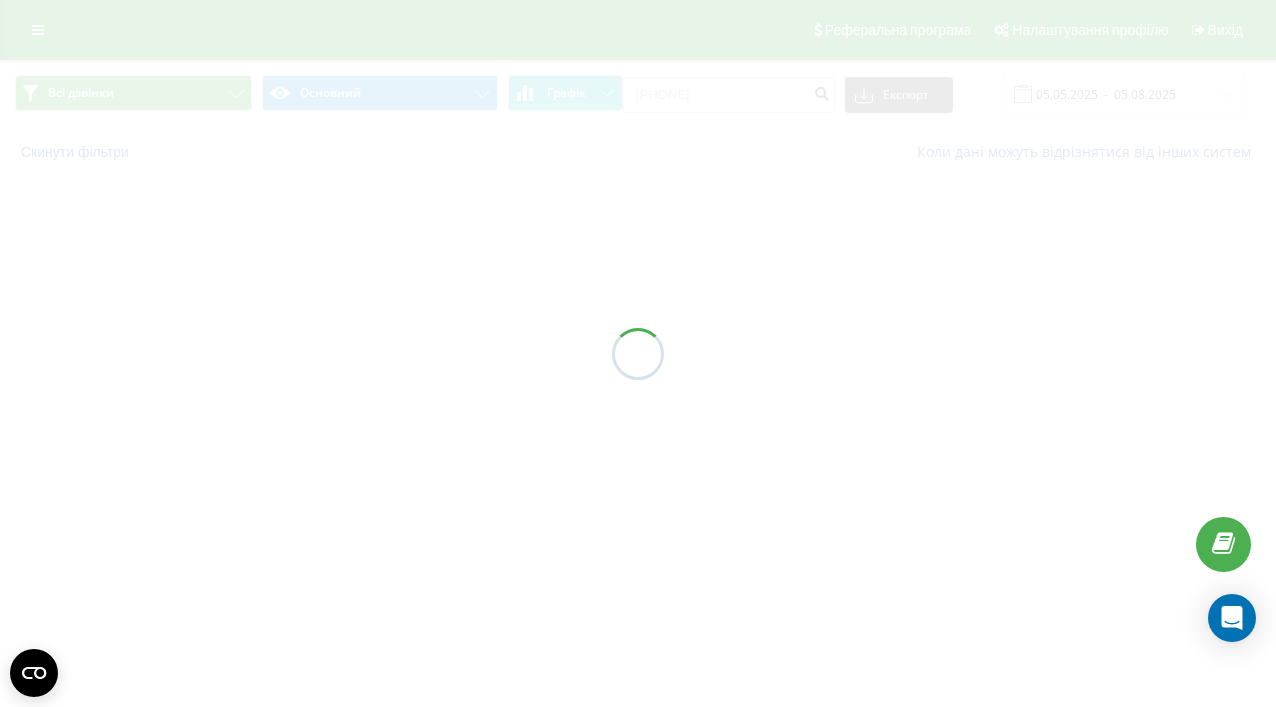 scroll, scrollTop: 0, scrollLeft: 0, axis: both 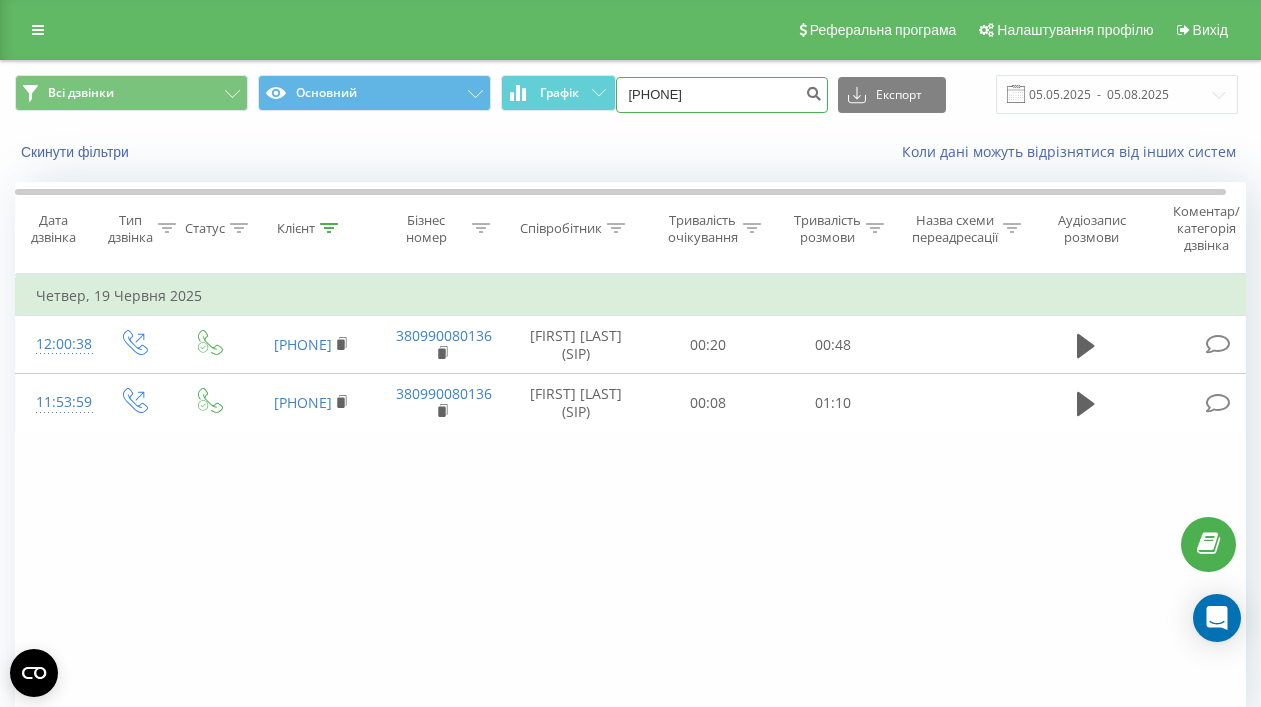 drag, startPoint x: 750, startPoint y: 97, endPoint x: 521, endPoint y: 61, distance: 231.81242 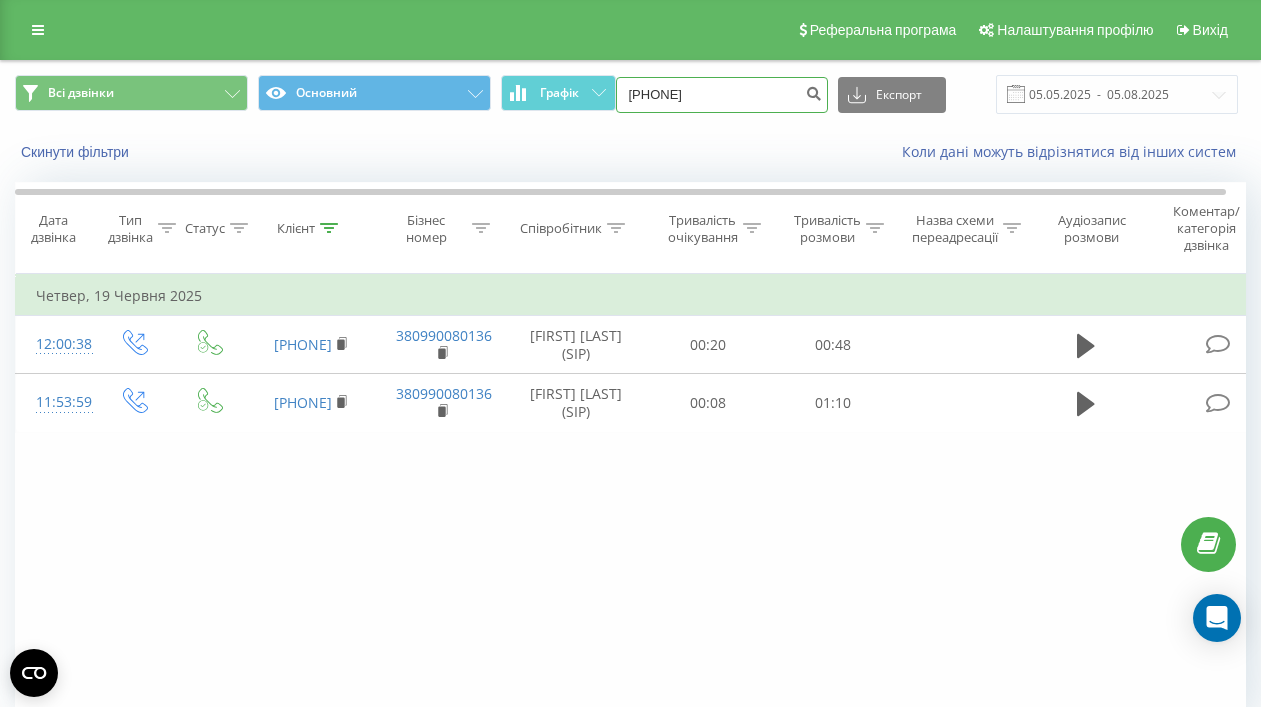 type on "095 464 15 10" 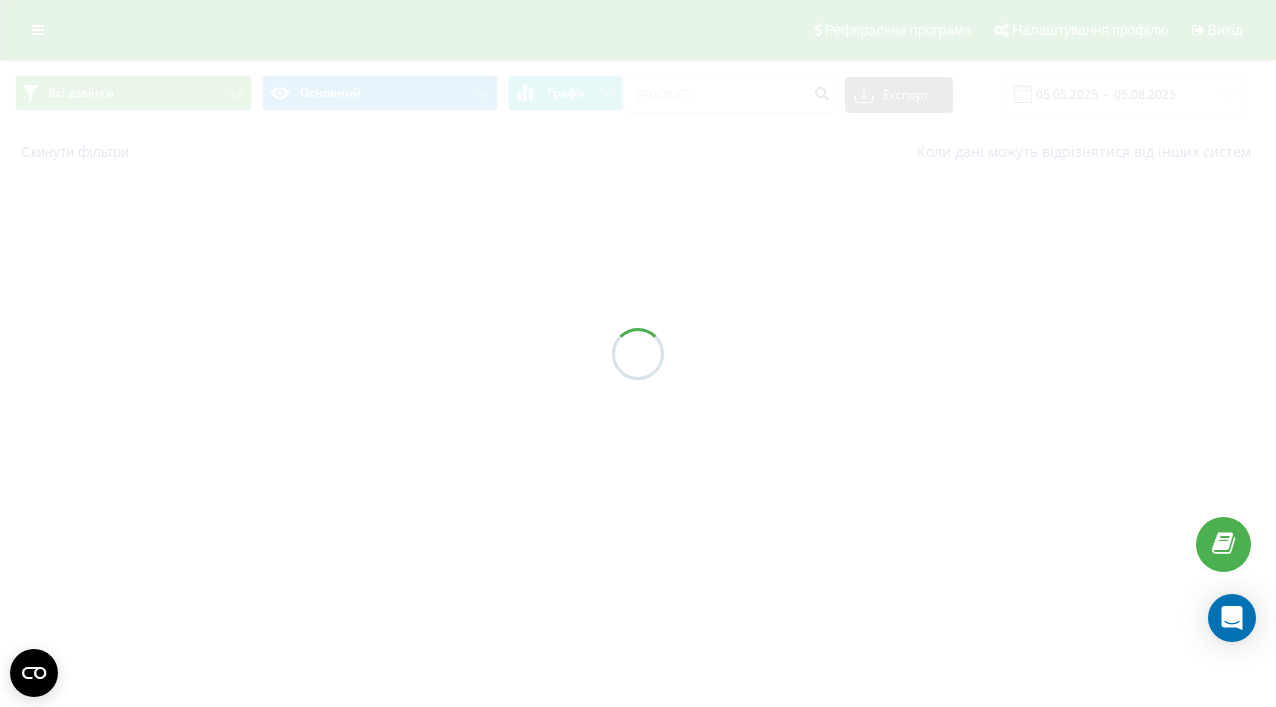 scroll, scrollTop: 0, scrollLeft: 0, axis: both 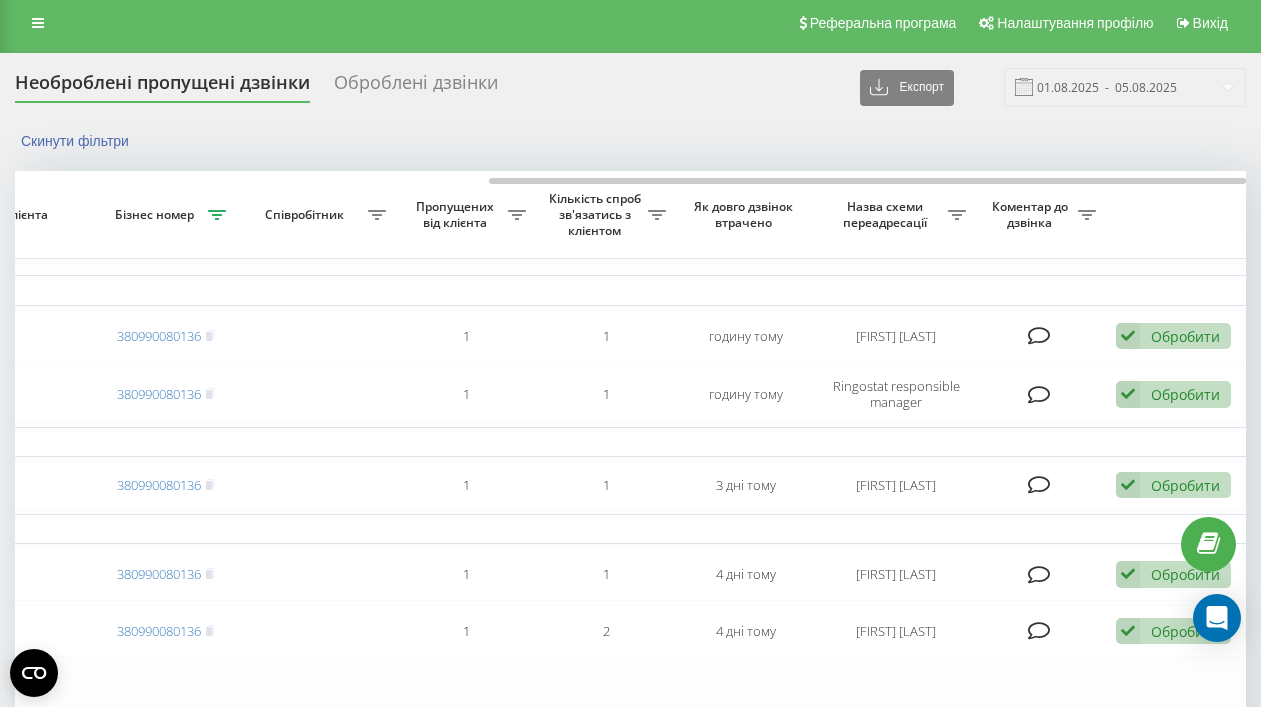 click at bounding box center [1024, 87] 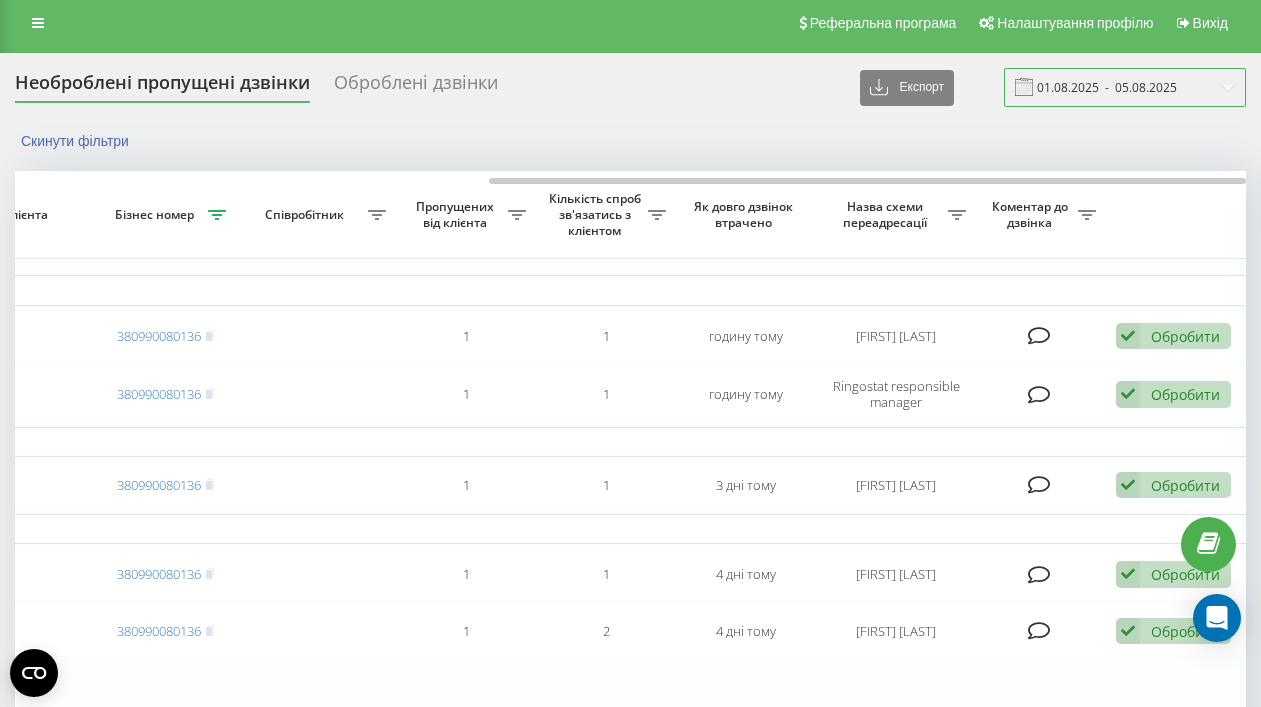 click on "01.08.2025  -  05.08.2025" at bounding box center [1125, 87] 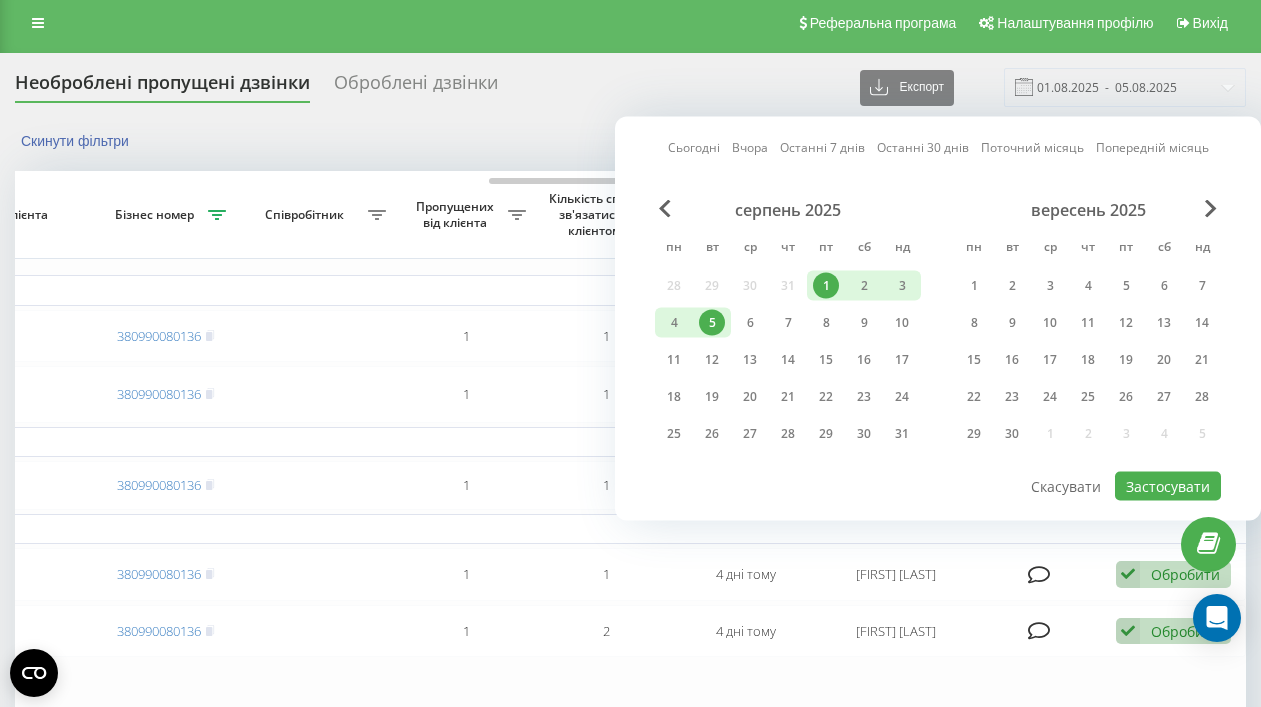 click on "серпень 2025 пн вт ср чт пт сб нд 28 29 30 31 1 2 3 4 5 6 7 8 9 10 11 12 13 14 15 16 17 18 19 20 21 22 23 24 25 26 27 28 29 30 31" at bounding box center [788, 328] 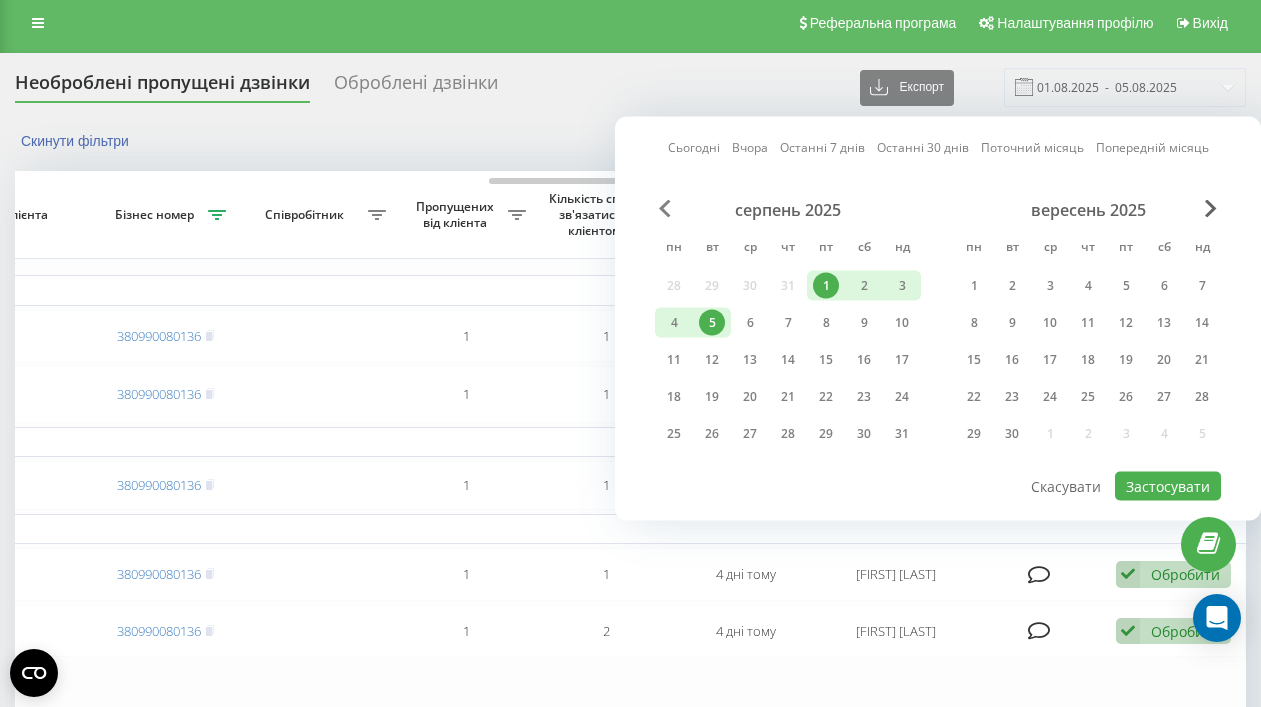 click at bounding box center (665, 209) 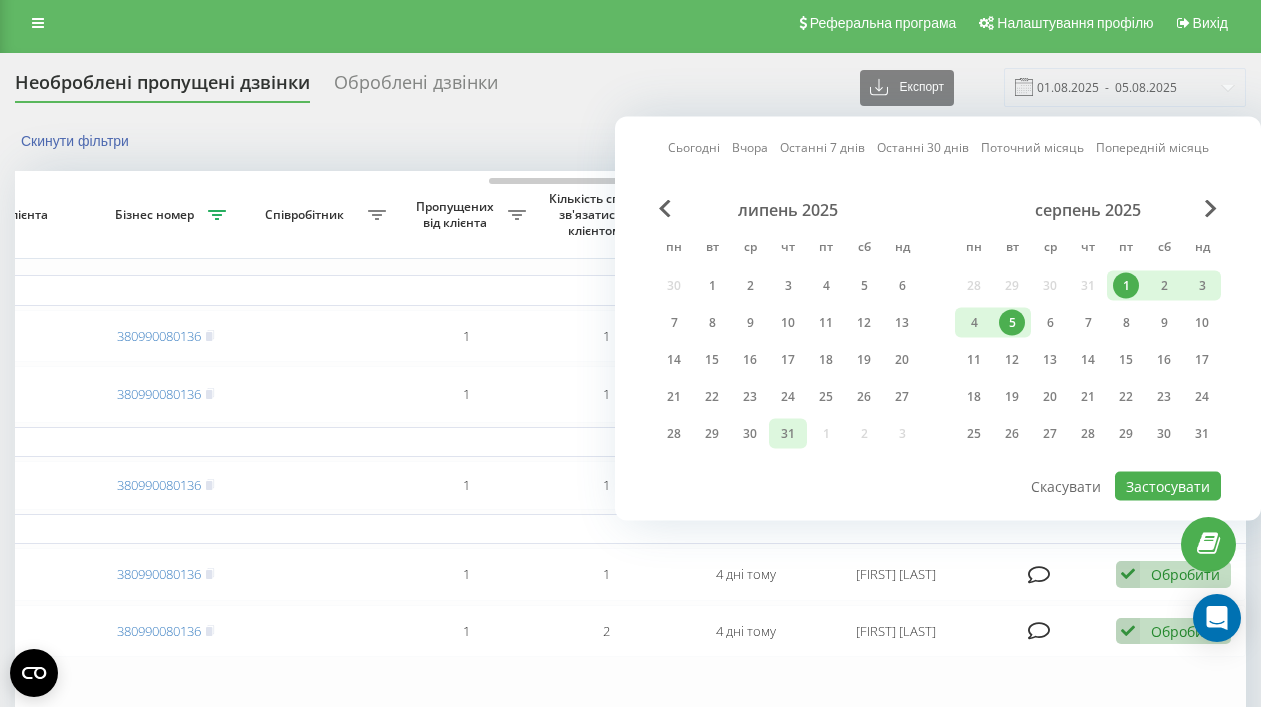 click on "31" at bounding box center (788, 434) 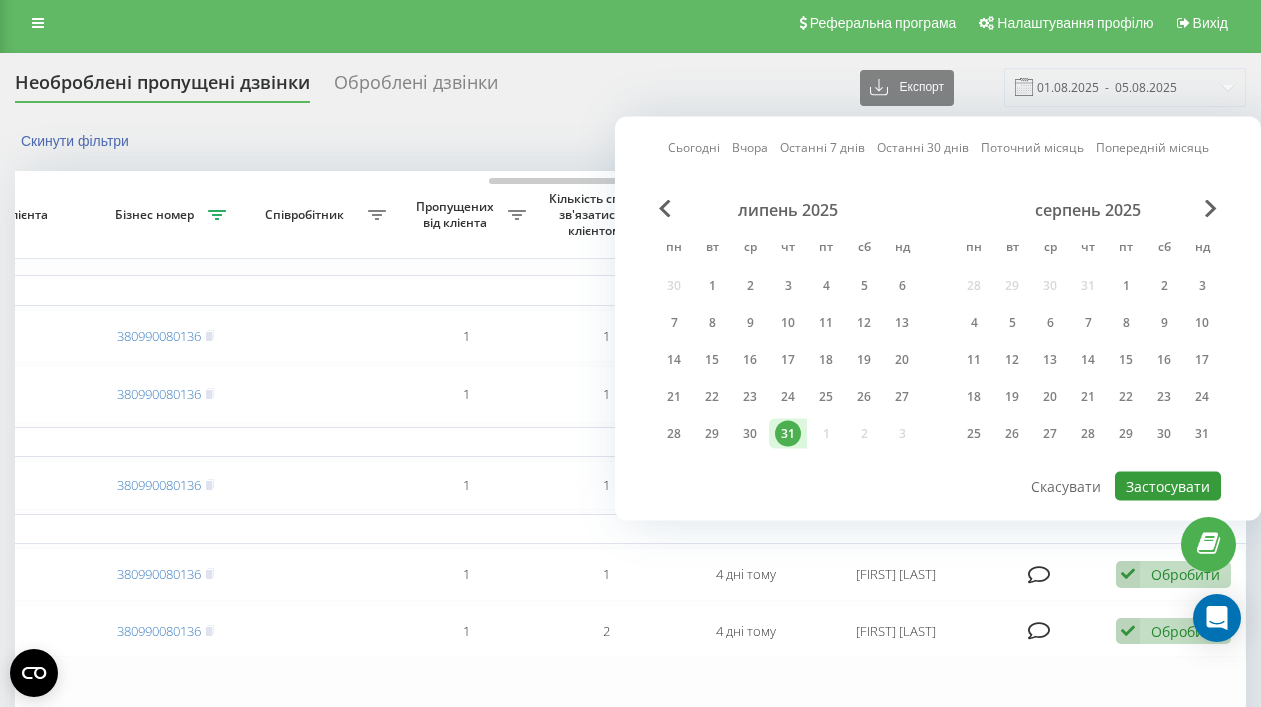 click on "Застосувати" at bounding box center (1168, 486) 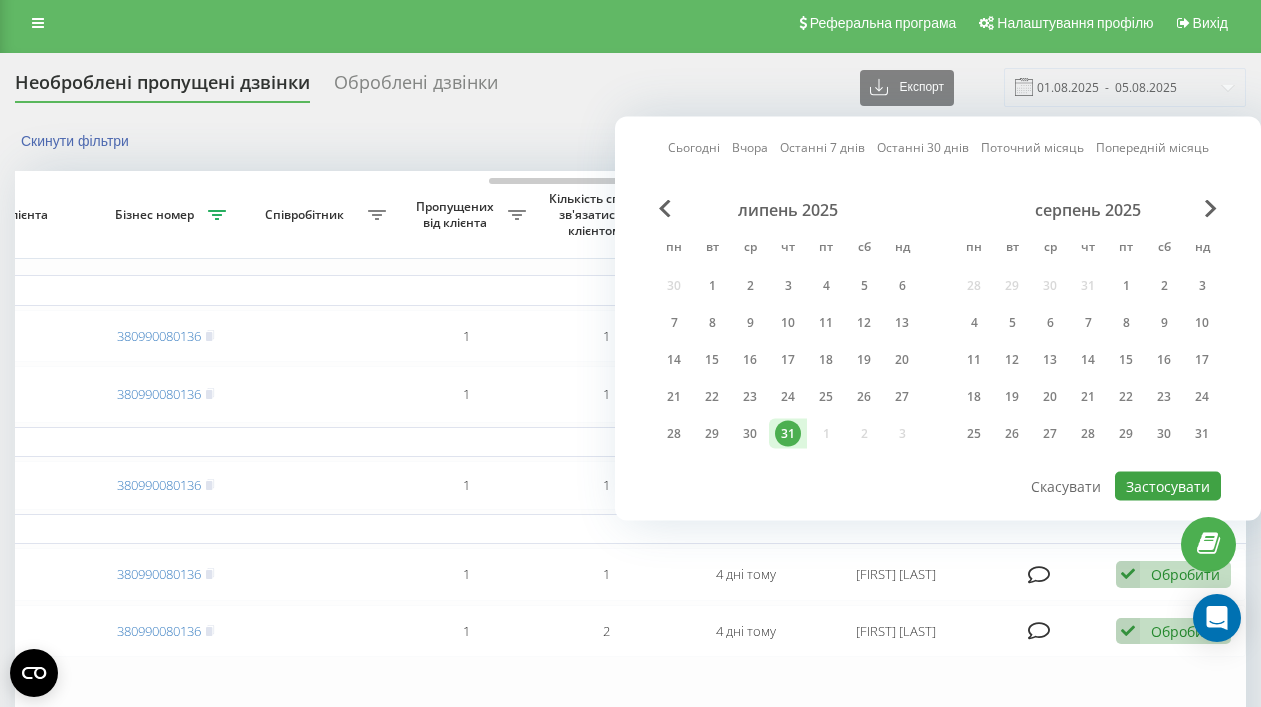 type on "31.07.2025  -  31.07.2025" 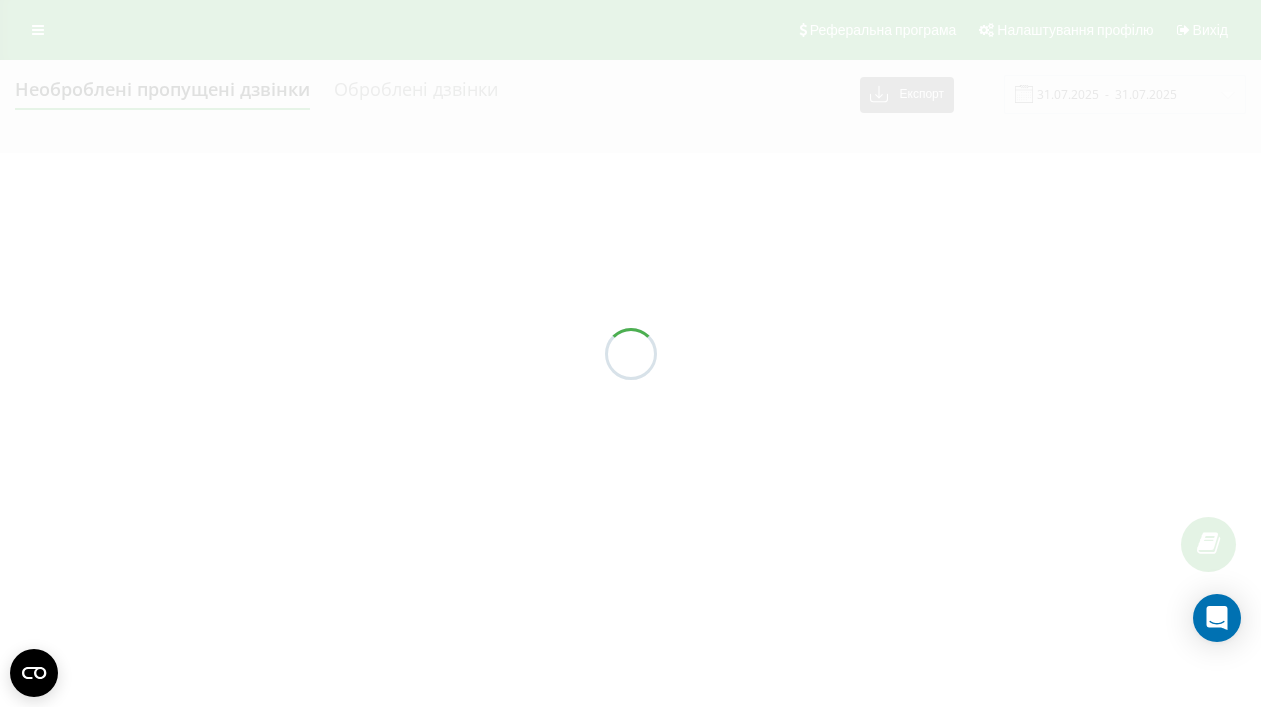 scroll, scrollTop: 0, scrollLeft: 0, axis: both 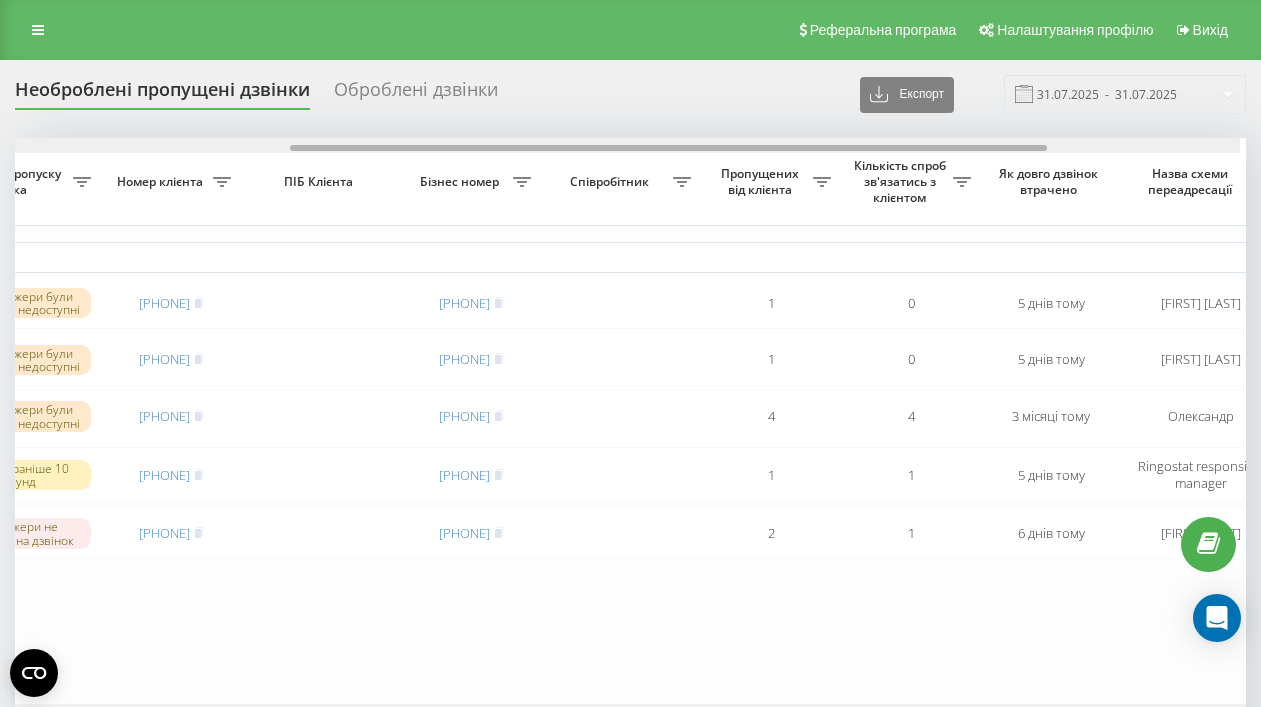 drag, startPoint x: 715, startPoint y: 145, endPoint x: 1001, endPoint y: 154, distance: 286.14157 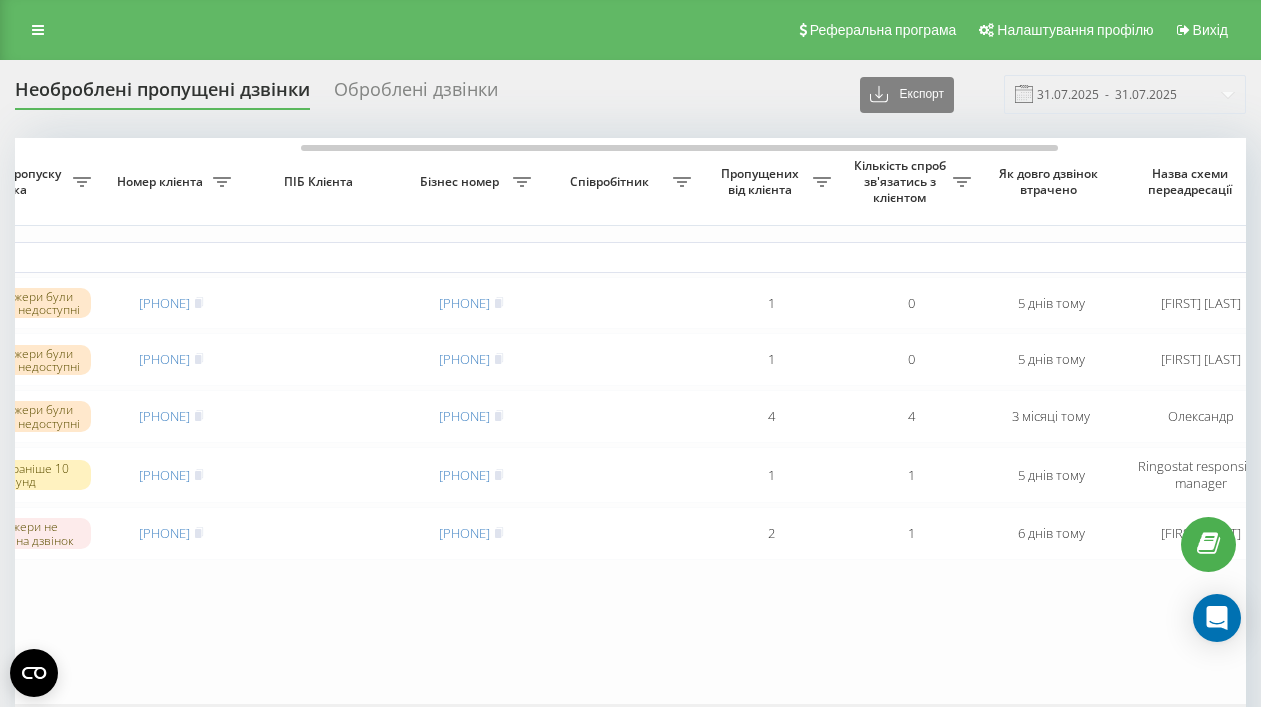 click 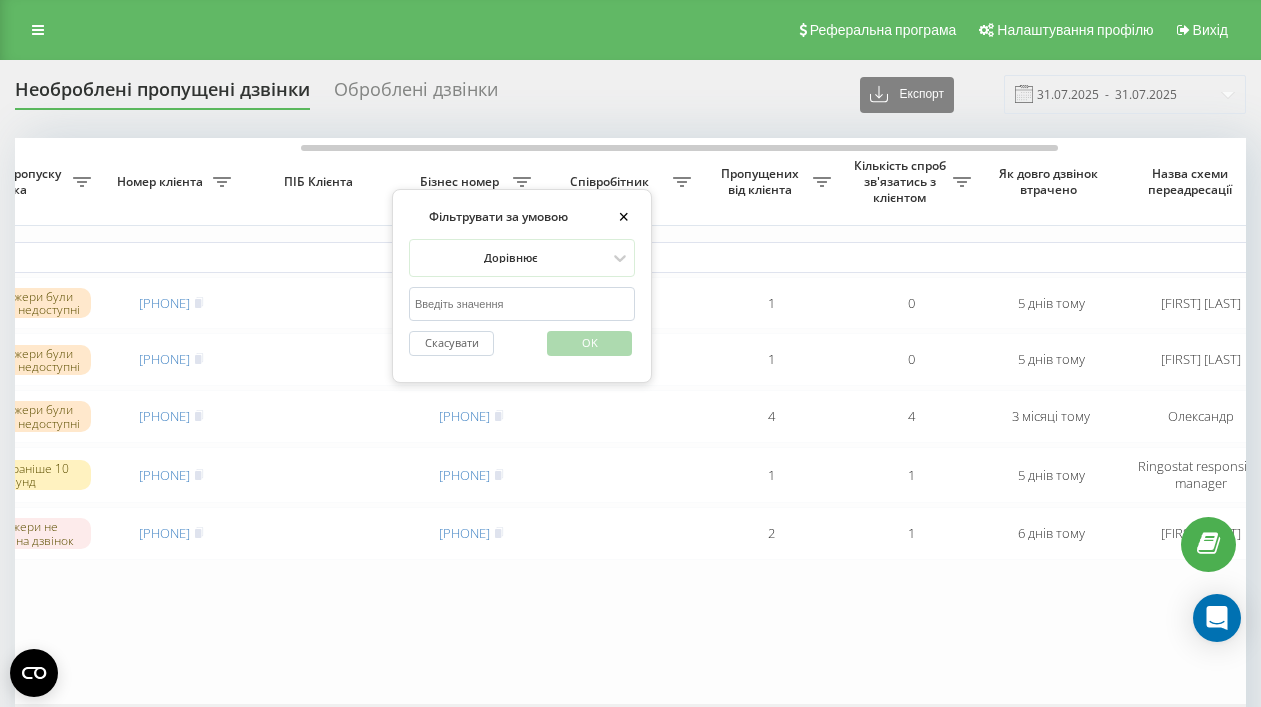 click at bounding box center (522, 304) 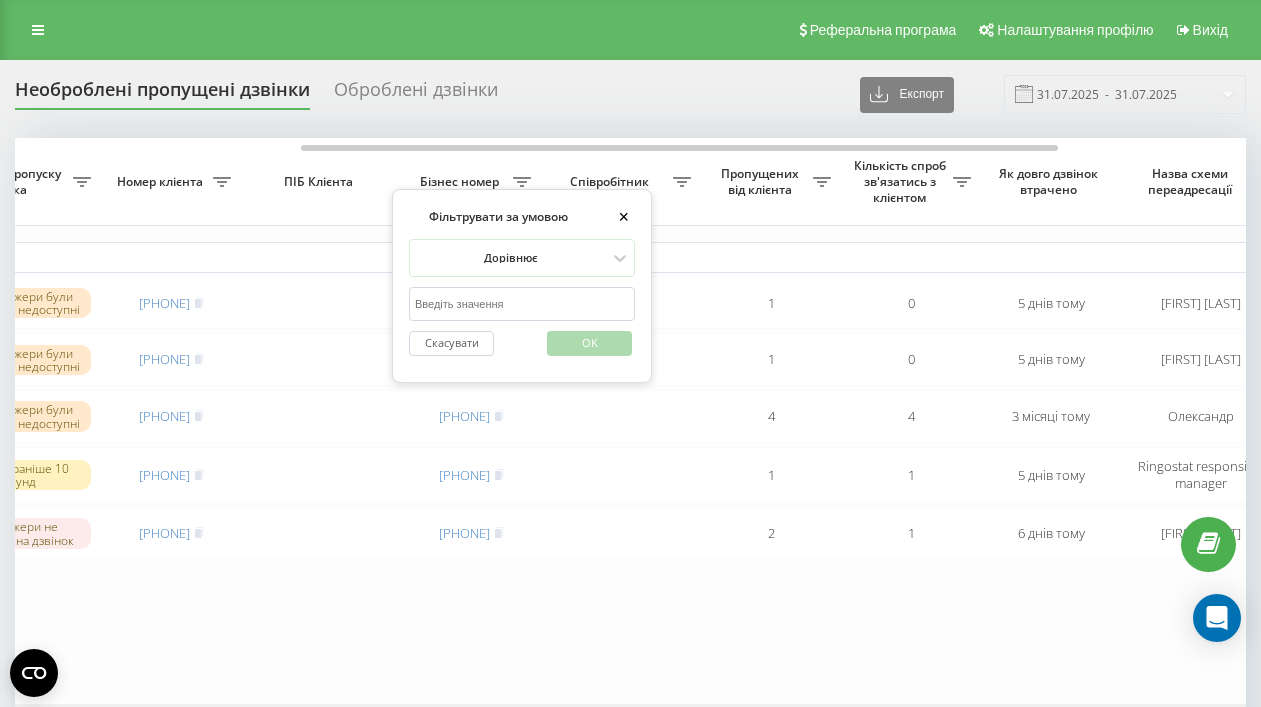 click at bounding box center [522, 304] 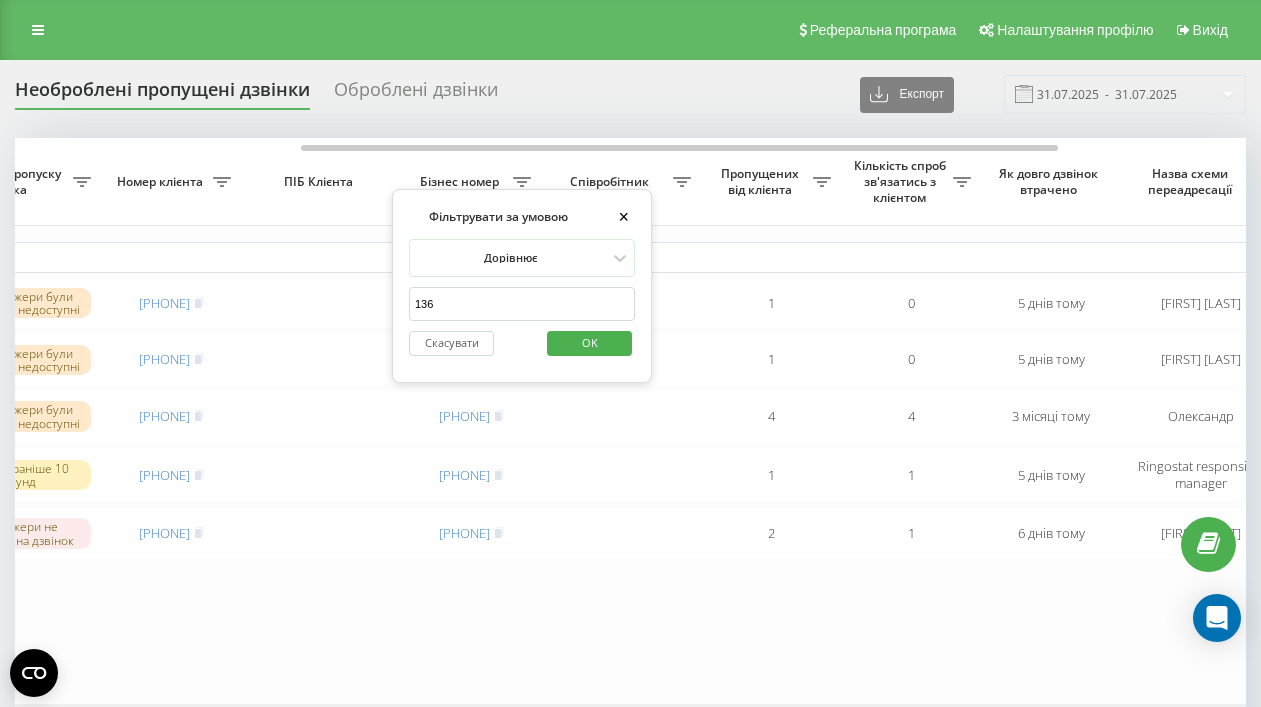 type on "136" 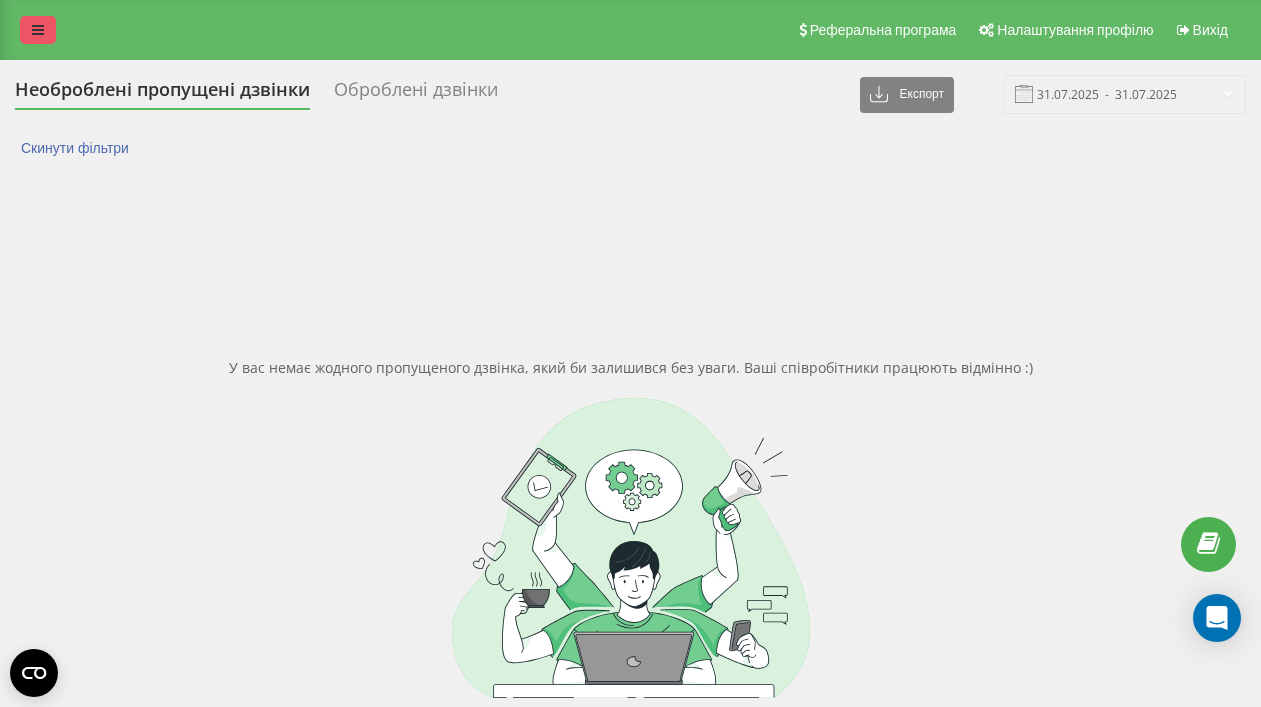 click at bounding box center (38, 30) 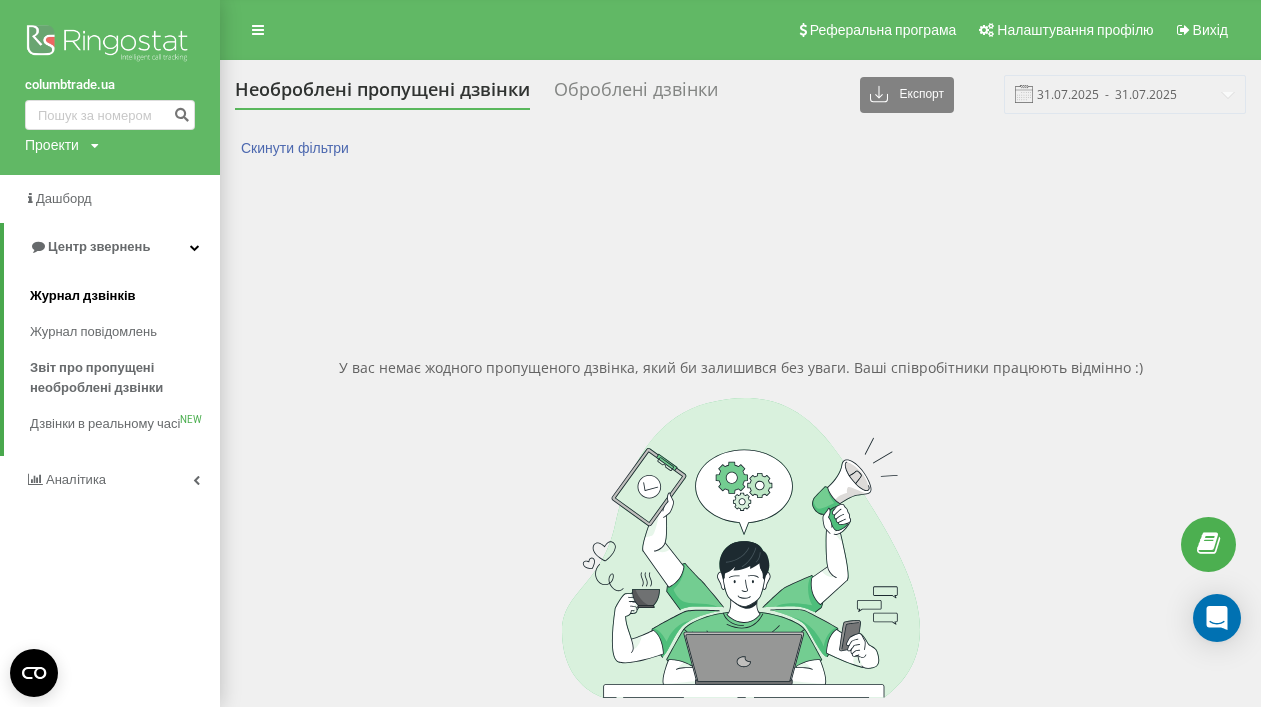 click on "Журнал дзвінків" at bounding box center (83, 296) 